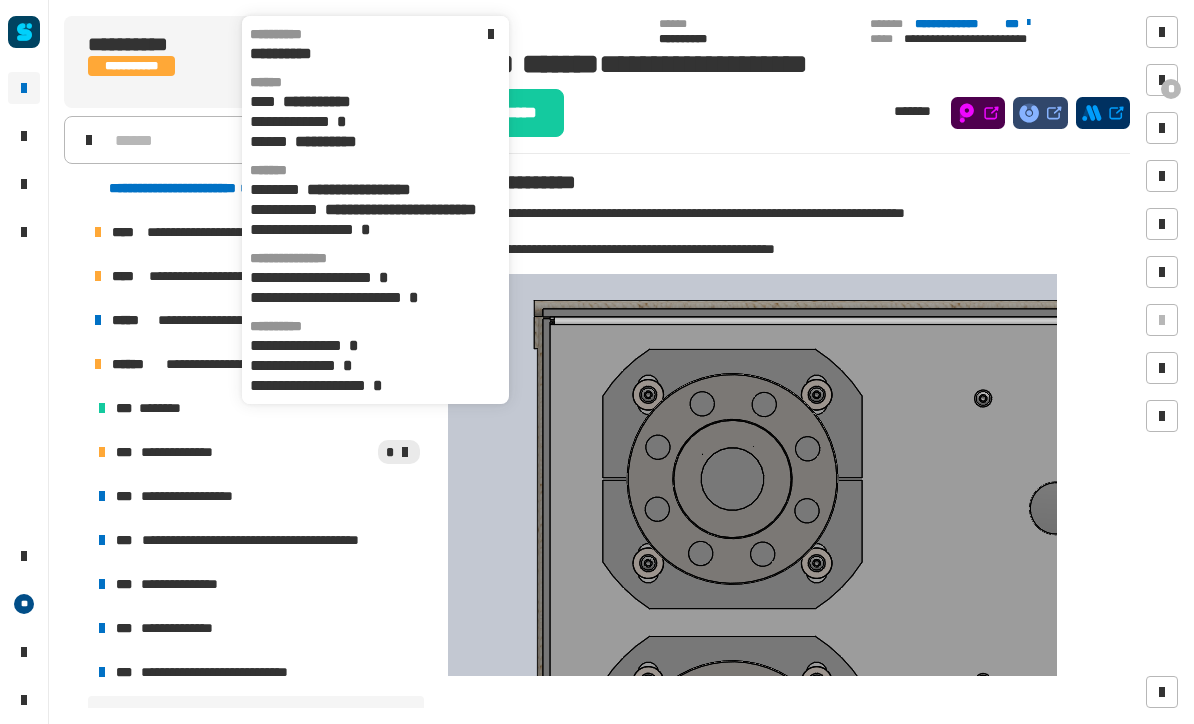 scroll, scrollTop: 0, scrollLeft: 0, axis: both 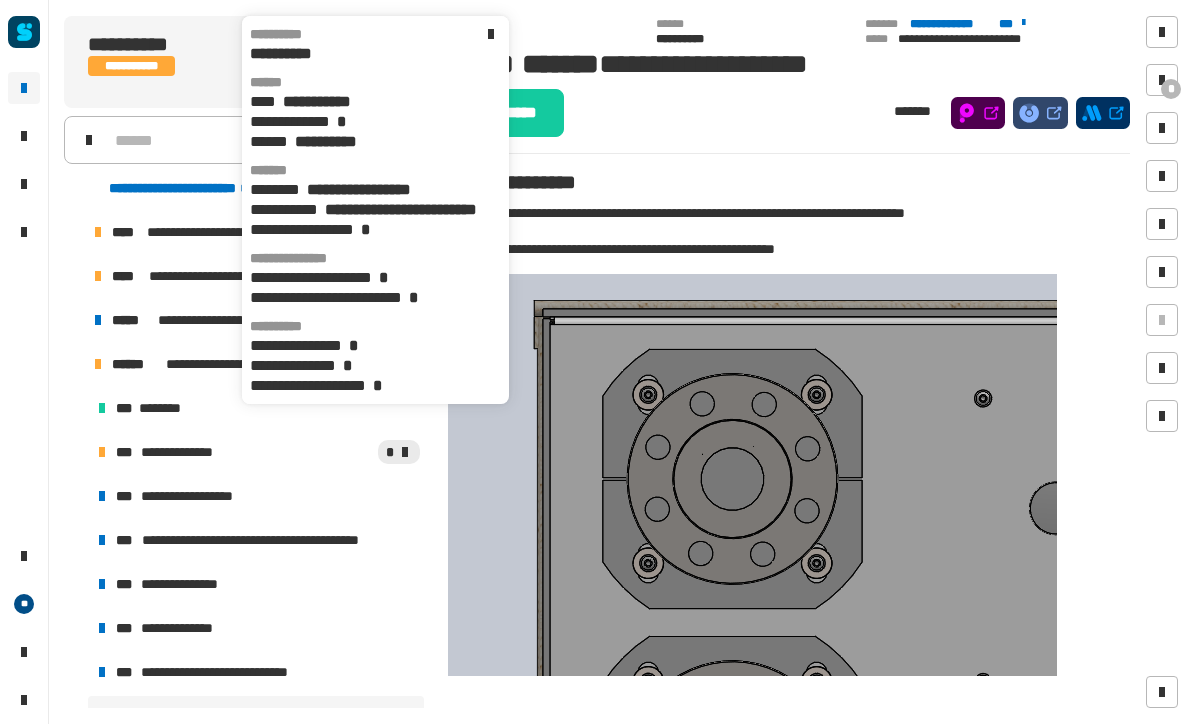 click on "*" at bounding box center (331, 452) 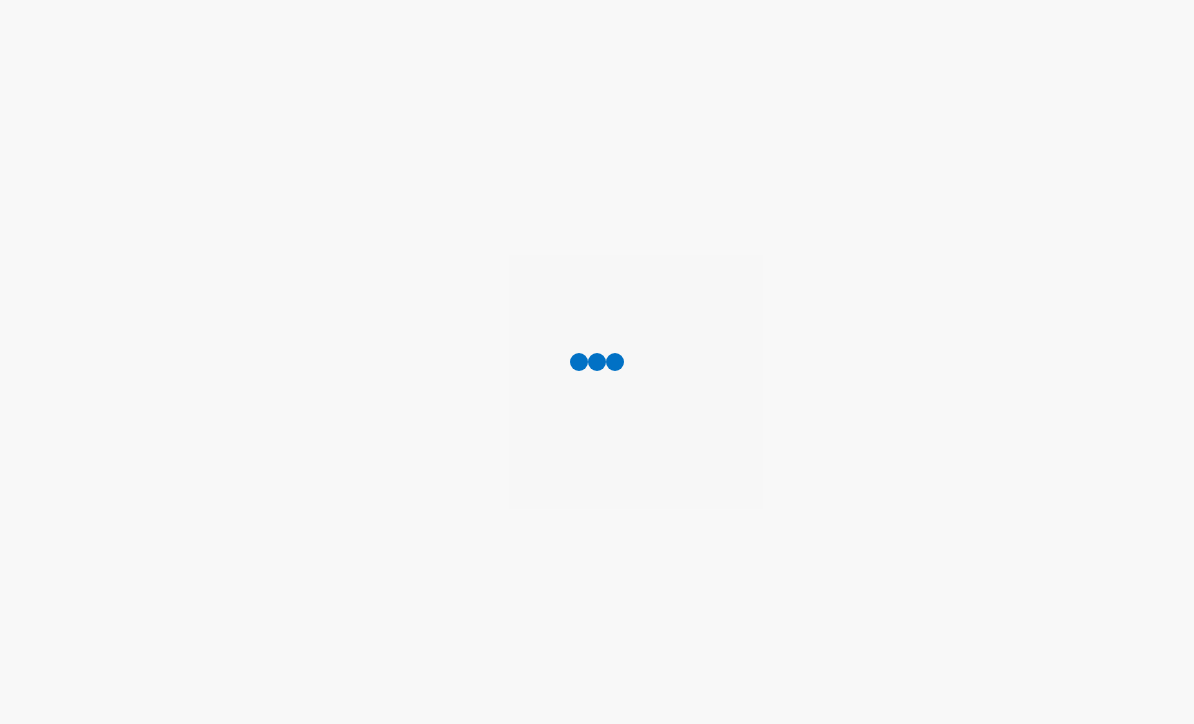 scroll, scrollTop: 0, scrollLeft: 0, axis: both 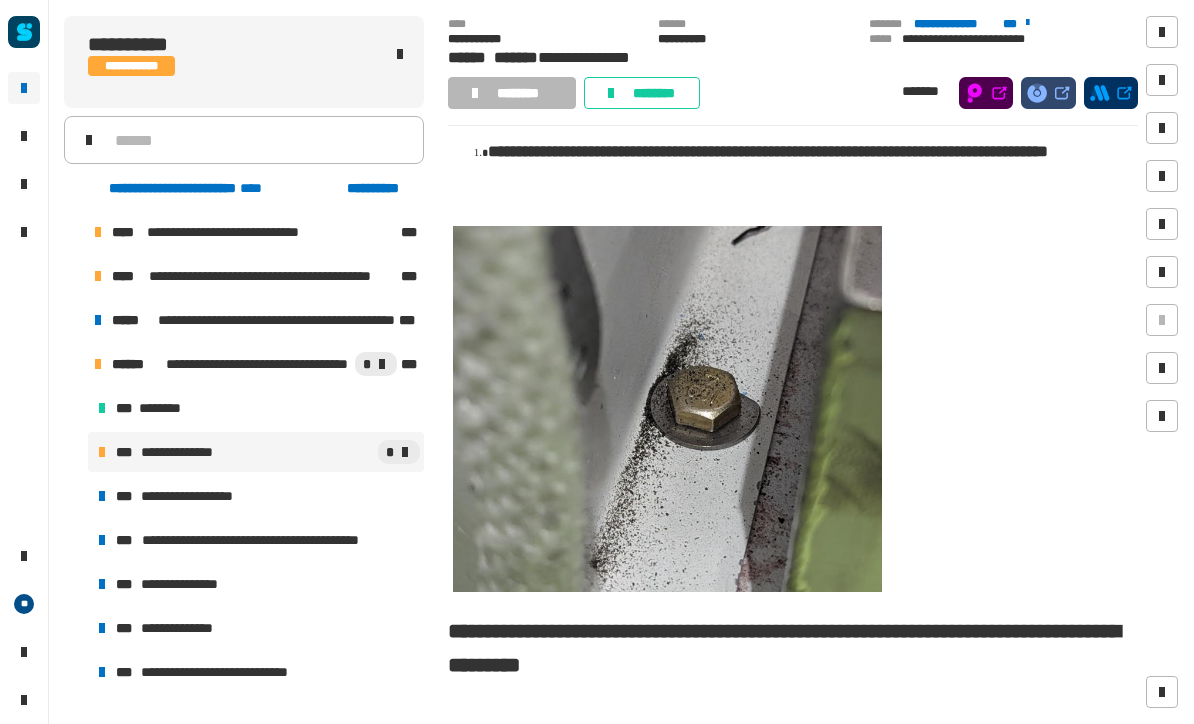 click on "********" 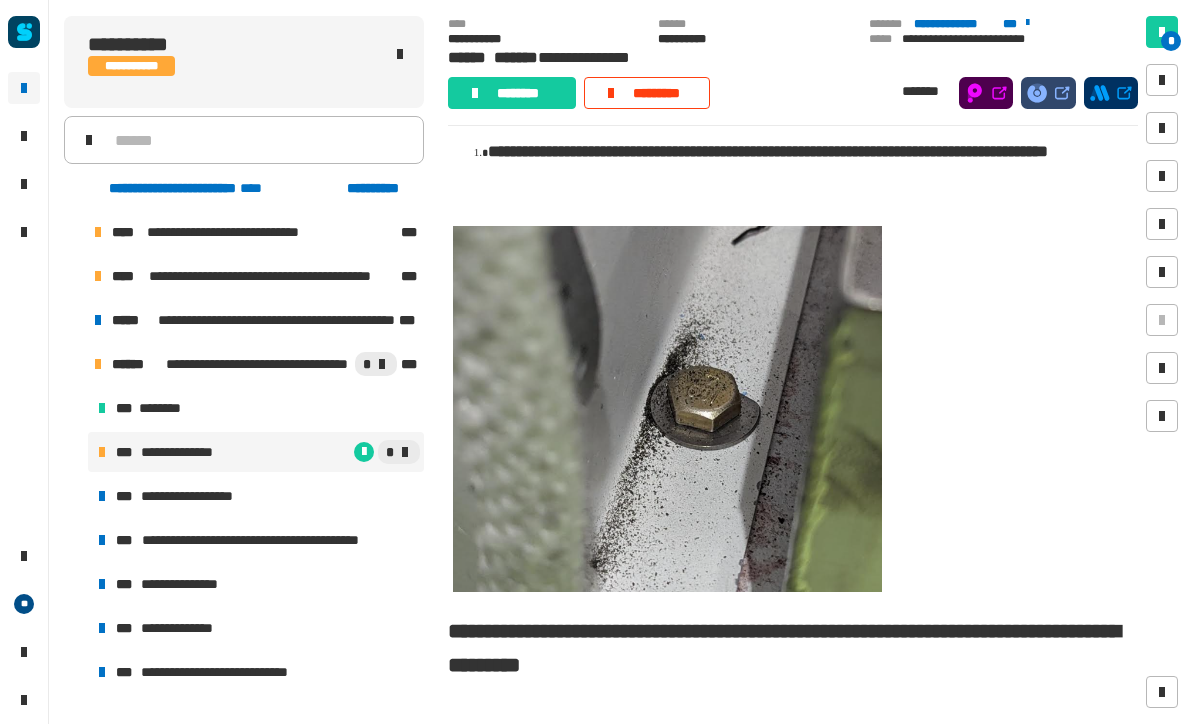 click on "********" 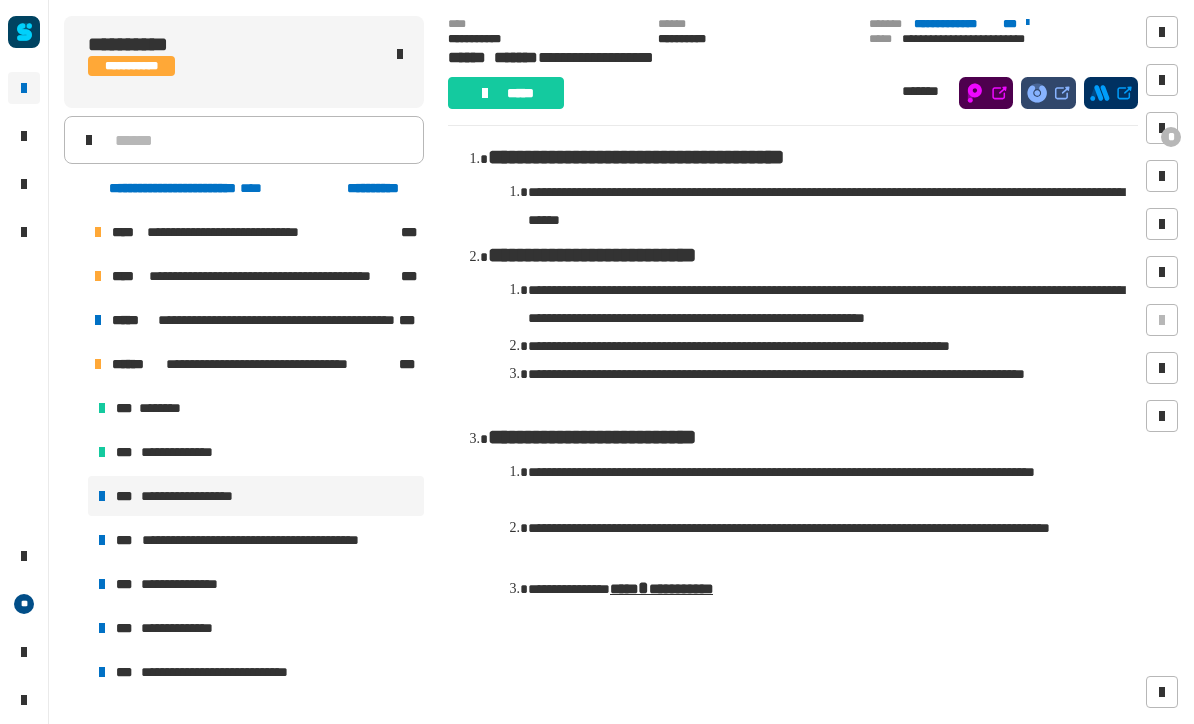 scroll, scrollTop: 1227, scrollLeft: 0, axis: vertical 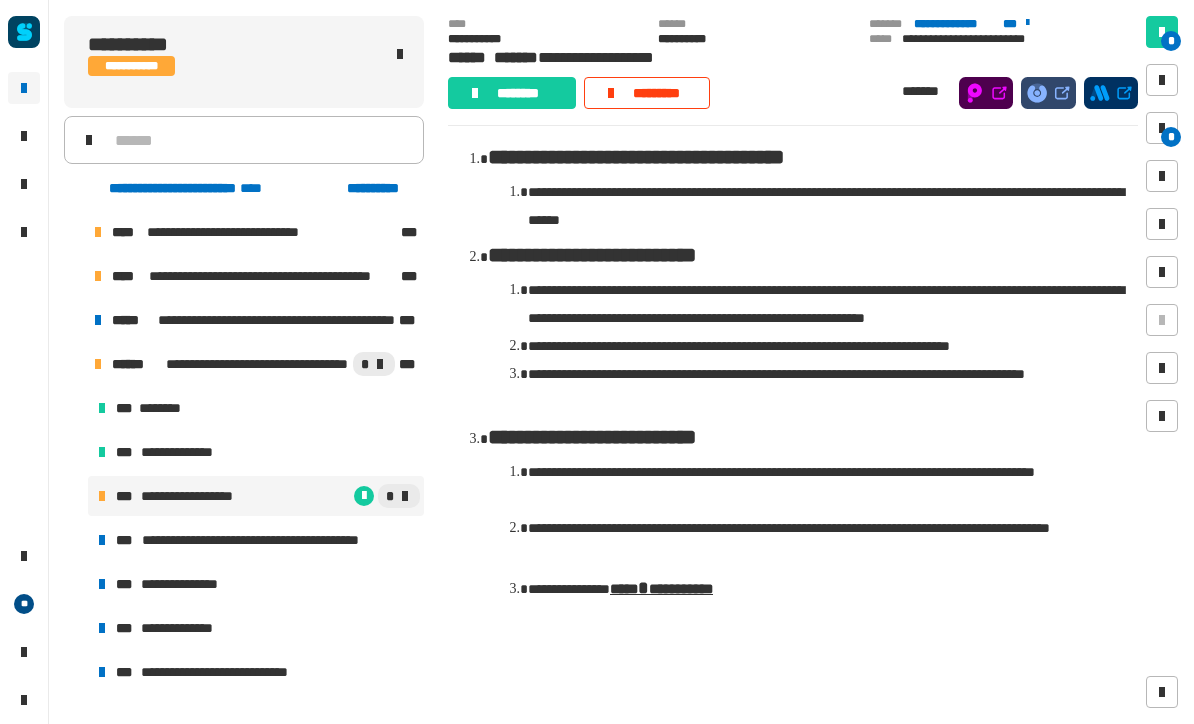 click on "********" 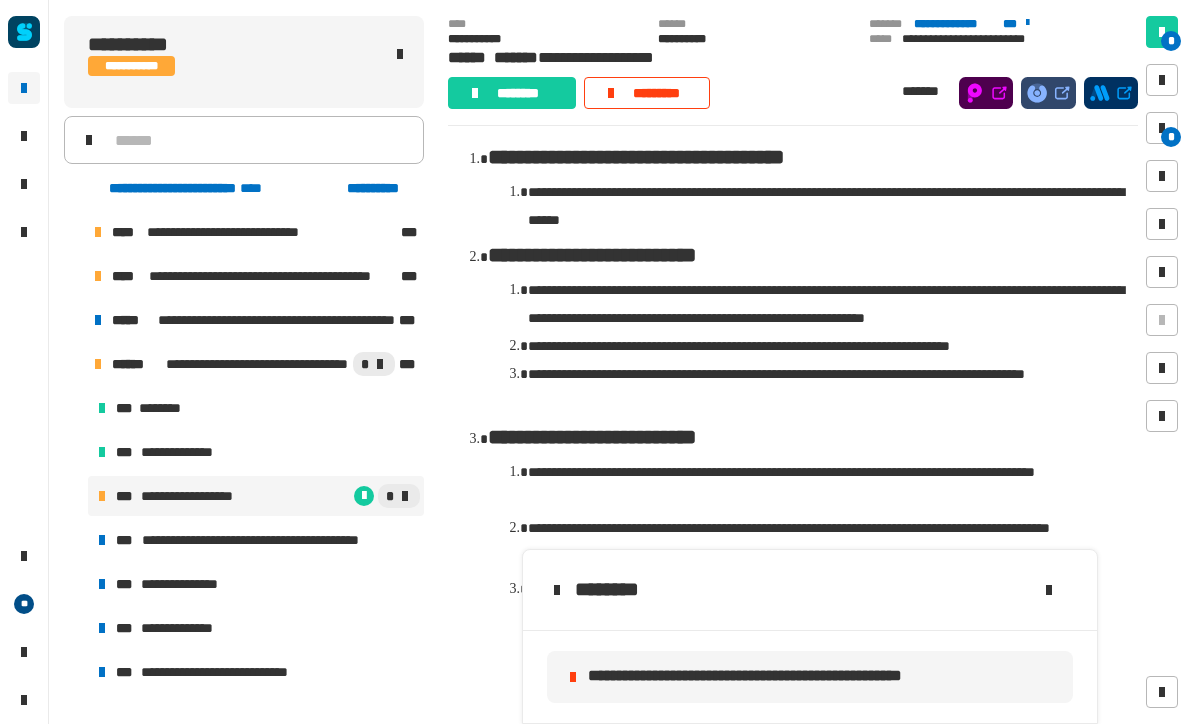 click on "********" 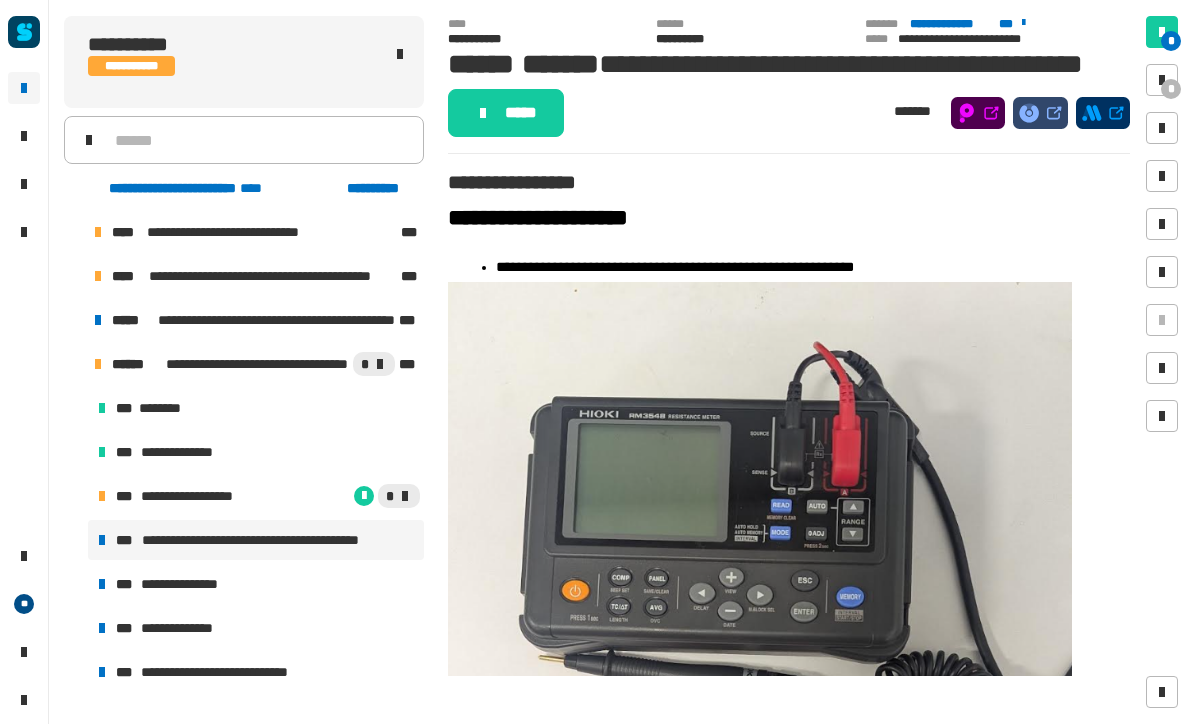click on "*" at bounding box center [337, 496] 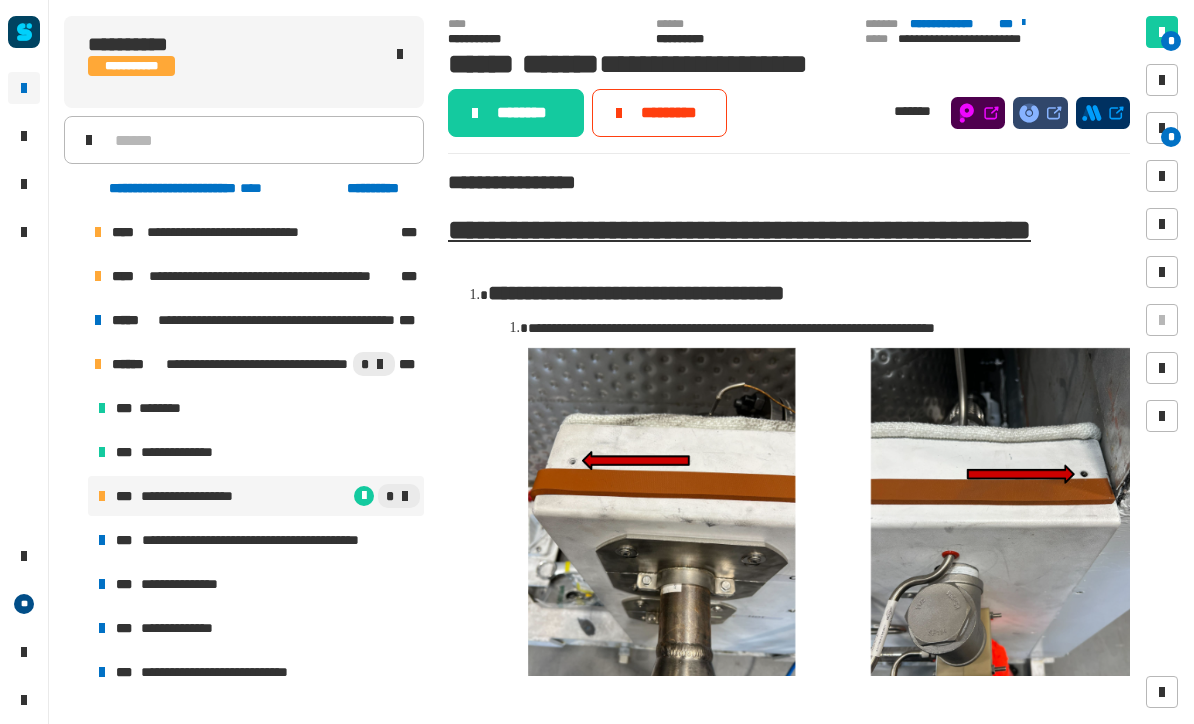 click on "*" at bounding box center (1171, 137) 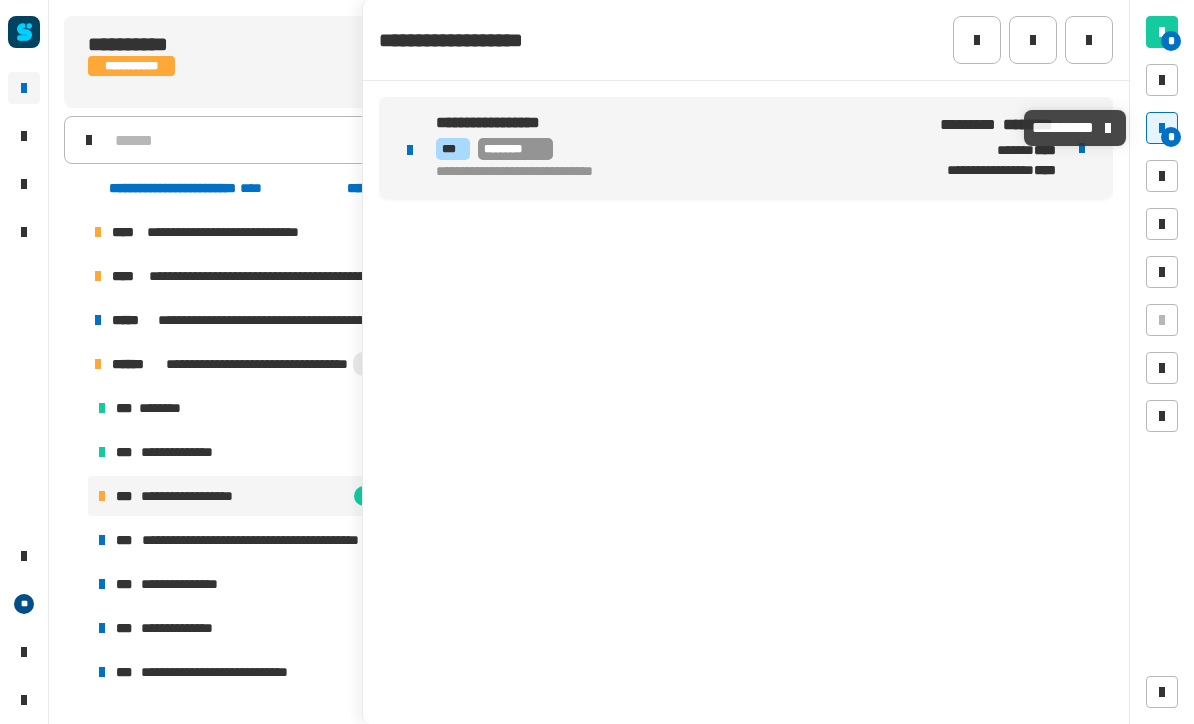click on "**********" 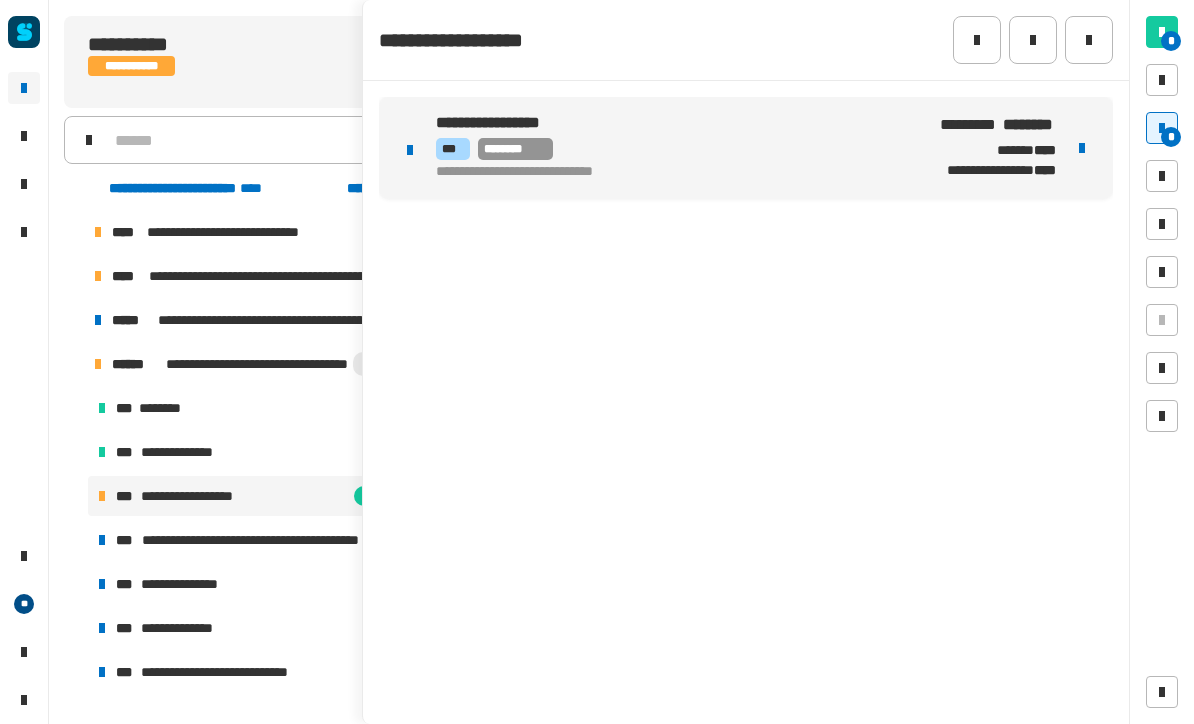 click at bounding box center [1082, 148] 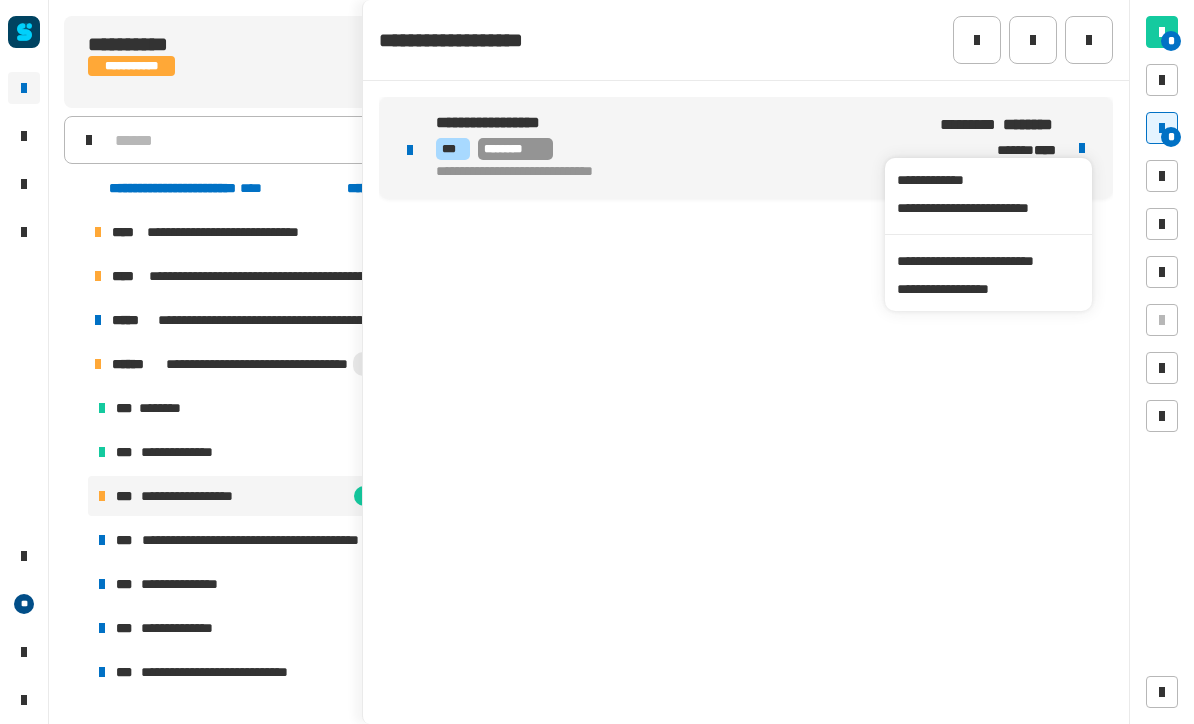 click on "**********" at bounding box center [988, 261] 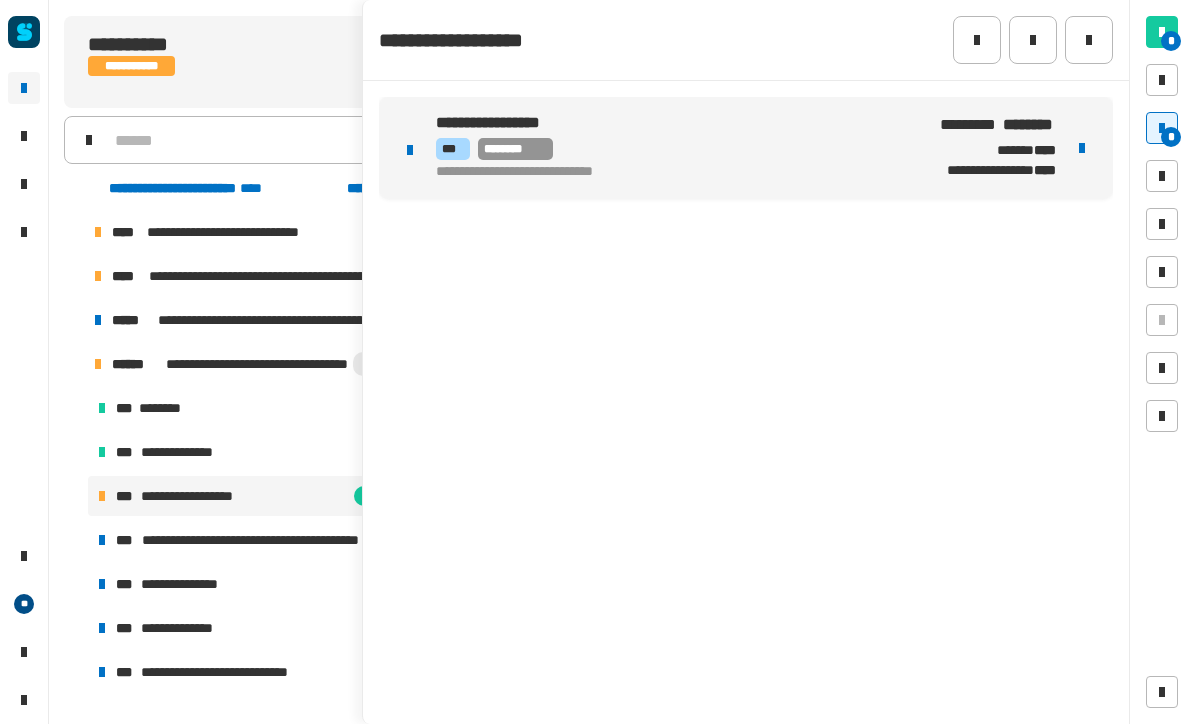 click on "*** ********" at bounding box center [672, 149] 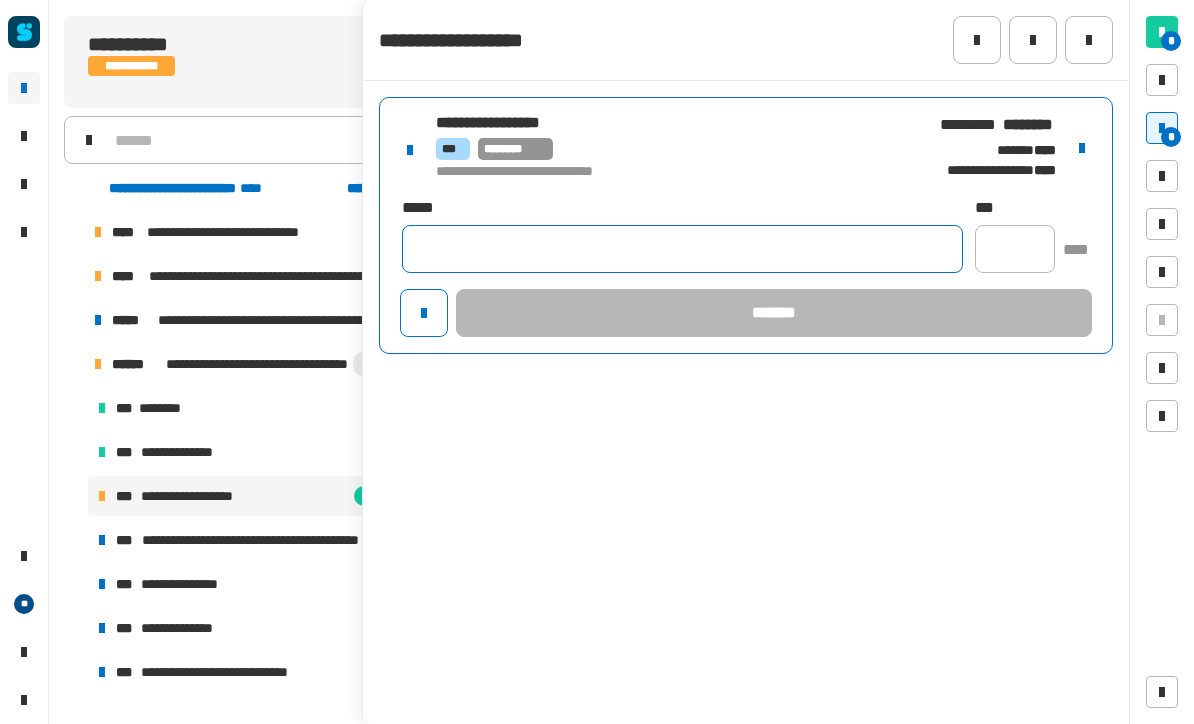 click 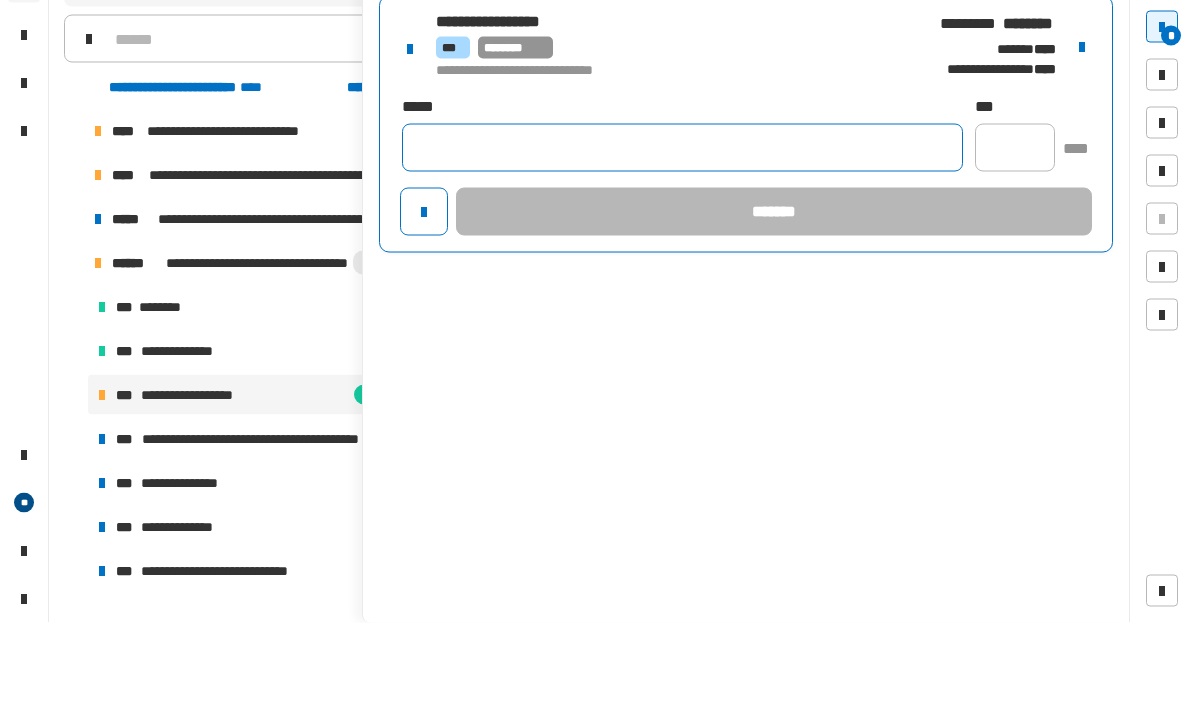 click 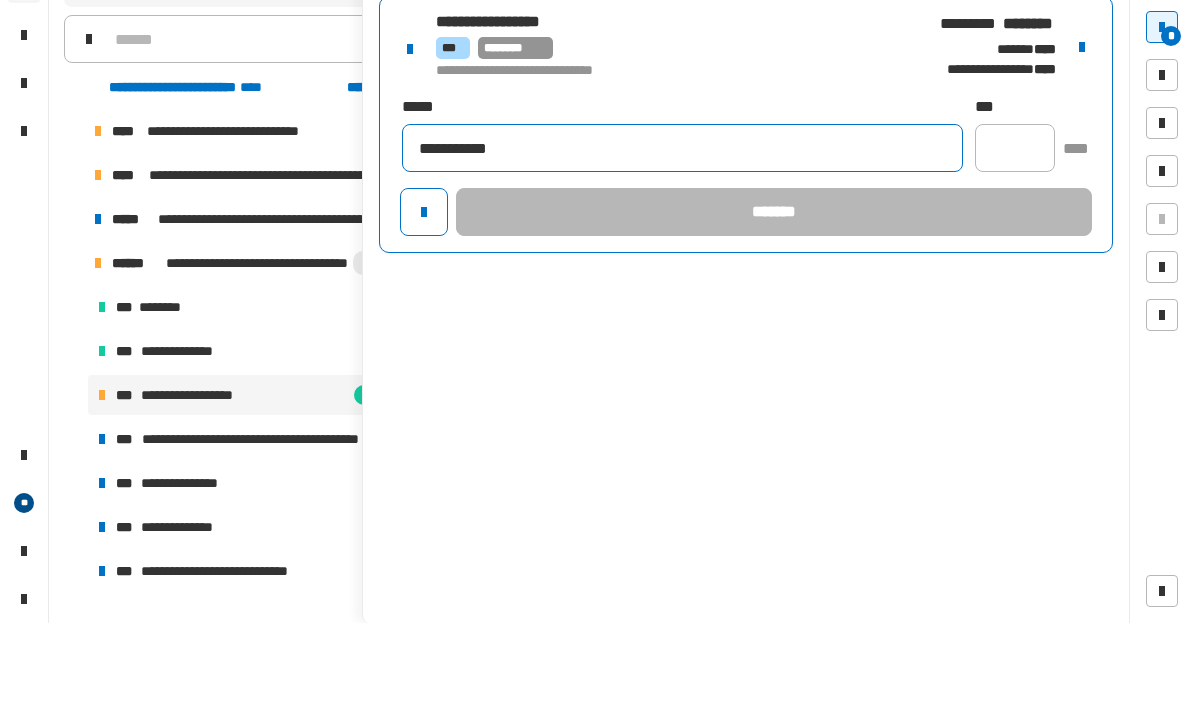 type on "**********" 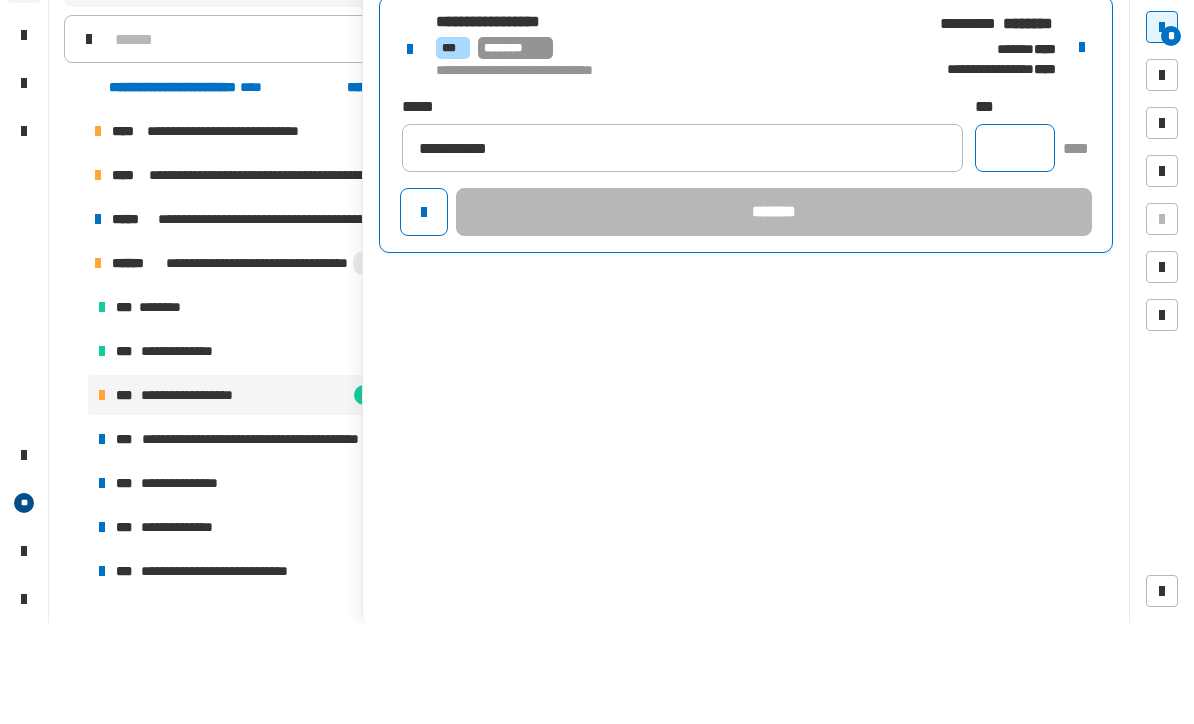 click 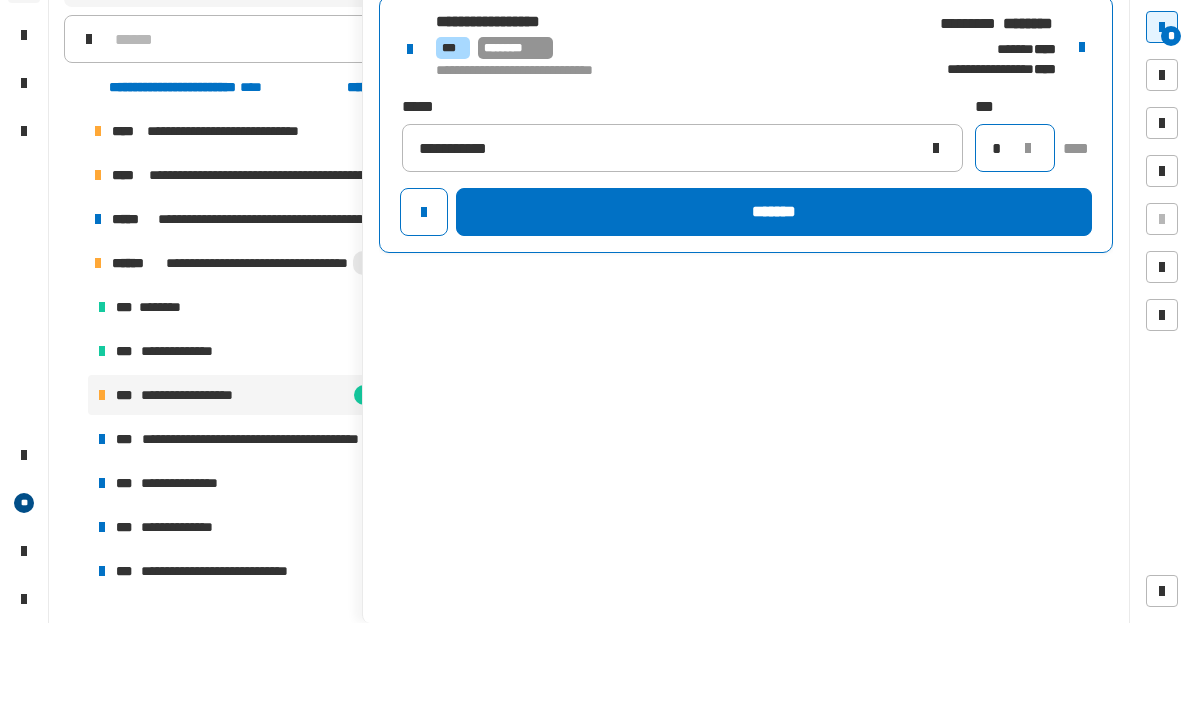 type on "*" 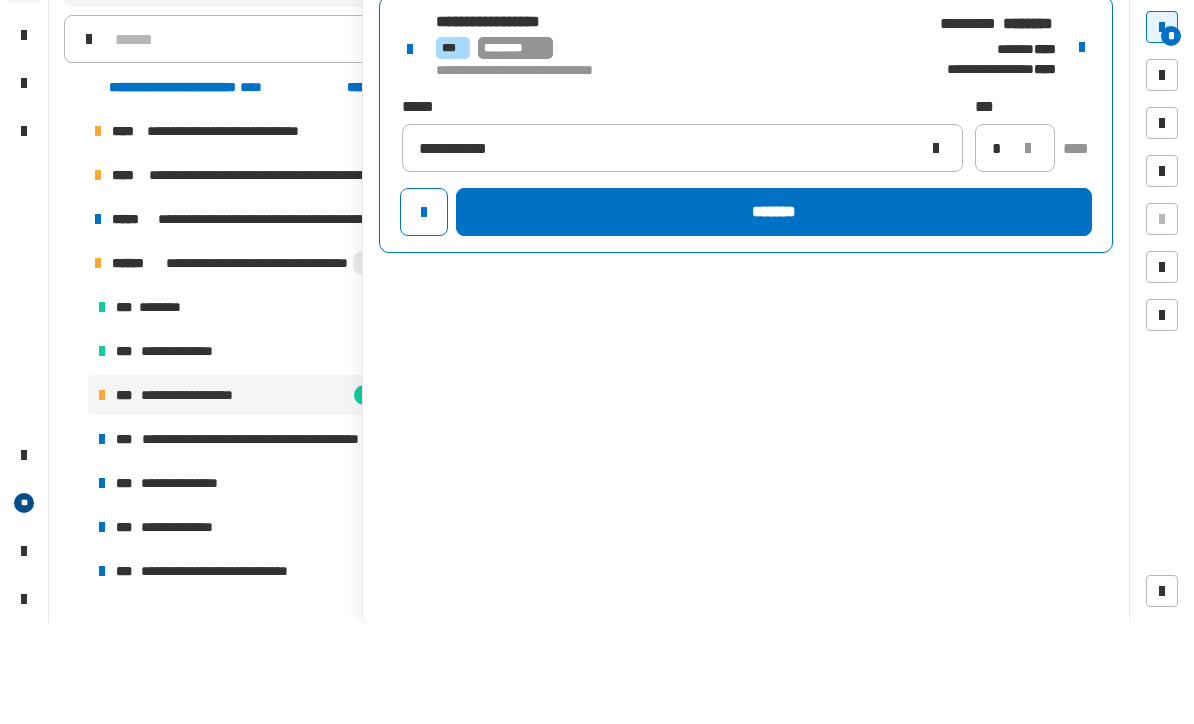 click on "*******" 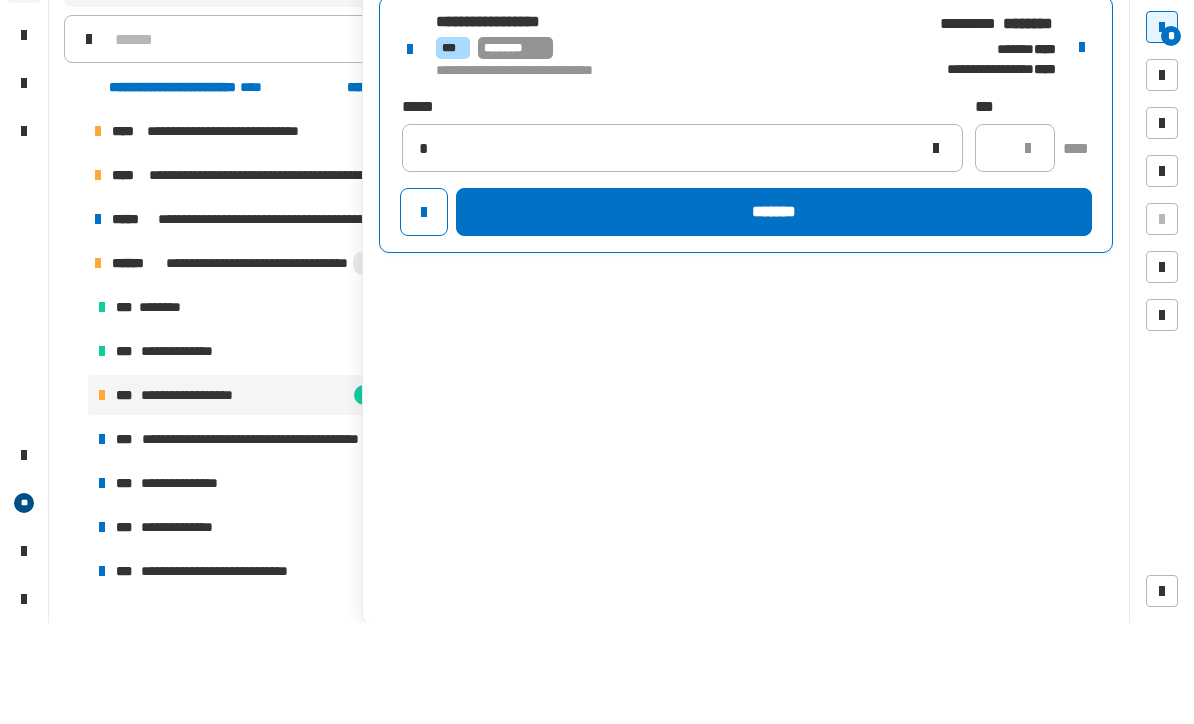 type 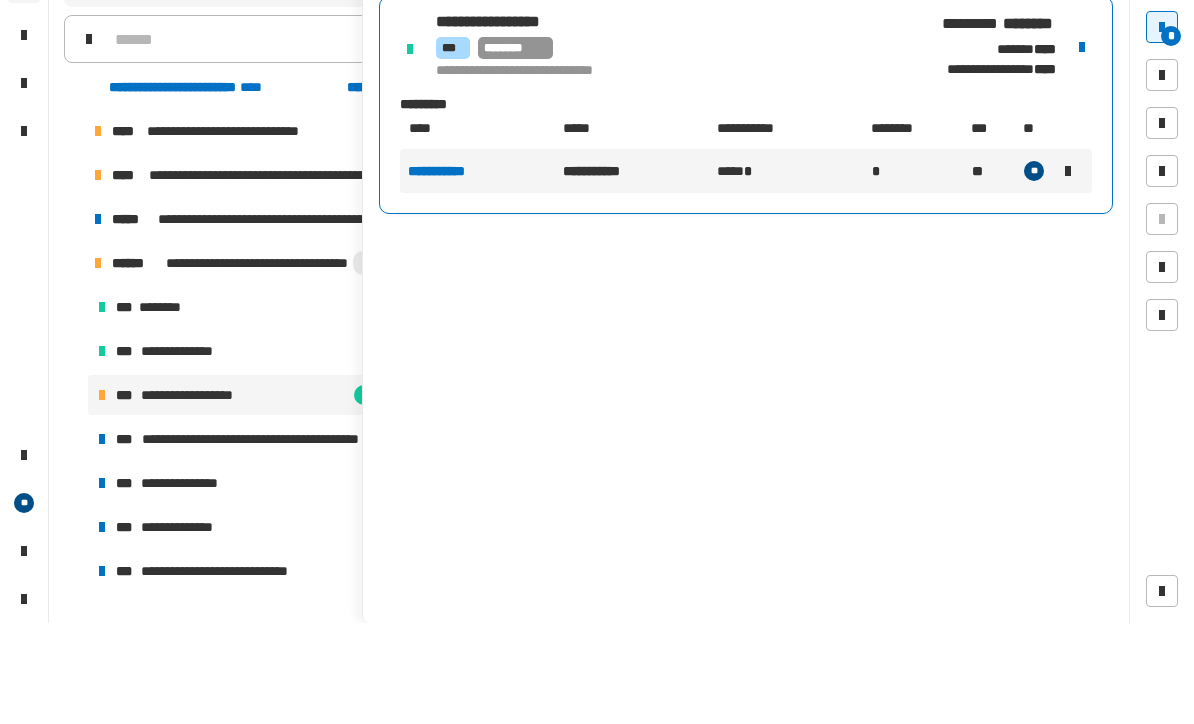 click on "**********" at bounding box center [195, 496] 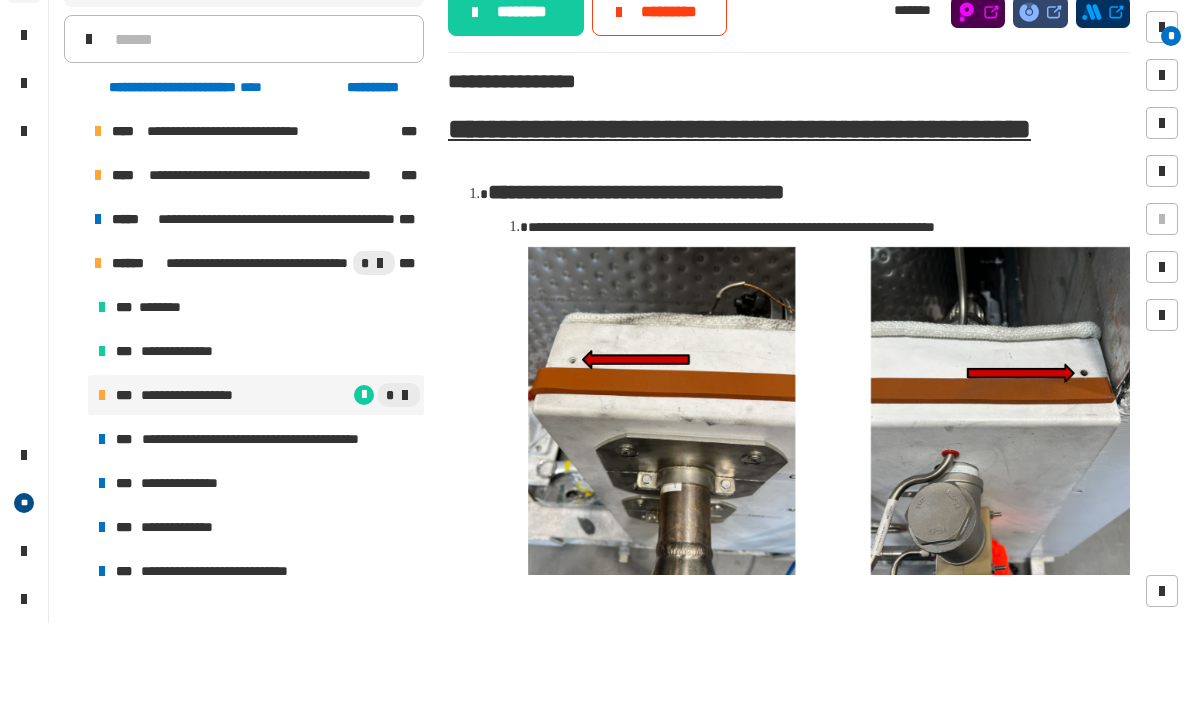 click on "********" 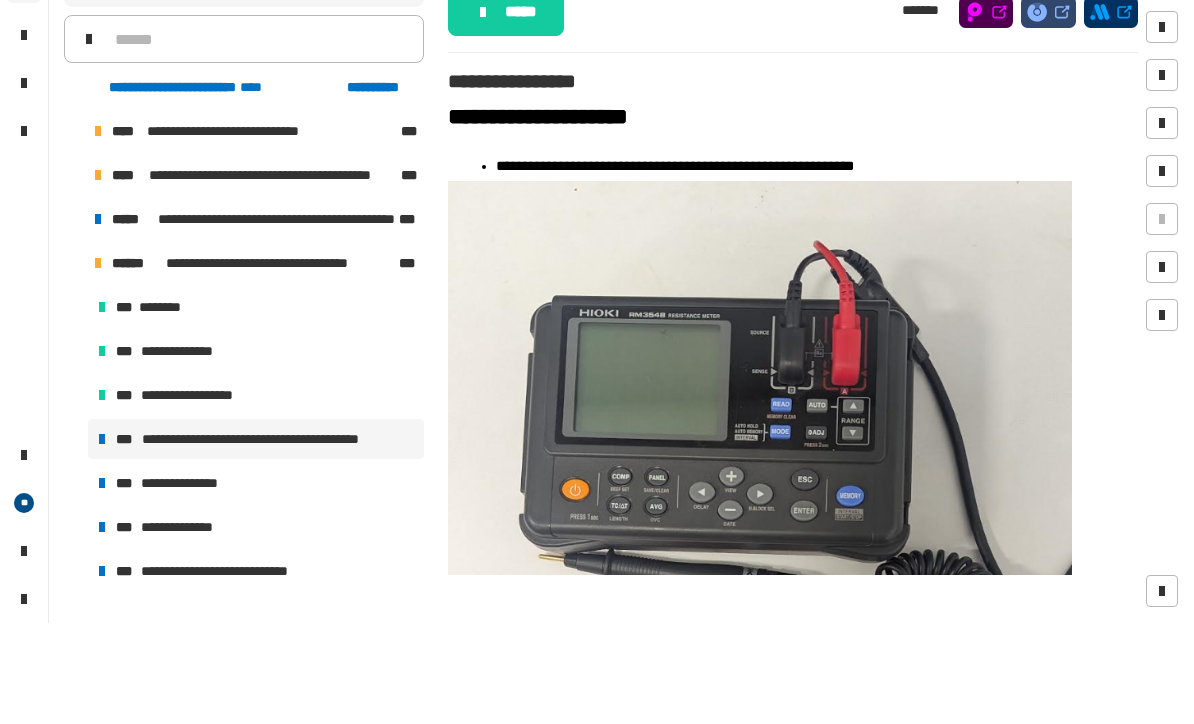 scroll, scrollTop: 0, scrollLeft: 0, axis: both 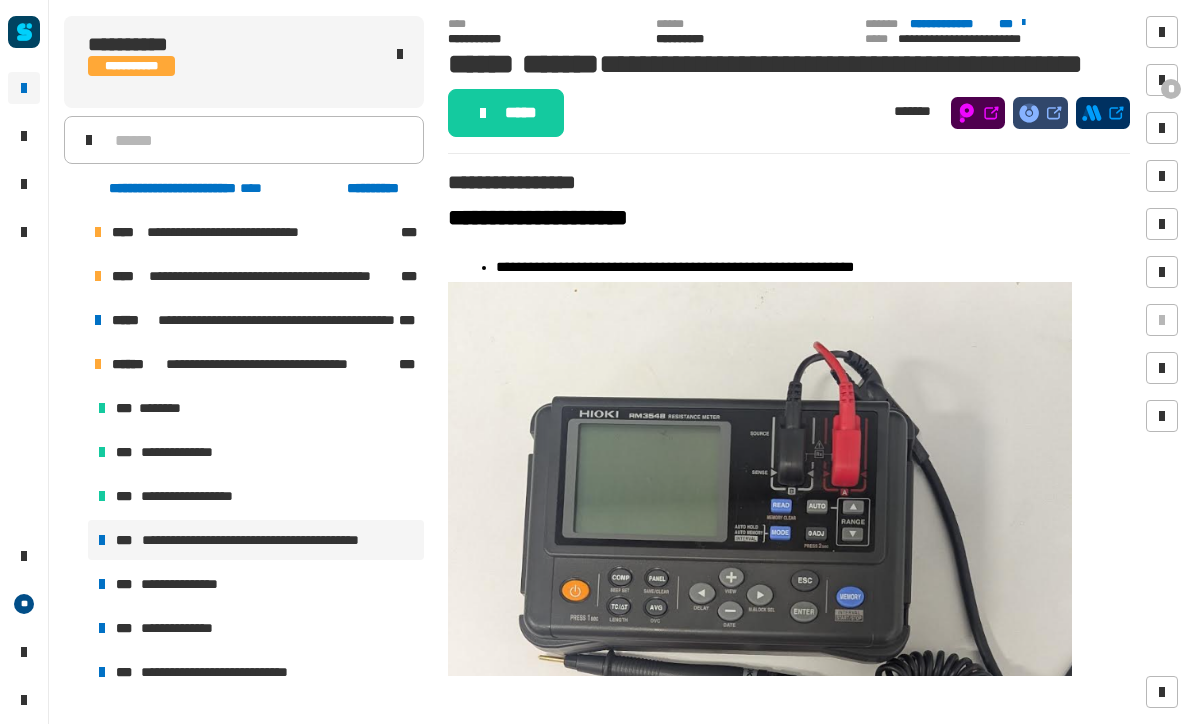 click at bounding box center [1162, 80] 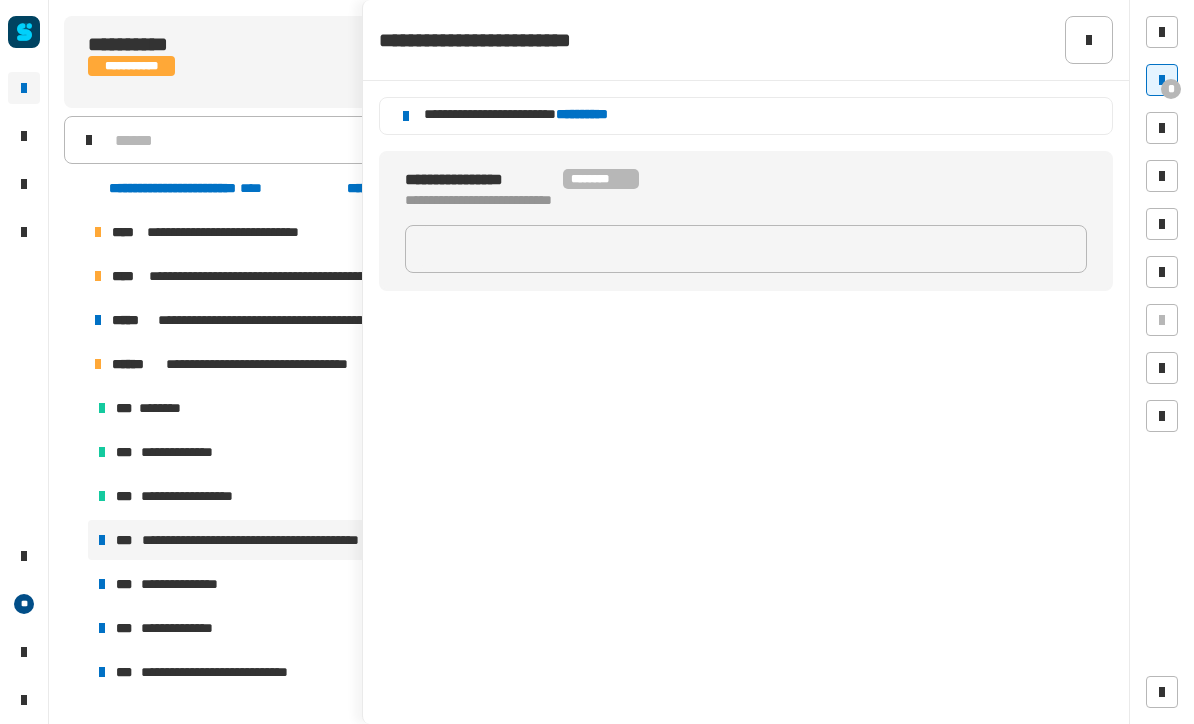 click 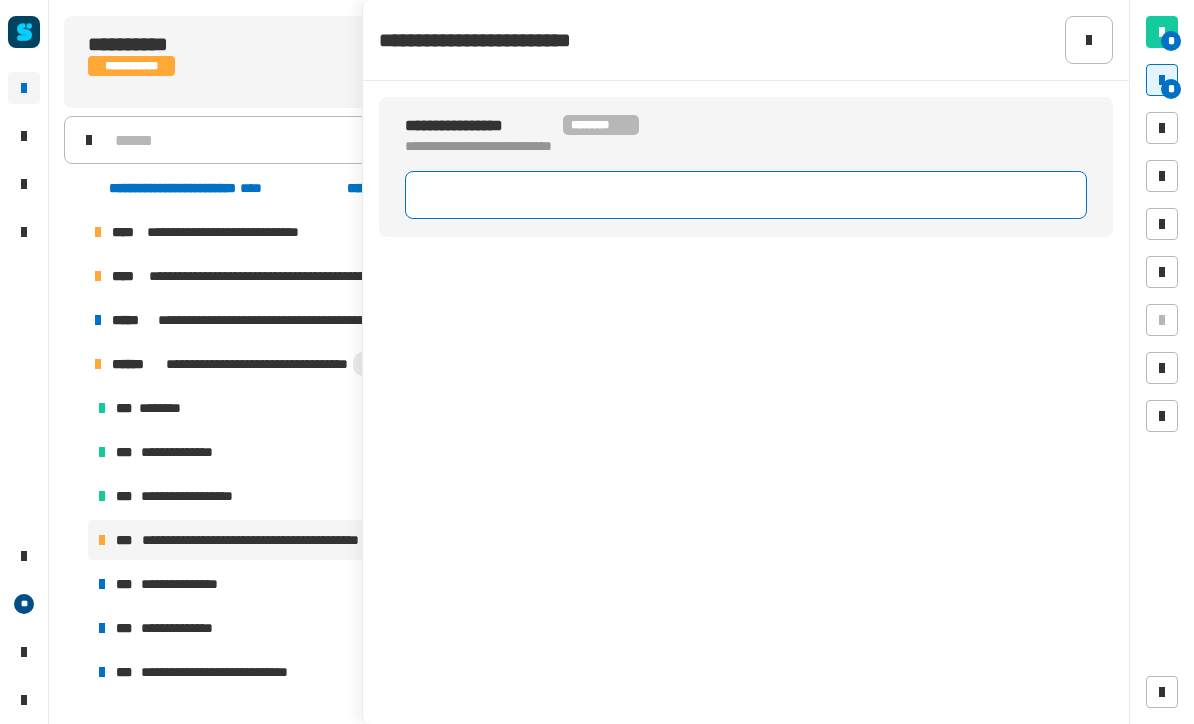 click 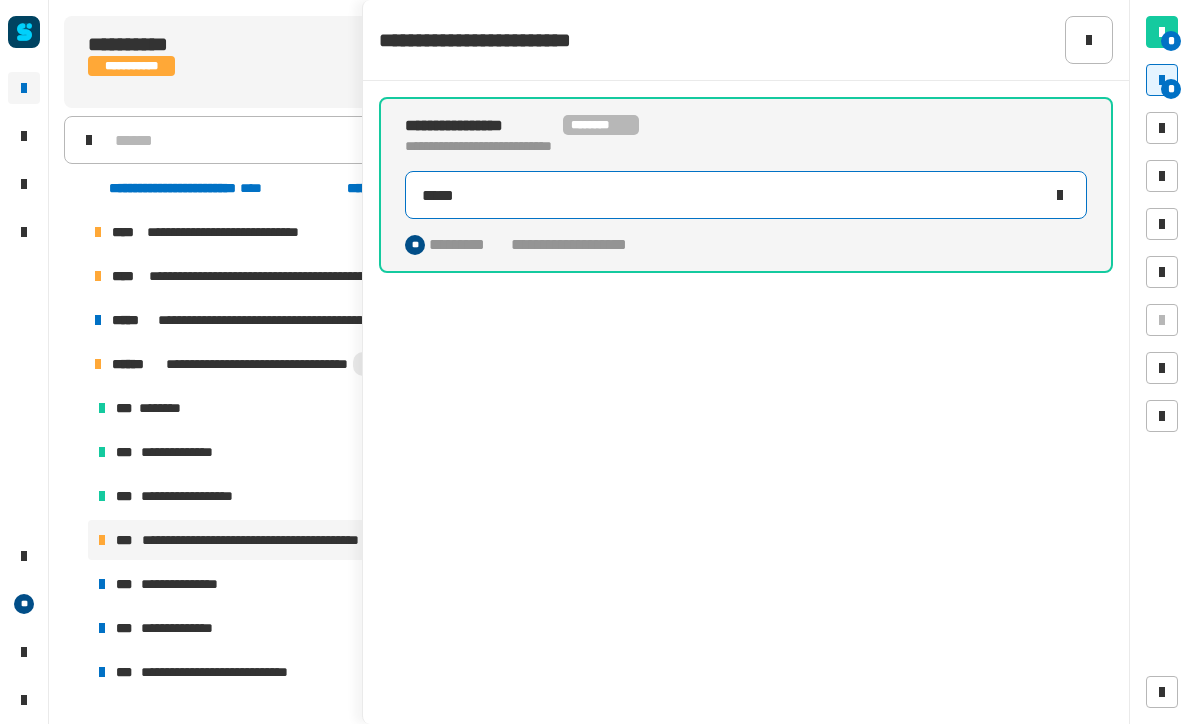 type on "******" 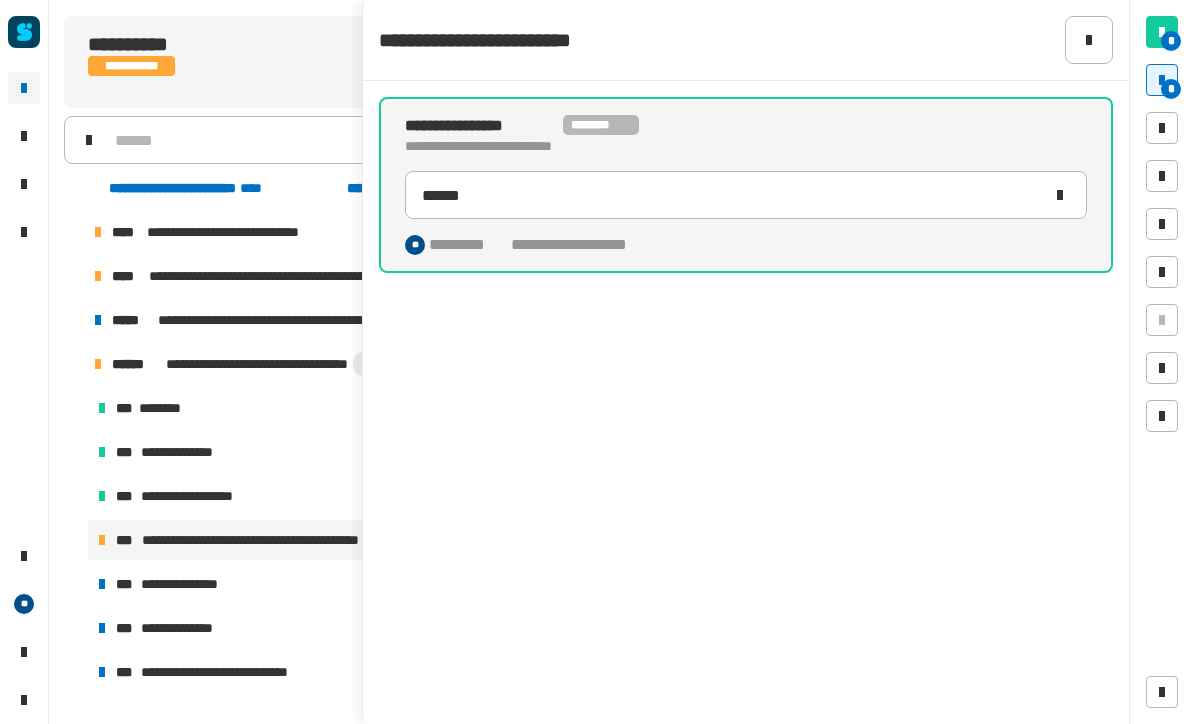 click on "*" at bounding box center [1171, 89] 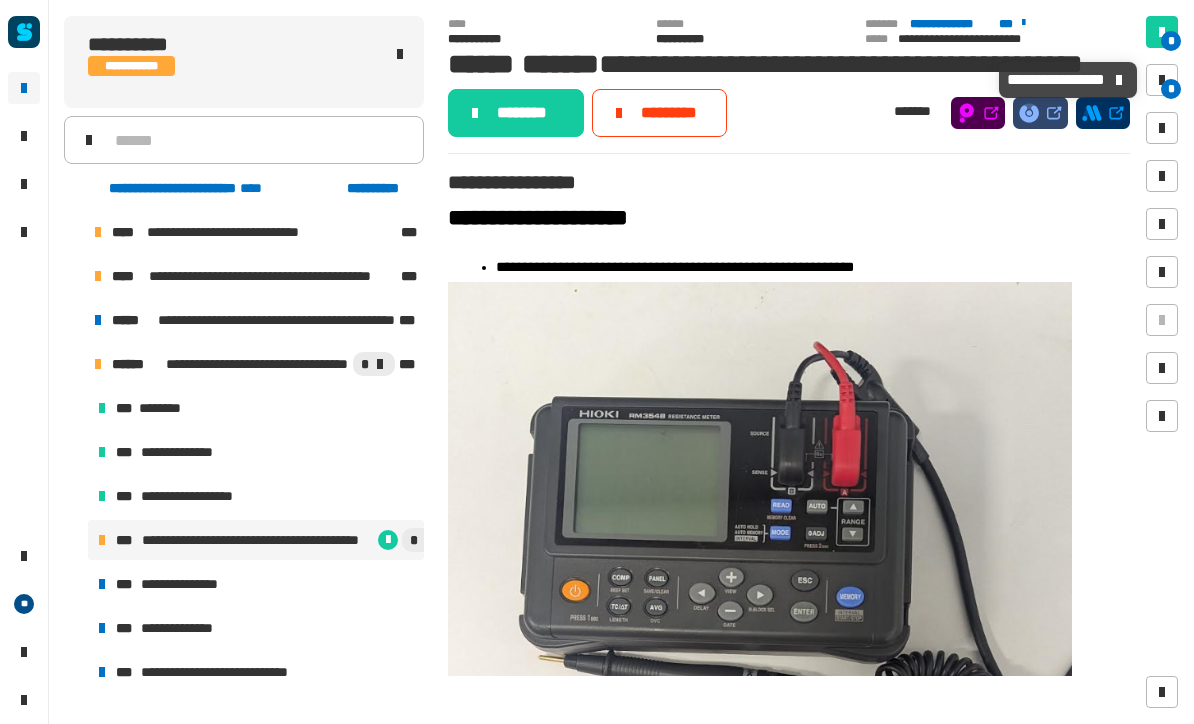 click on "********" 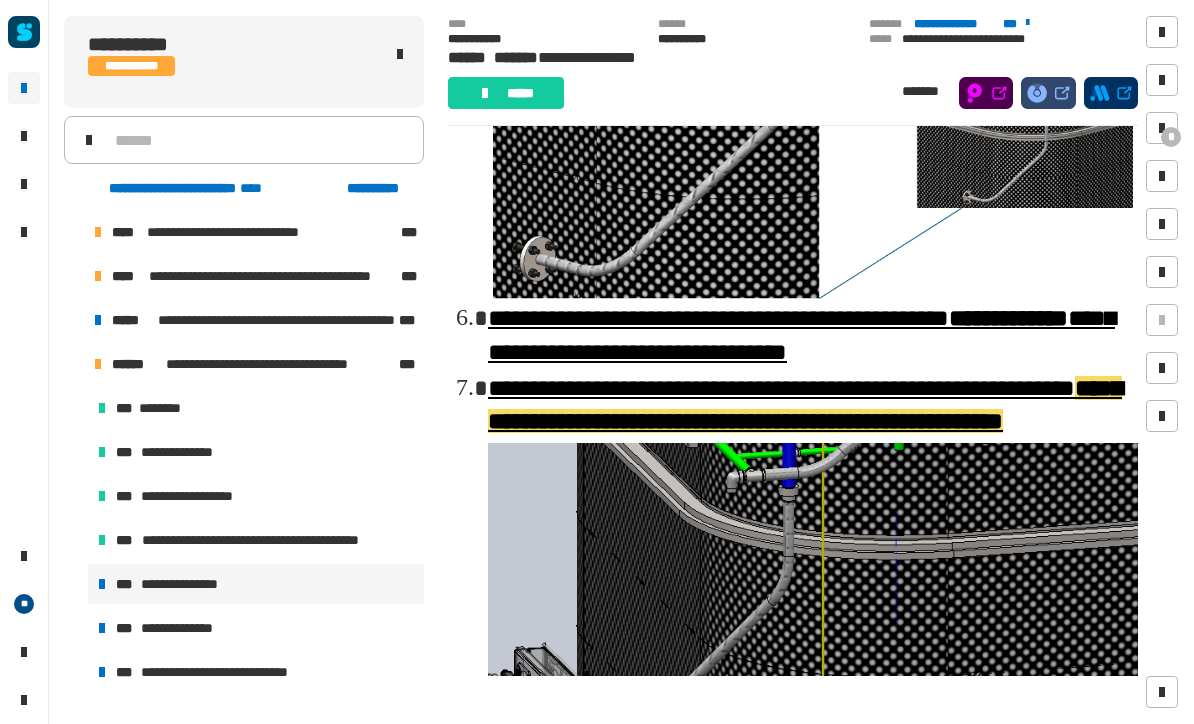 scroll, scrollTop: 2409, scrollLeft: 0, axis: vertical 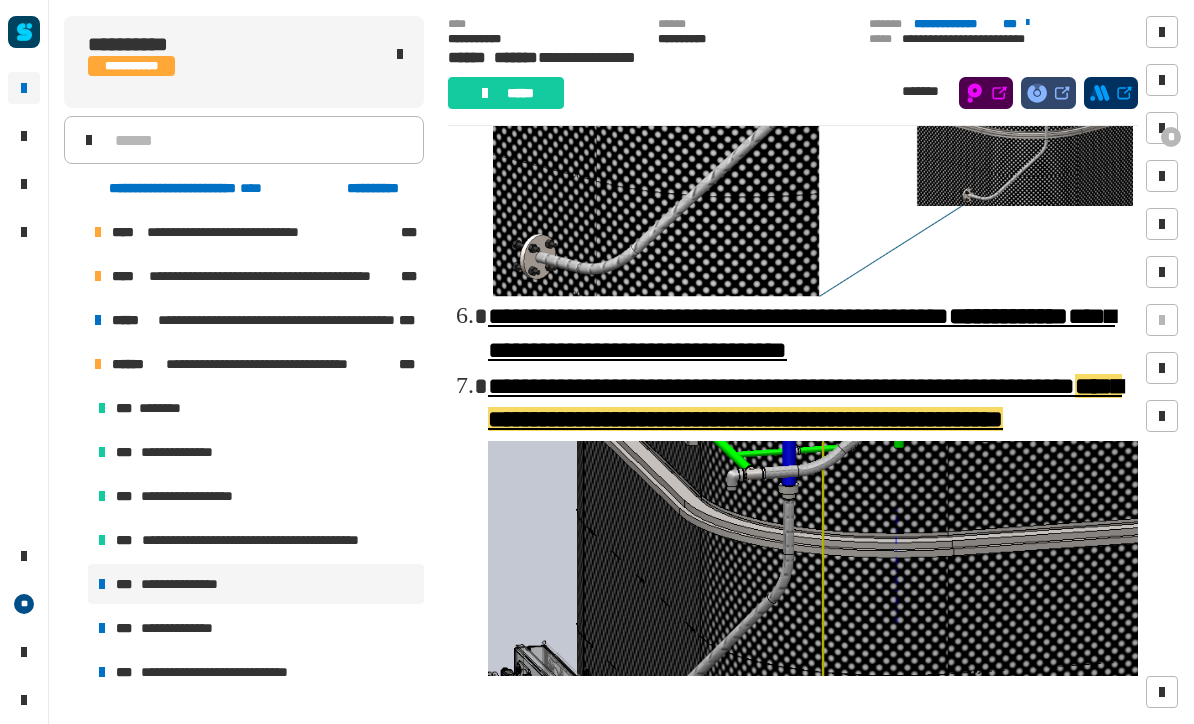 click on "*****" 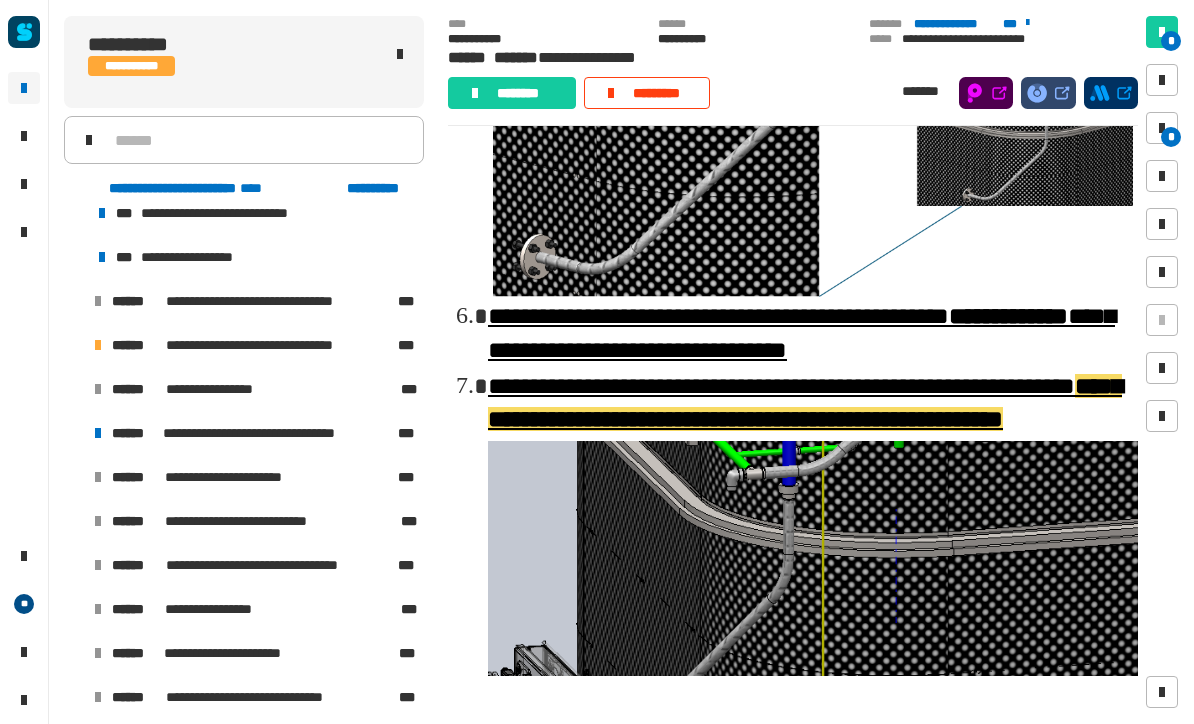 scroll, scrollTop: 413, scrollLeft: 0, axis: vertical 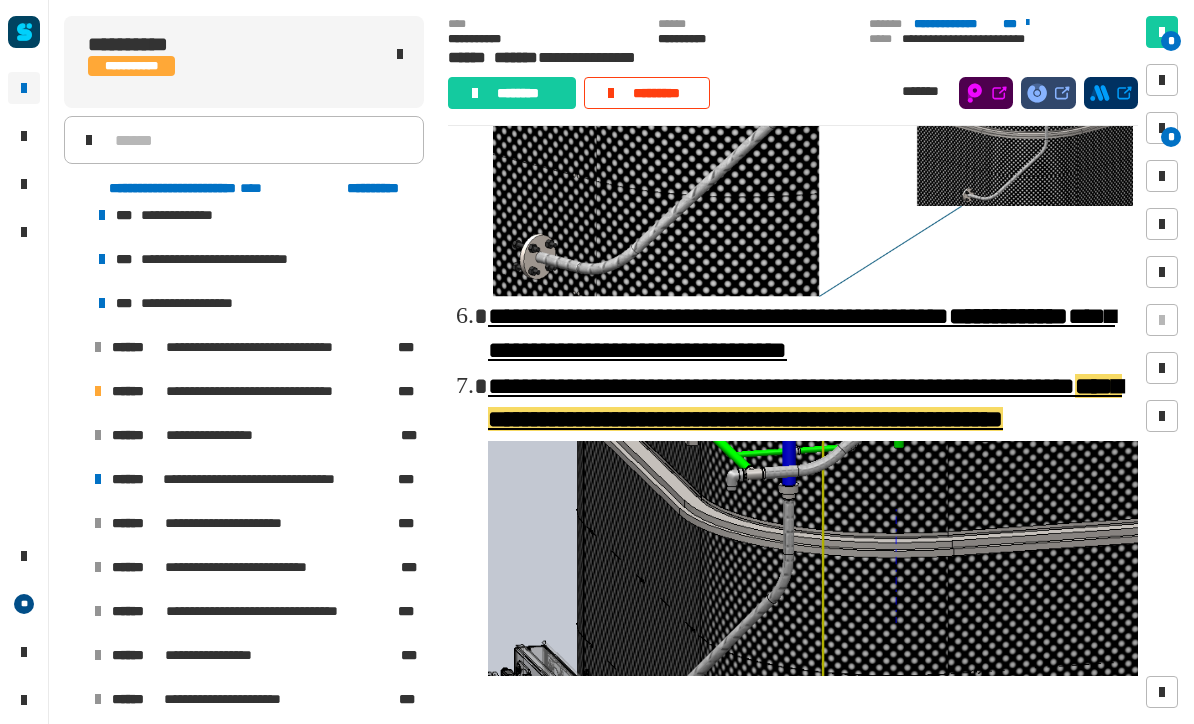 click at bounding box center [74, 391] 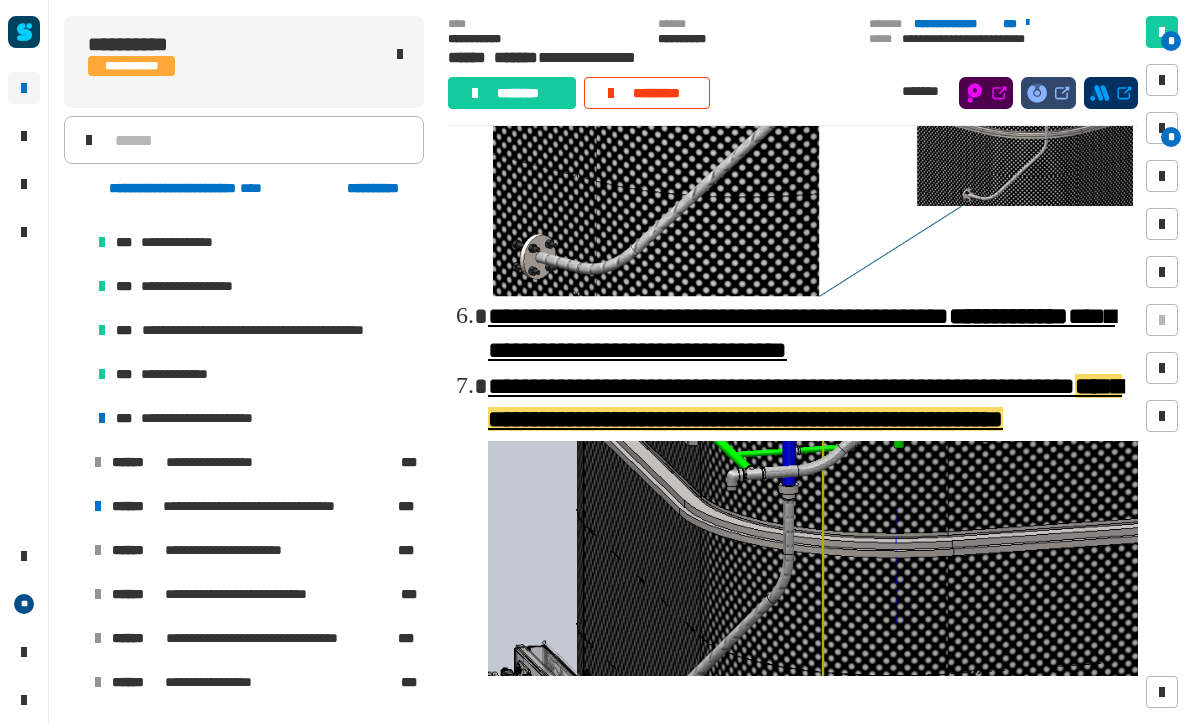 scroll, scrollTop: 662, scrollLeft: 0, axis: vertical 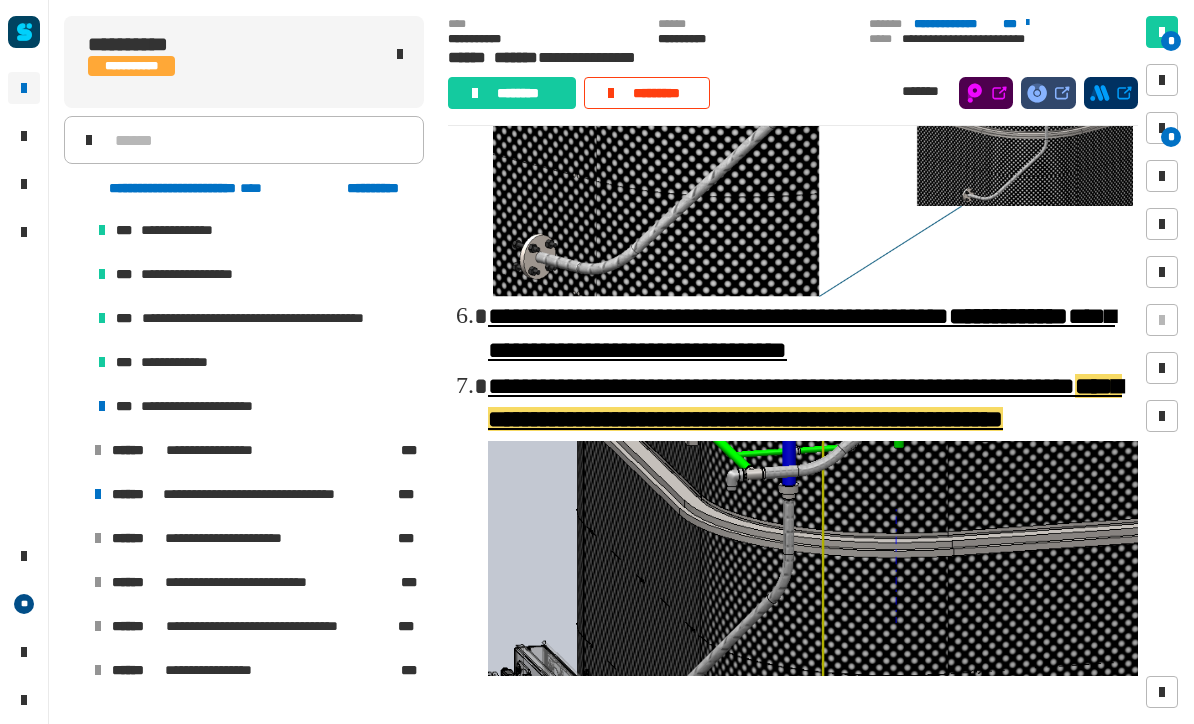 click on "***" at bounding box center [126, 406] 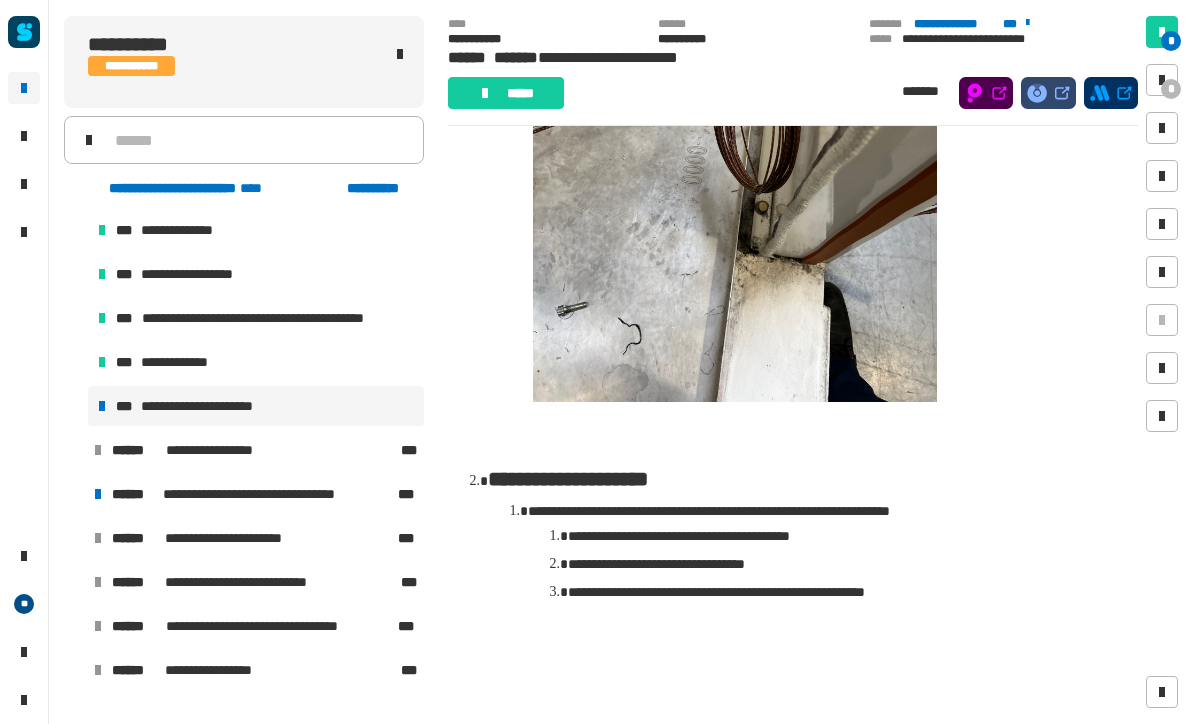 scroll, scrollTop: 1609, scrollLeft: 0, axis: vertical 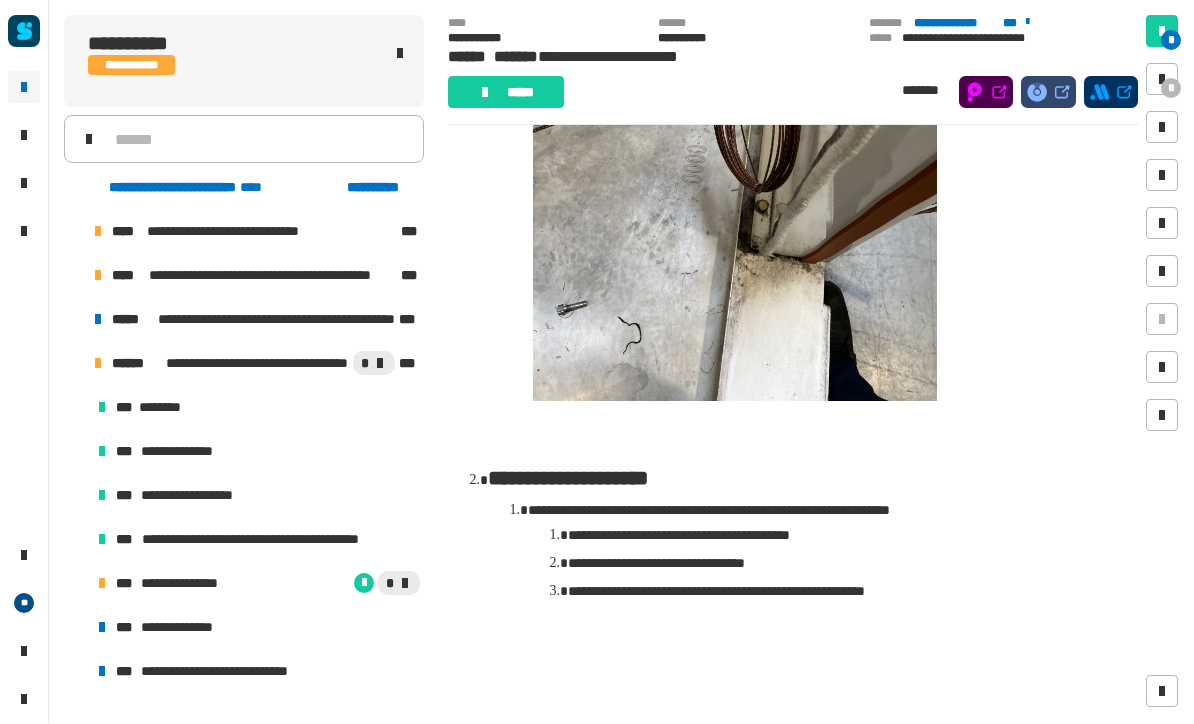 click at bounding box center (74, 276) 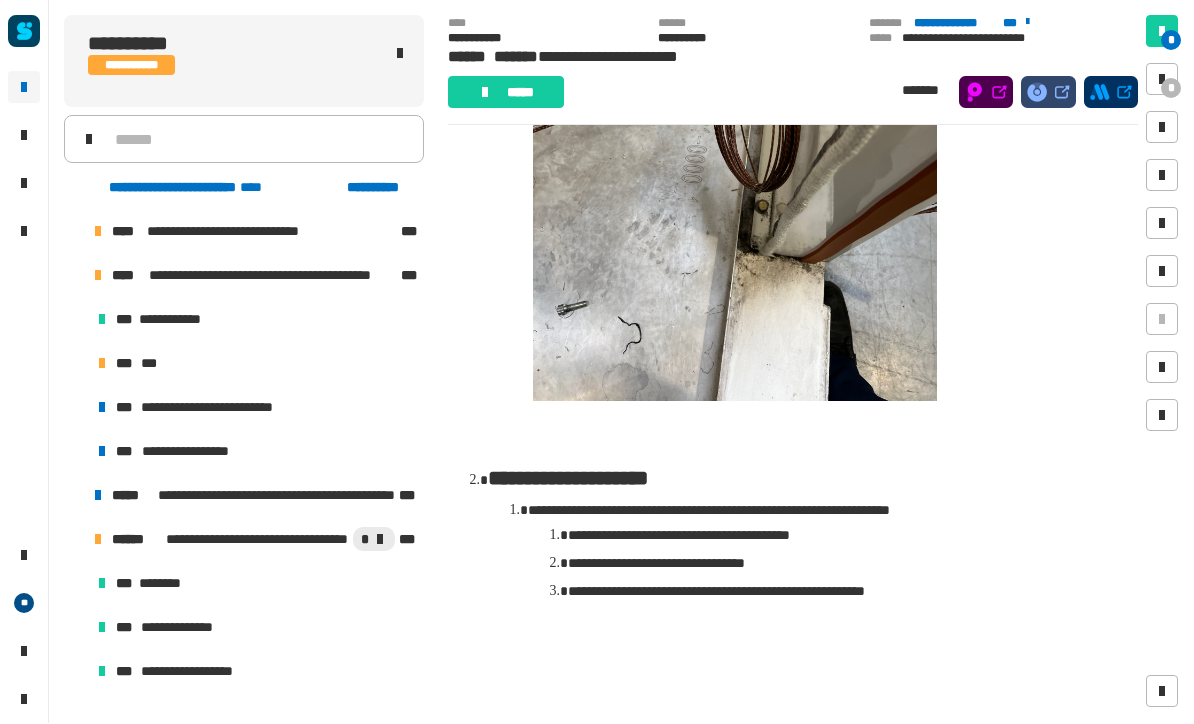 click on "*** ***" at bounding box center (256, 364) 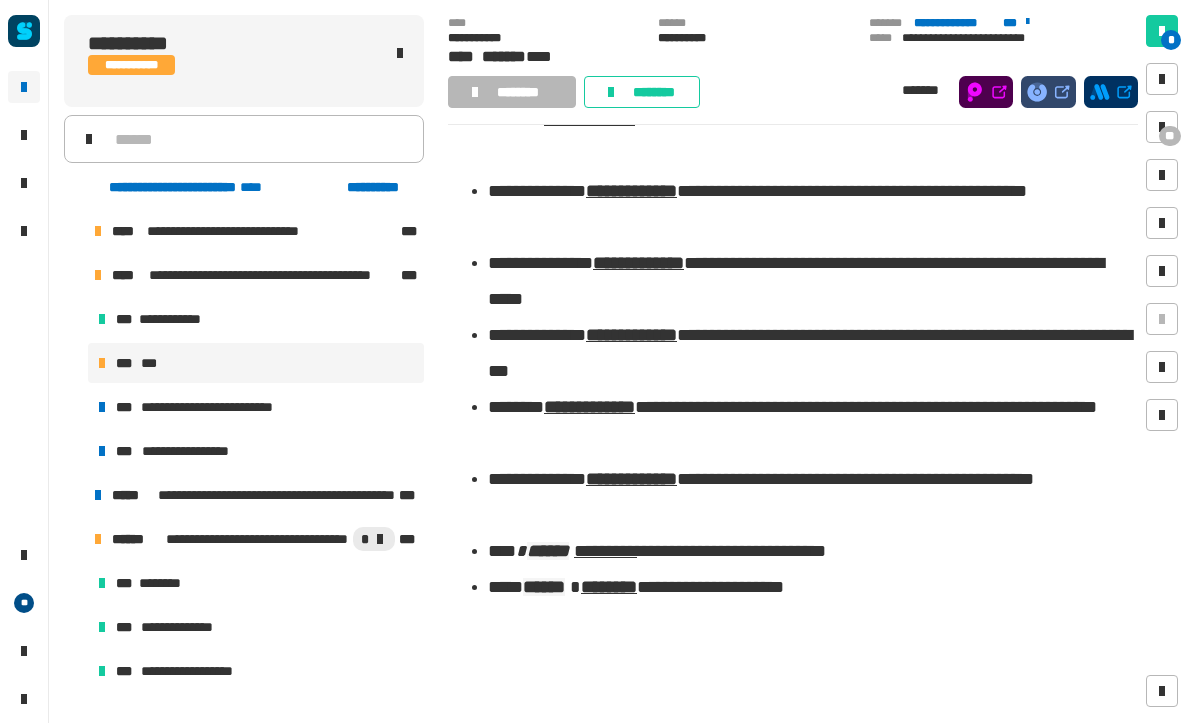 scroll, scrollTop: 271, scrollLeft: 0, axis: vertical 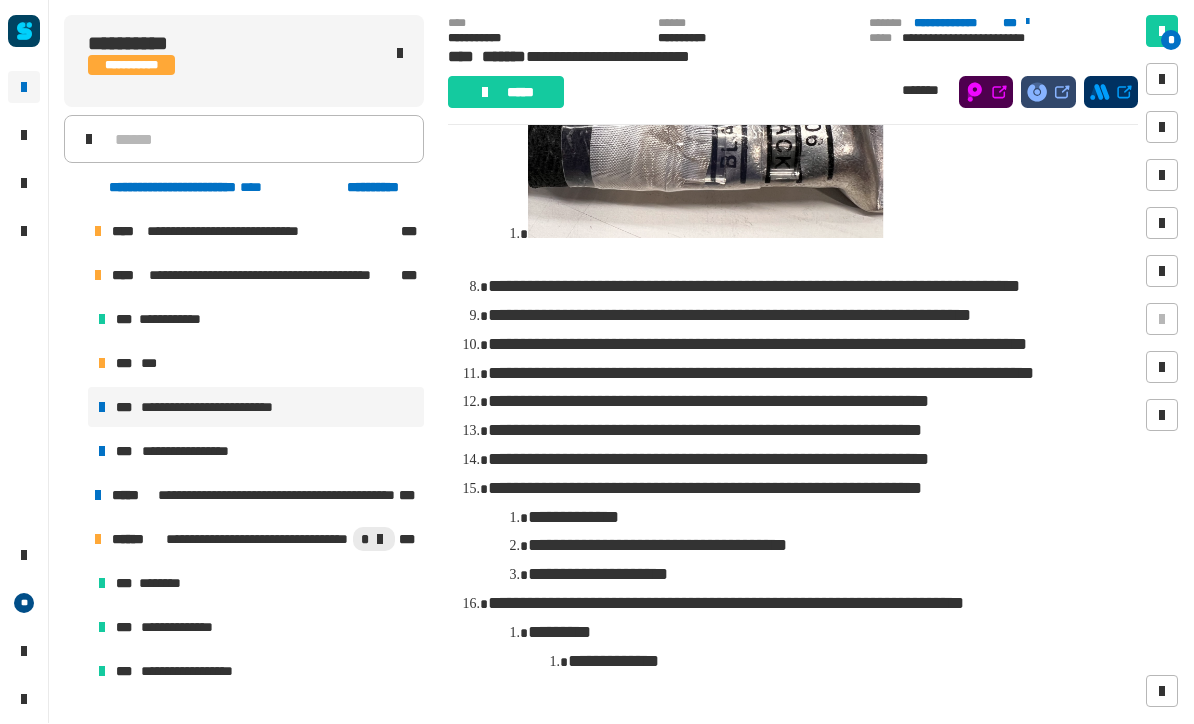 click at bounding box center (74, 276) 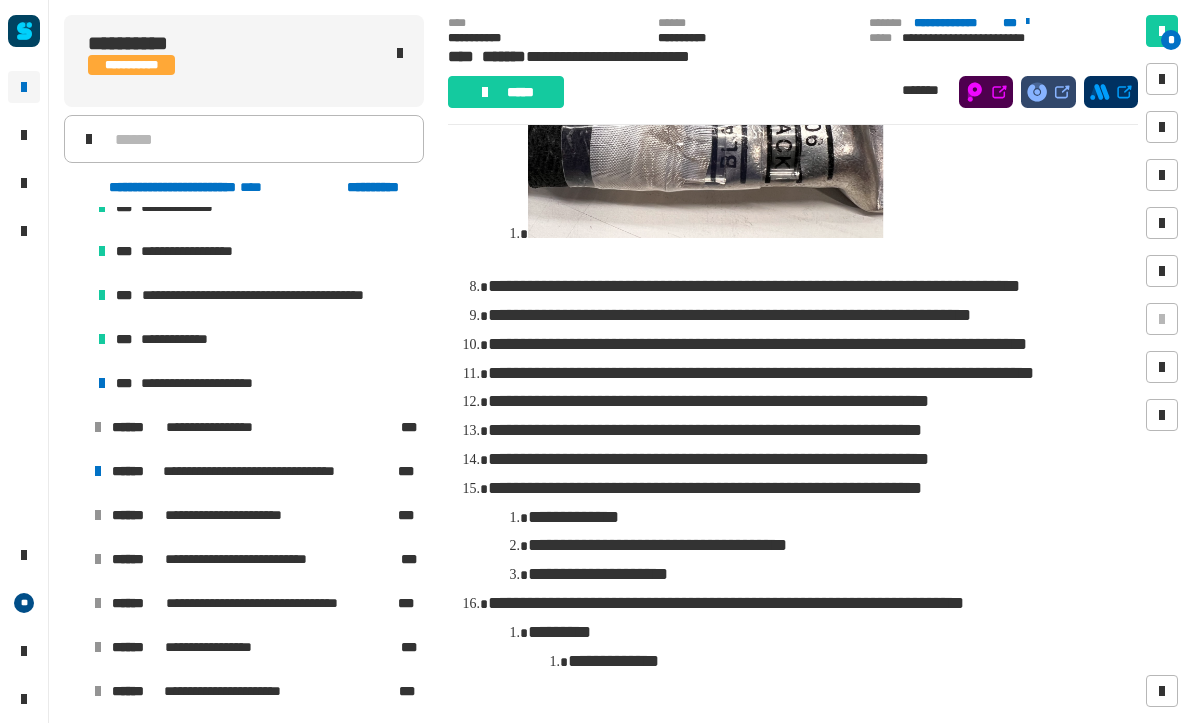 scroll, scrollTop: 725, scrollLeft: 0, axis: vertical 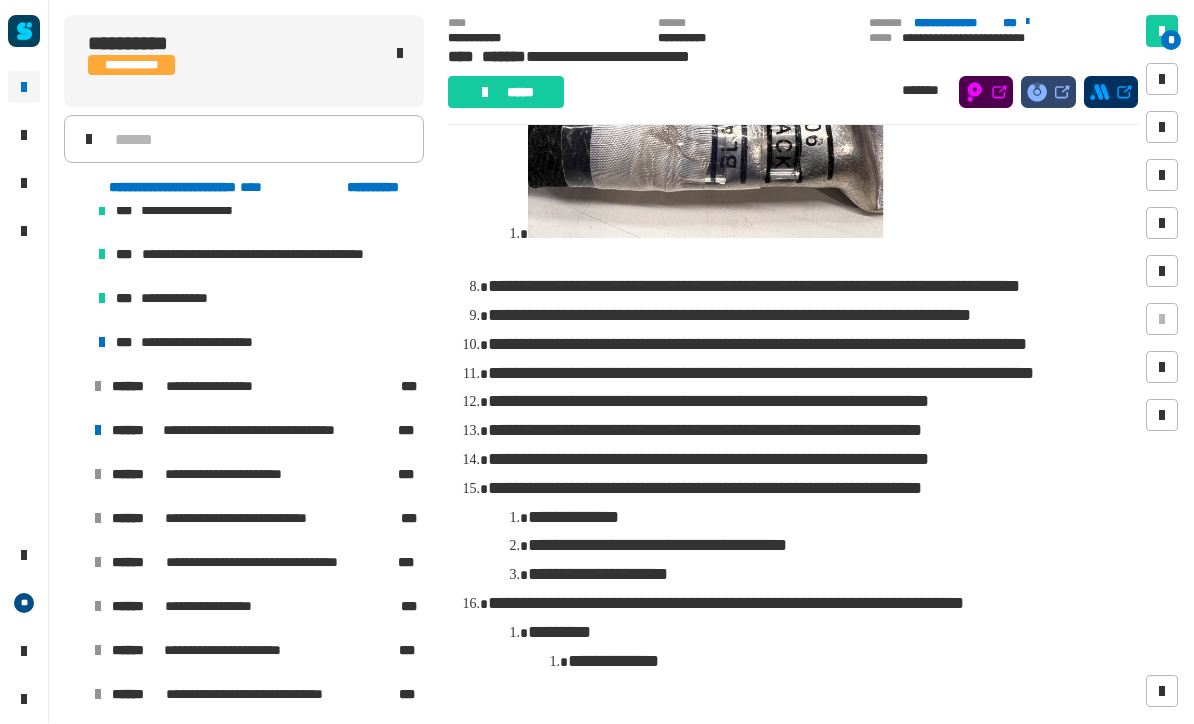 click at bounding box center [74, 431] 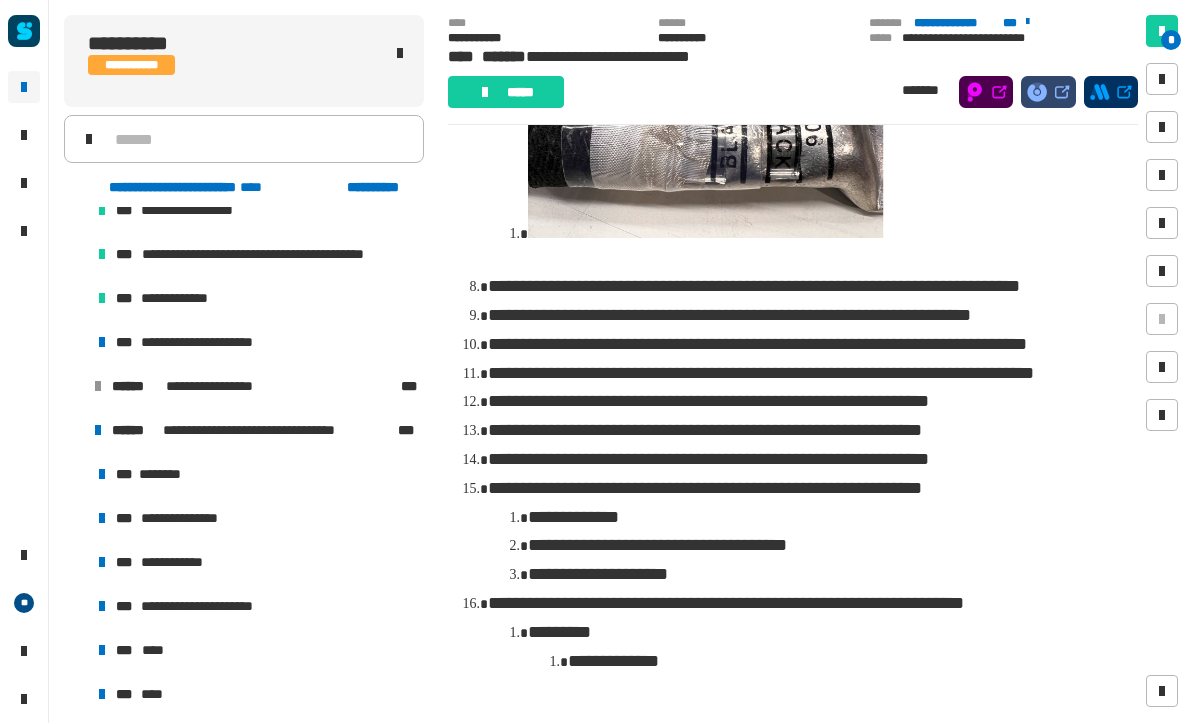 click on "*** ********" at bounding box center (256, 475) 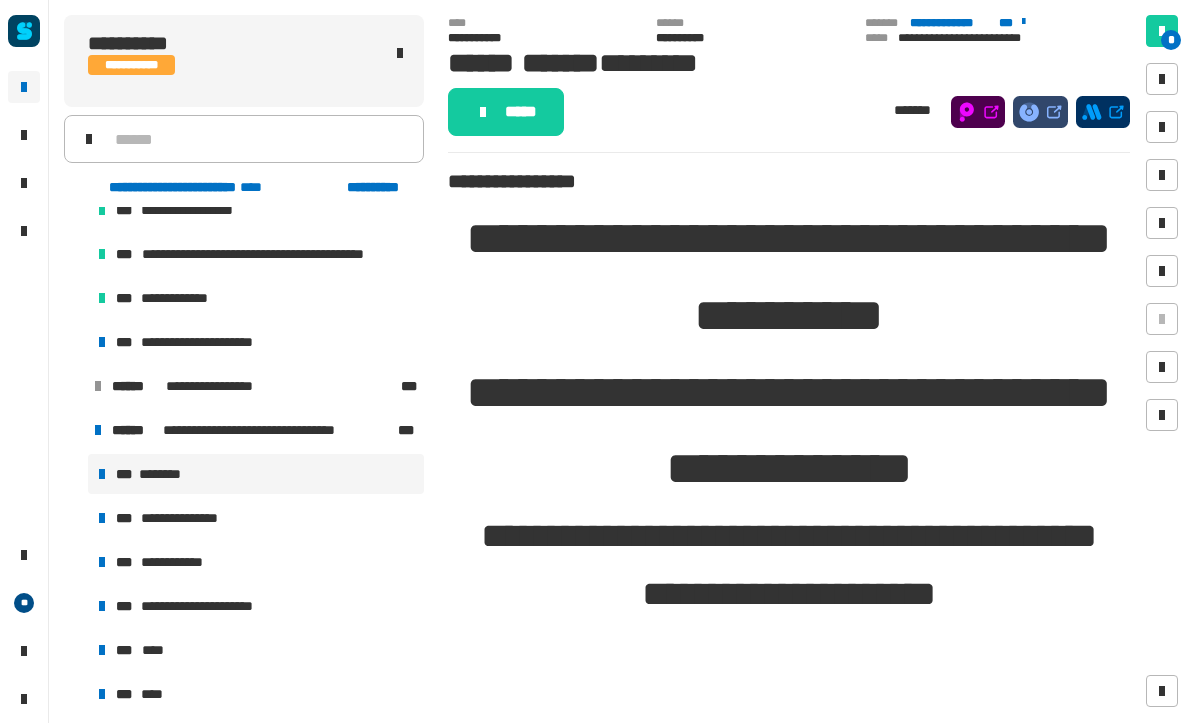 click on "**********" at bounding box center (256, 519) 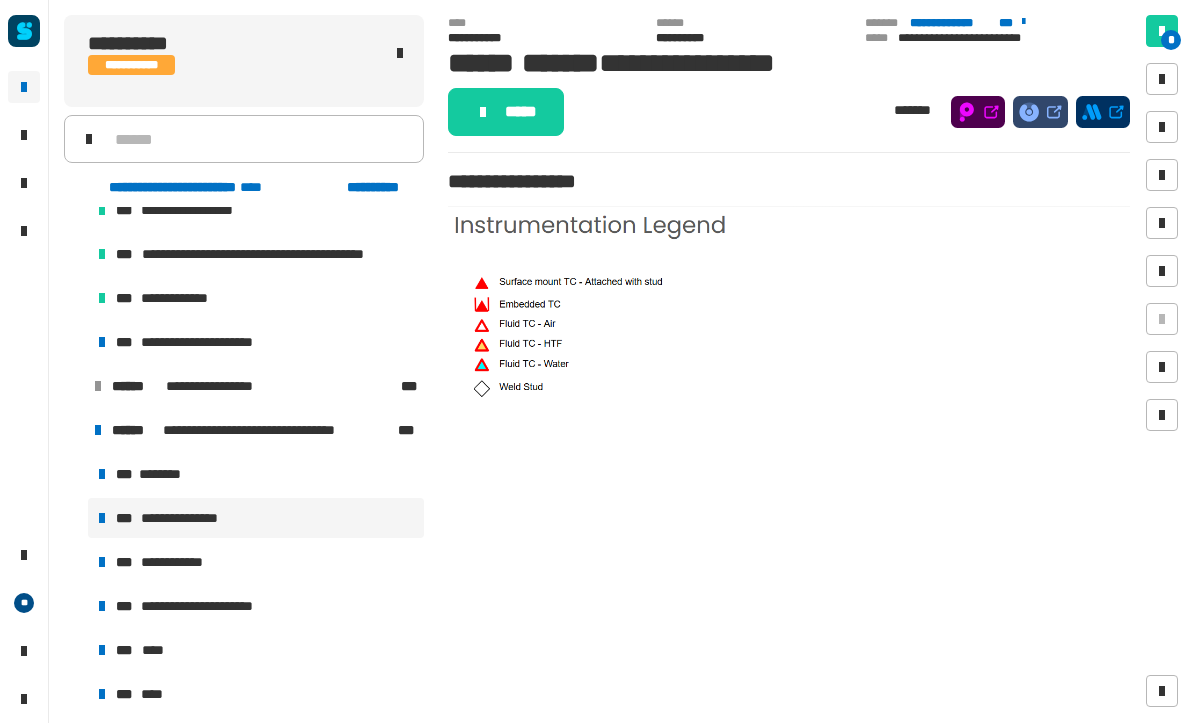 click on "**********" at bounding box center [256, 563] 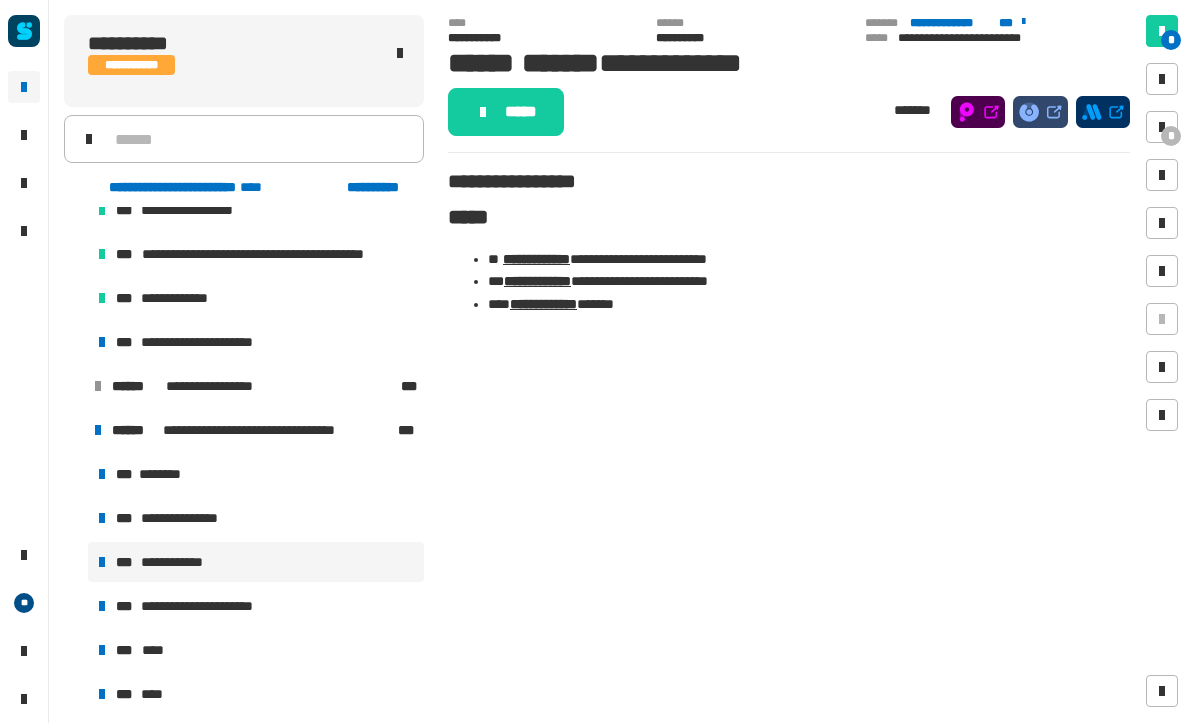 click on "**********" at bounding box center (205, 607) 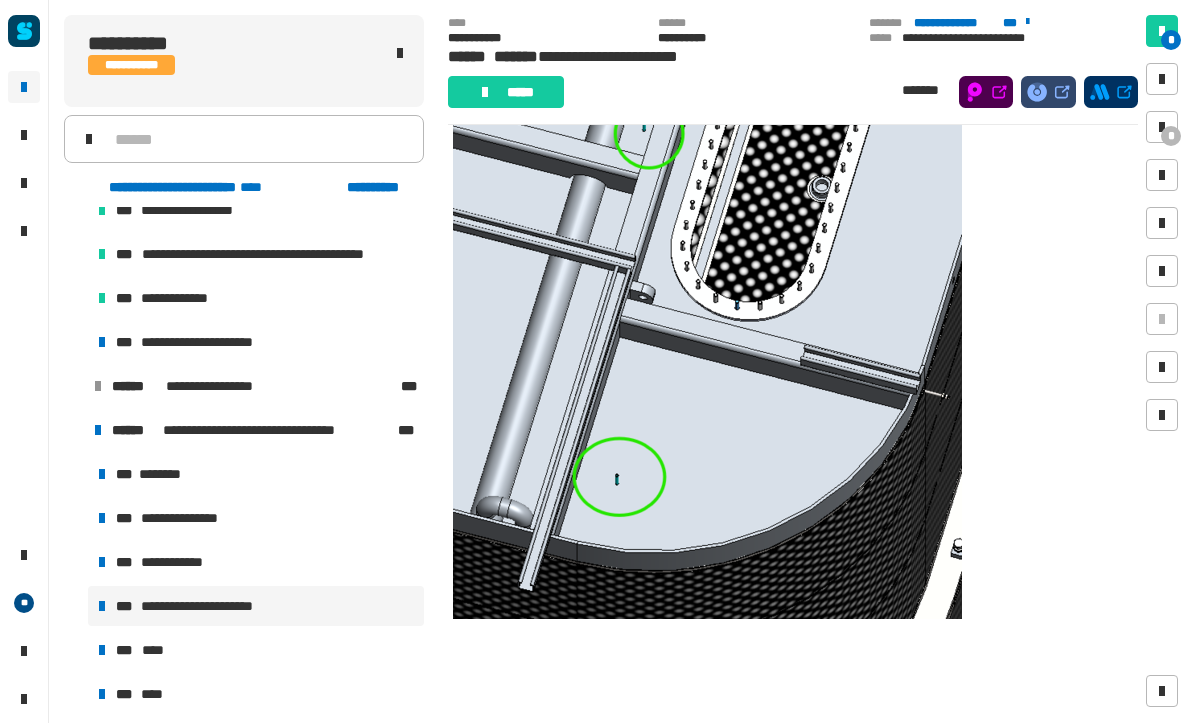scroll, scrollTop: 238, scrollLeft: 0, axis: vertical 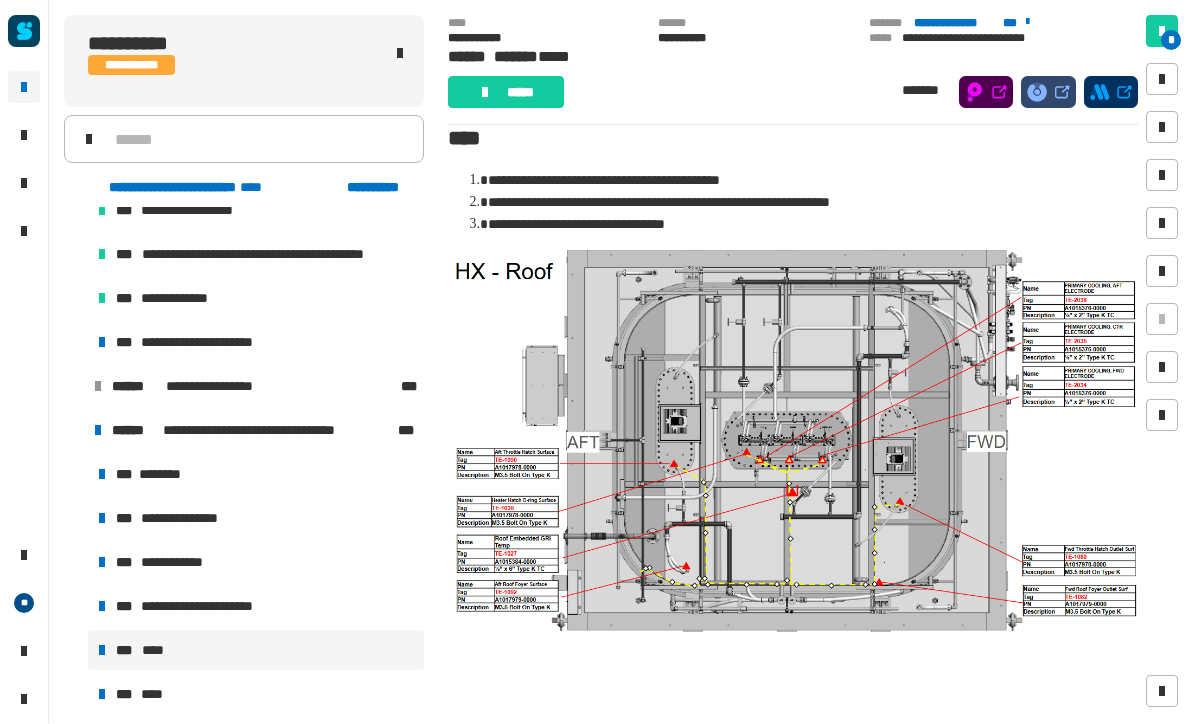 click on "**********" at bounding box center (256, 519) 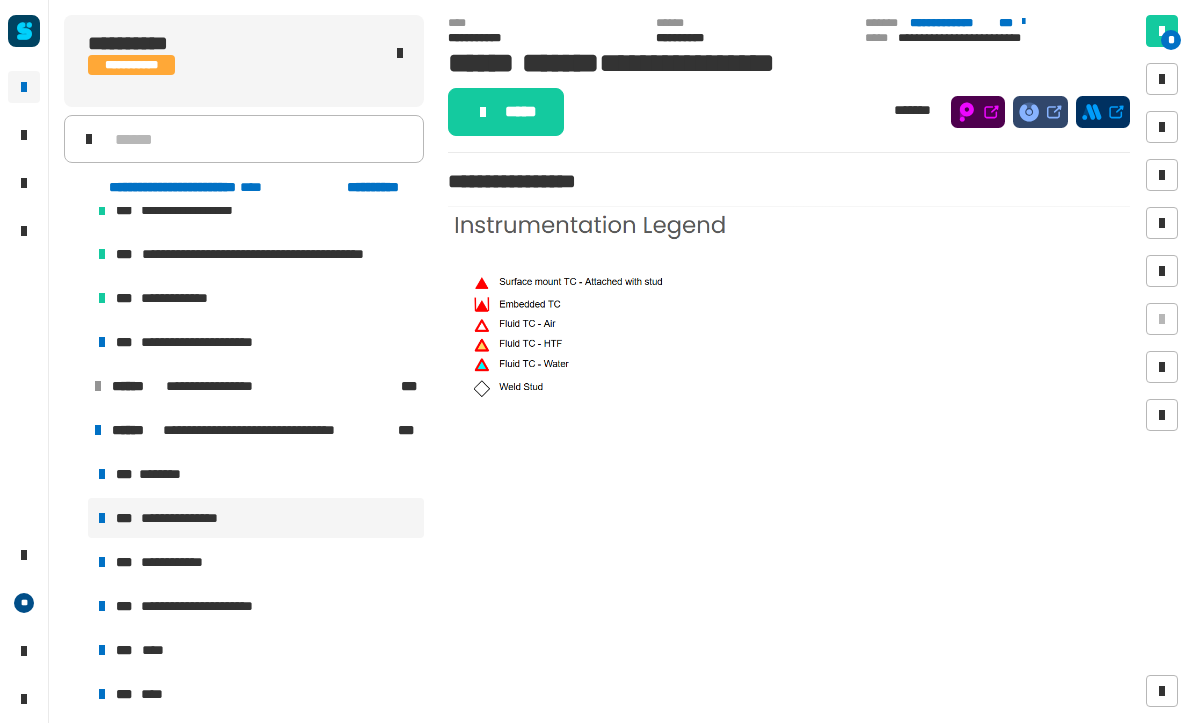 click on "*** ****" at bounding box center [256, 651] 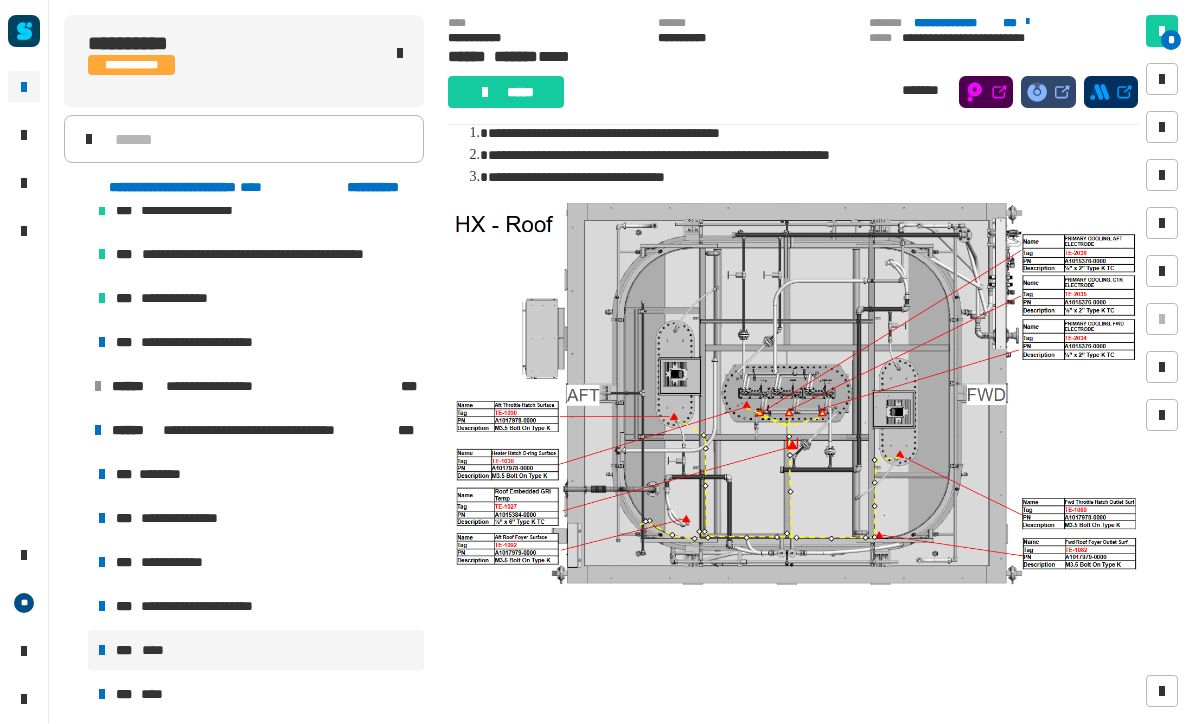 scroll, scrollTop: 249, scrollLeft: 0, axis: vertical 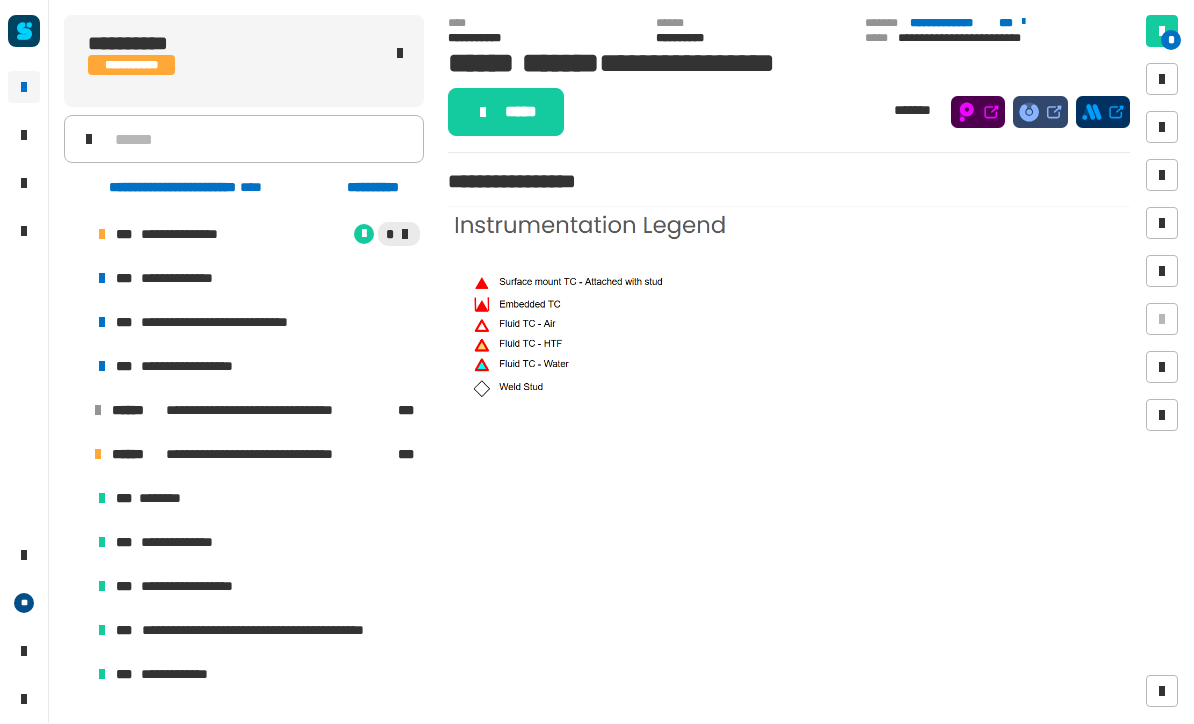 click at bounding box center (74, 455) 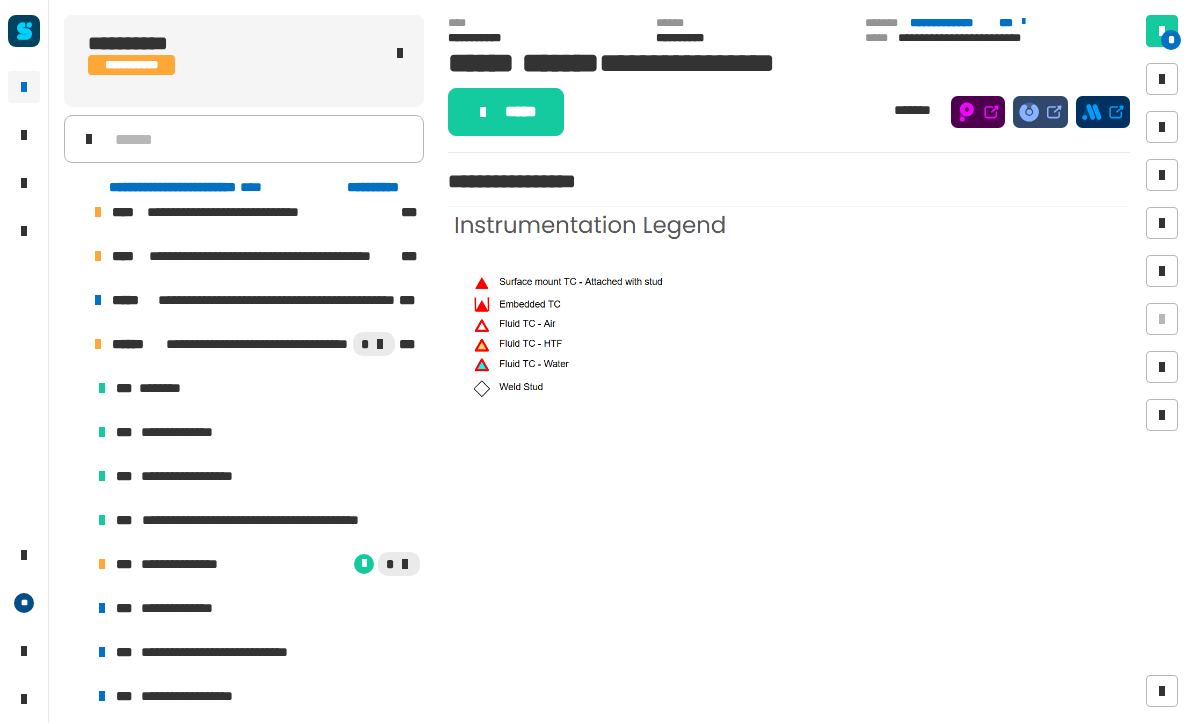 scroll, scrollTop: 32, scrollLeft: 0, axis: vertical 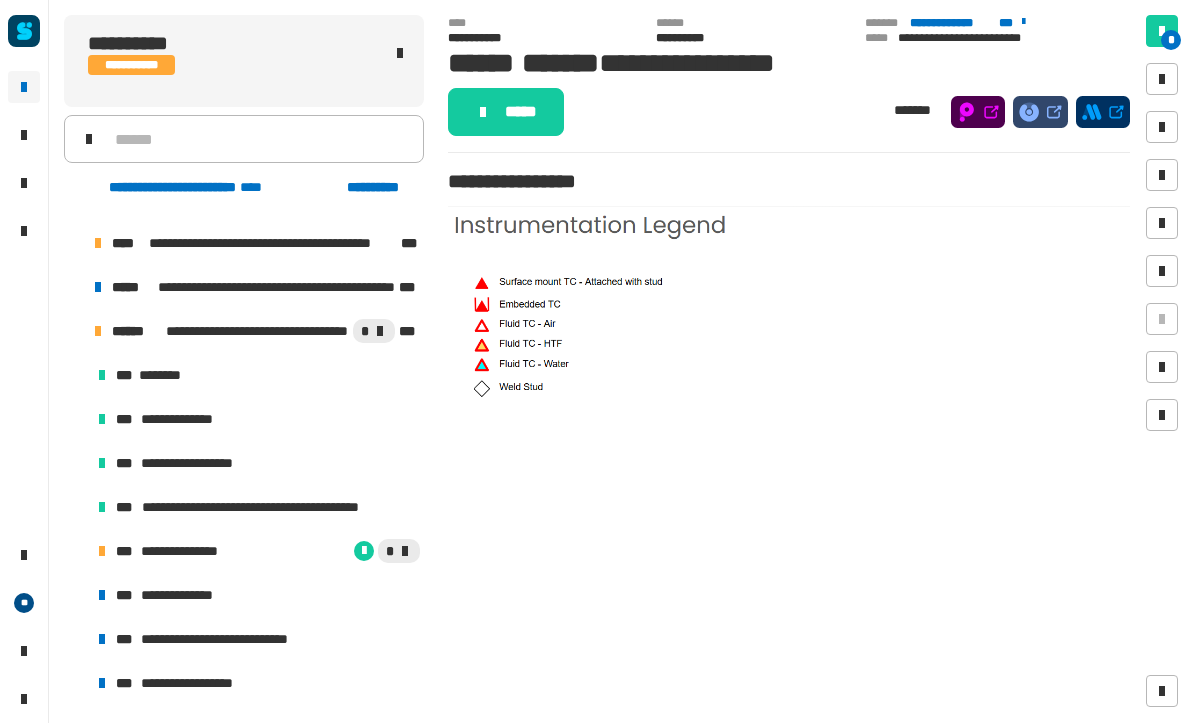 click on "**********" at bounding box center (256, 552) 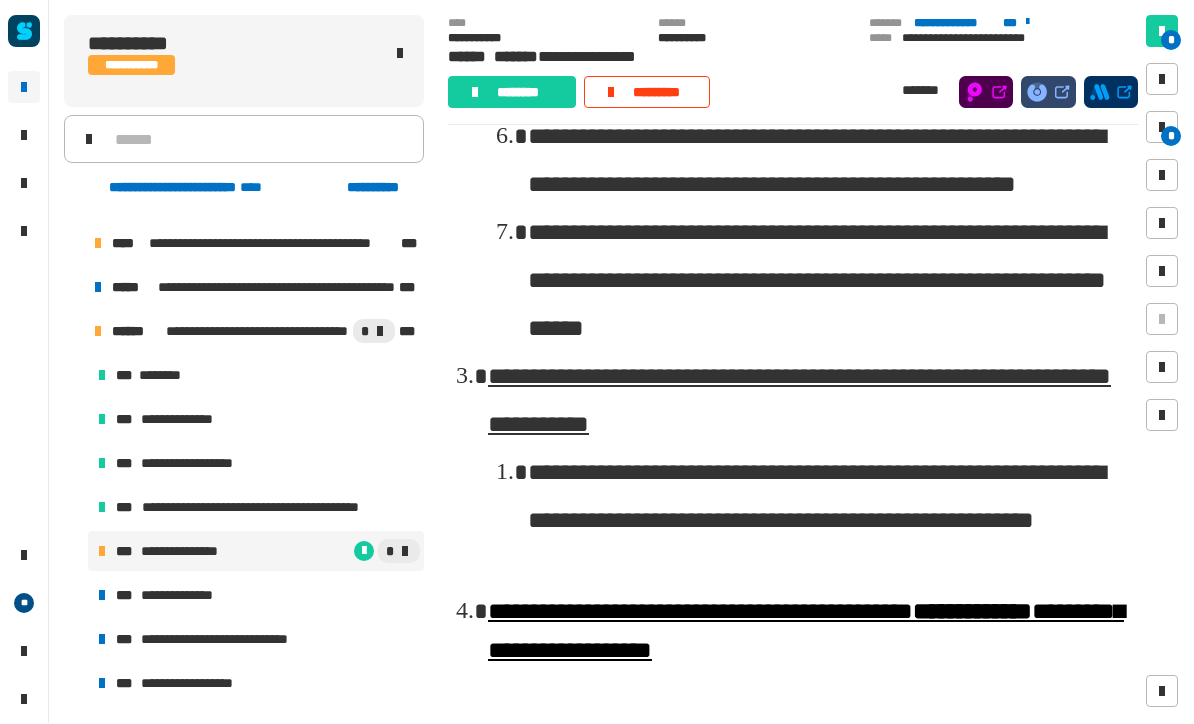 scroll, scrollTop: 1636, scrollLeft: 0, axis: vertical 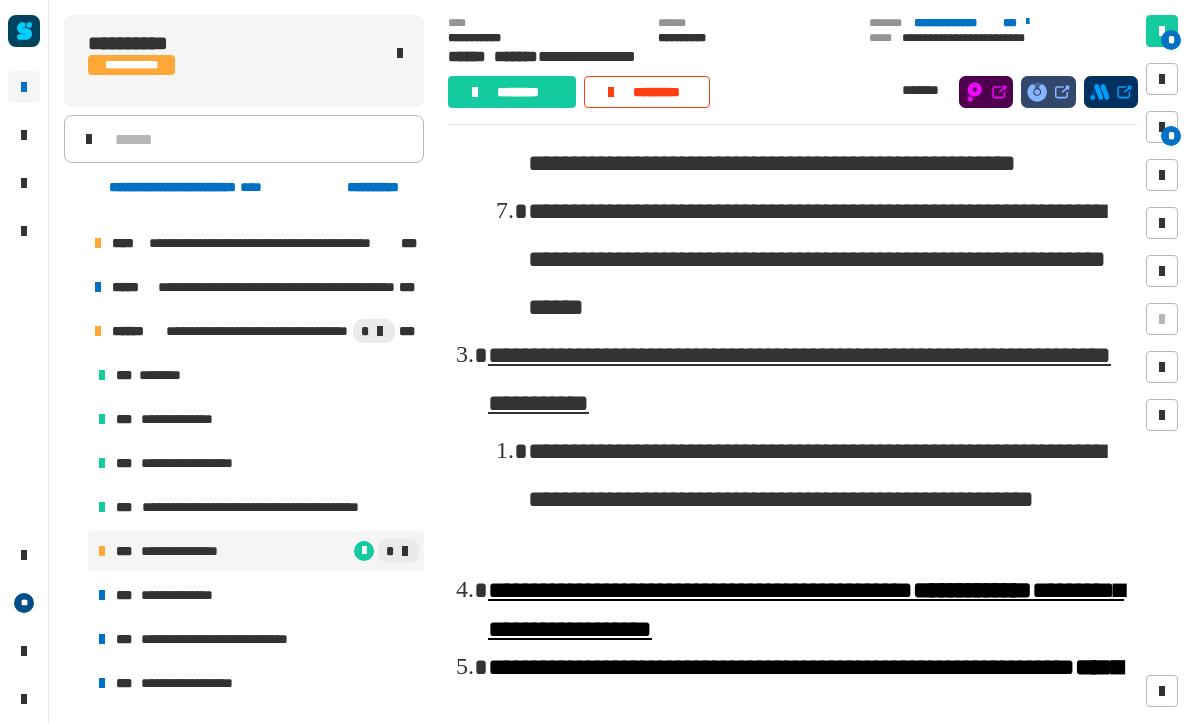 click on "**********" at bounding box center [256, 596] 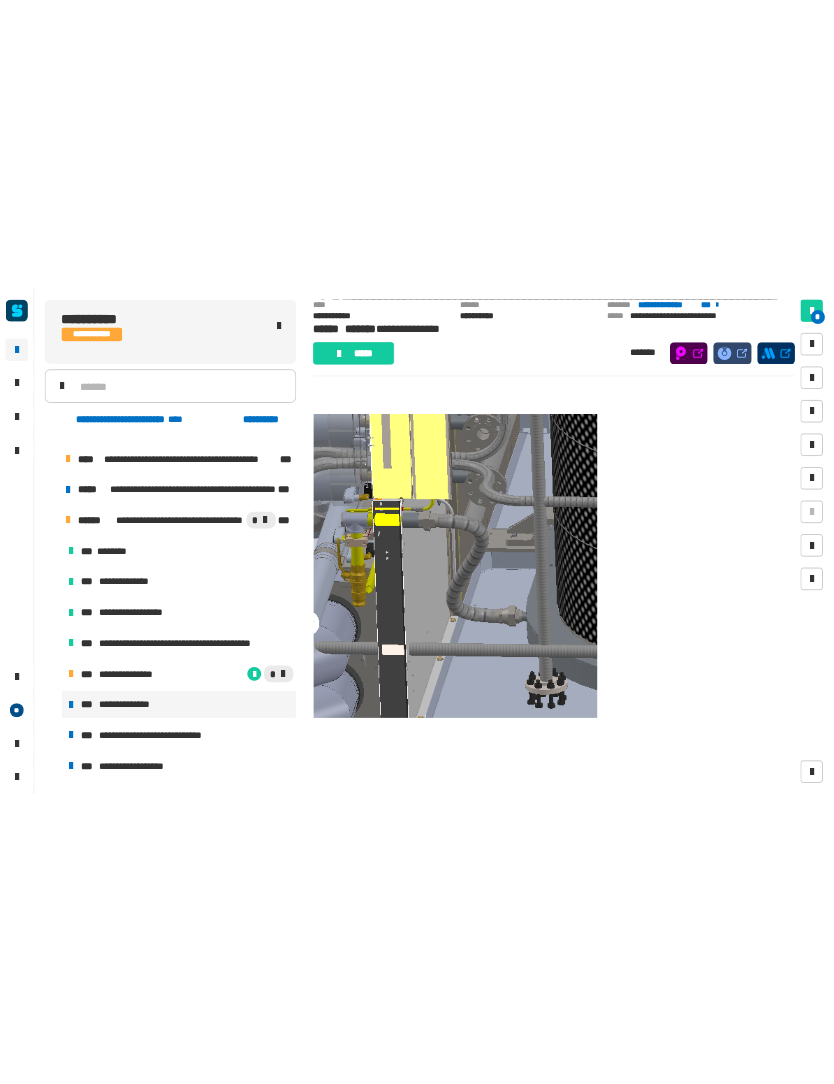 scroll, scrollTop: 510, scrollLeft: 0, axis: vertical 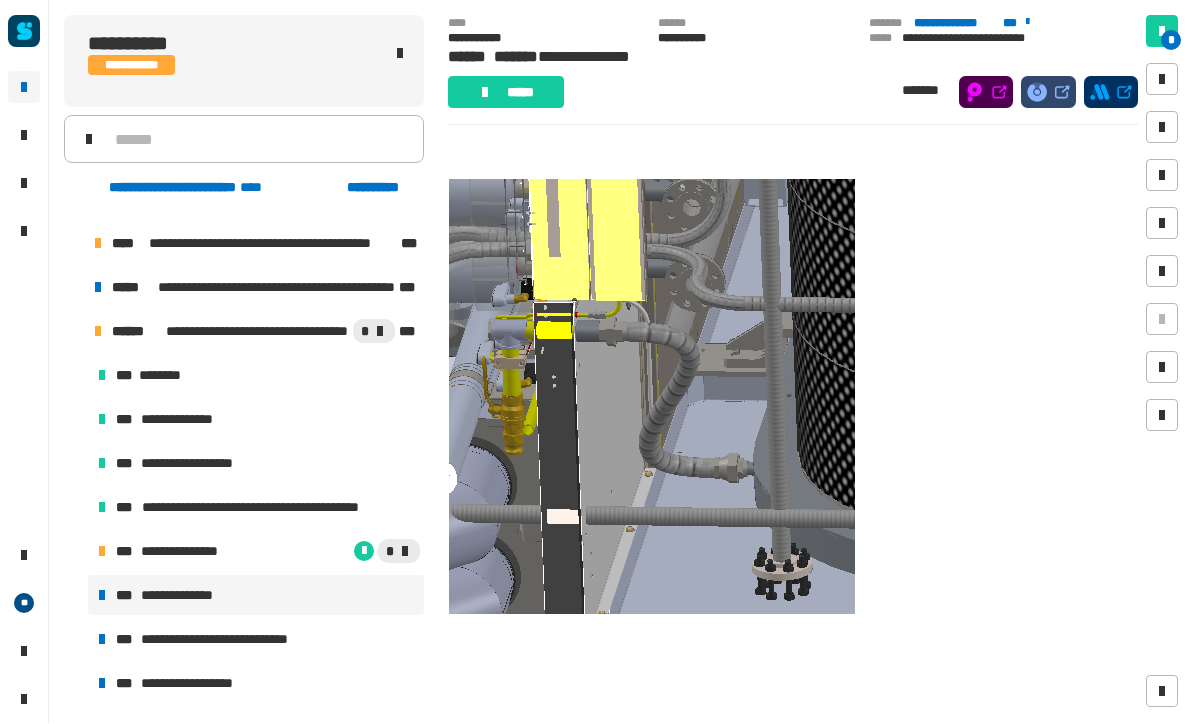click on "**********" at bounding box center [256, 552] 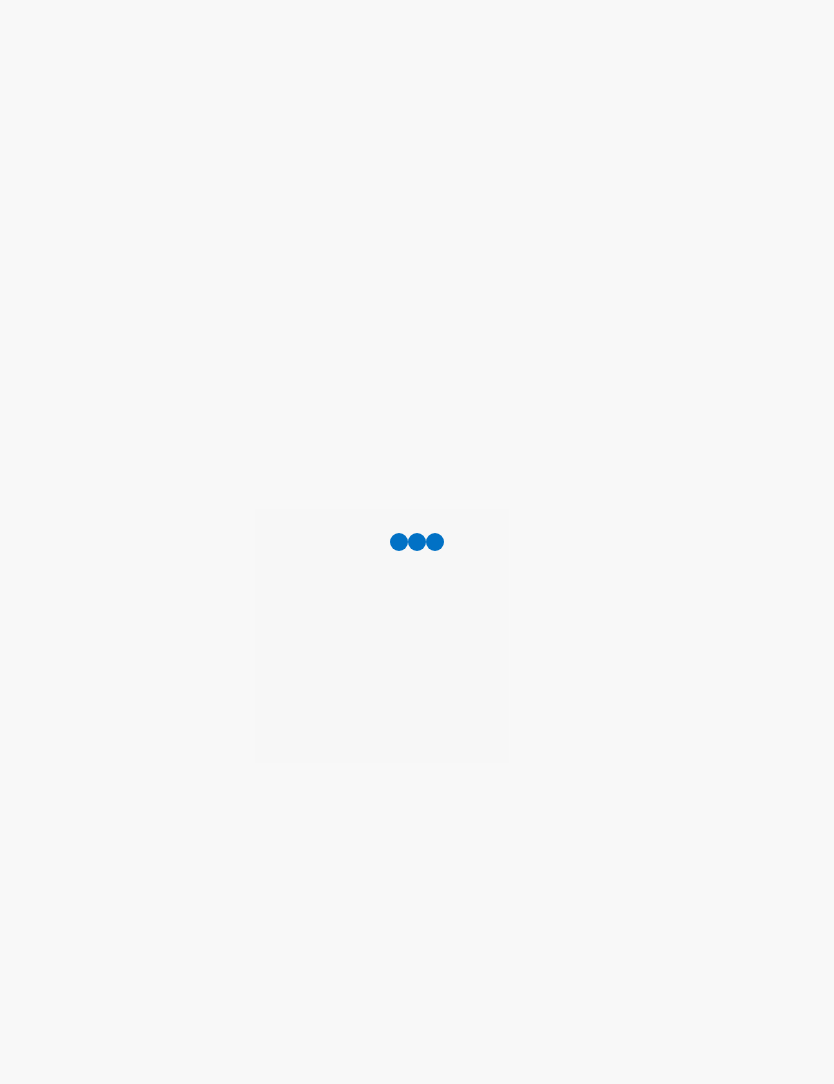 scroll, scrollTop: 0, scrollLeft: 0, axis: both 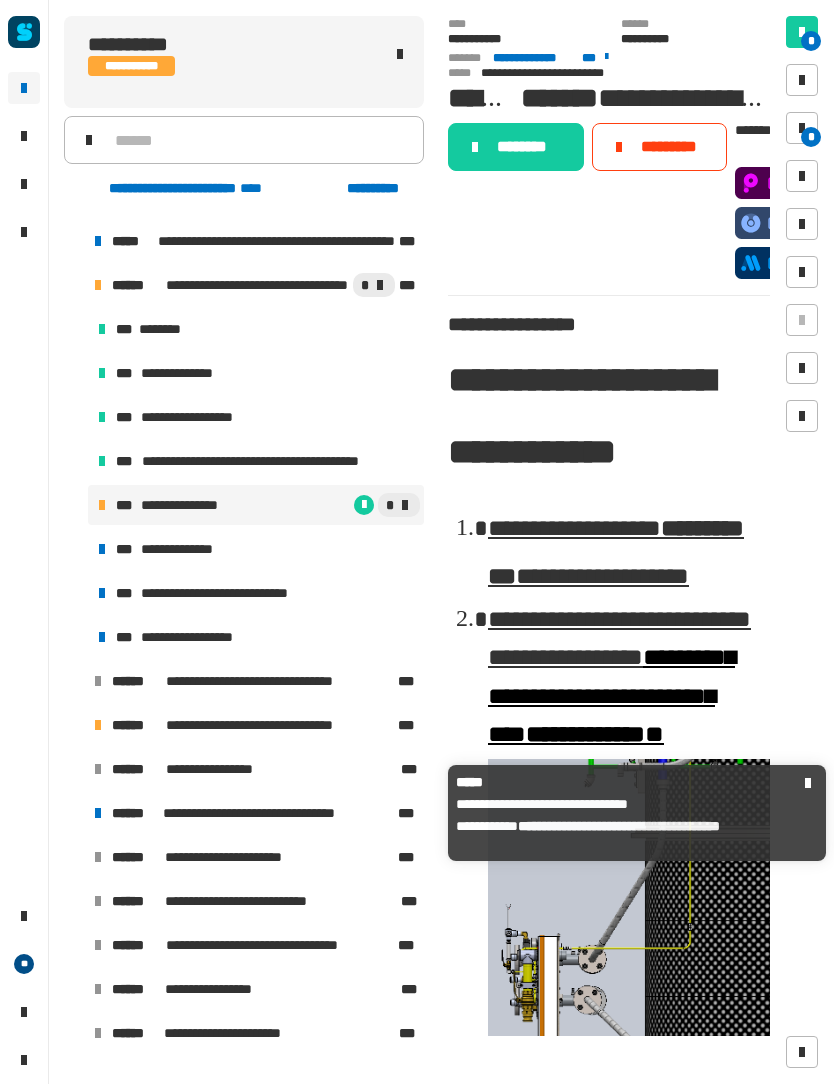 click at bounding box center [74, 813] 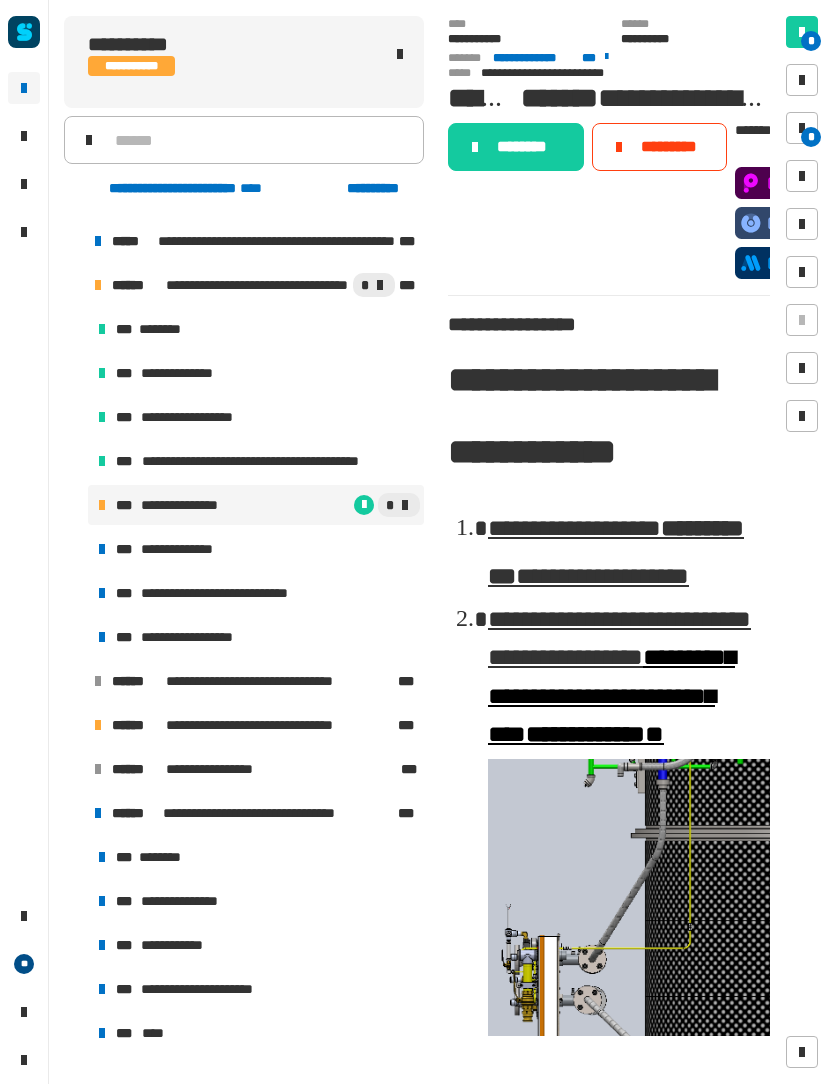 click on "*** ********" at bounding box center (256, 857) 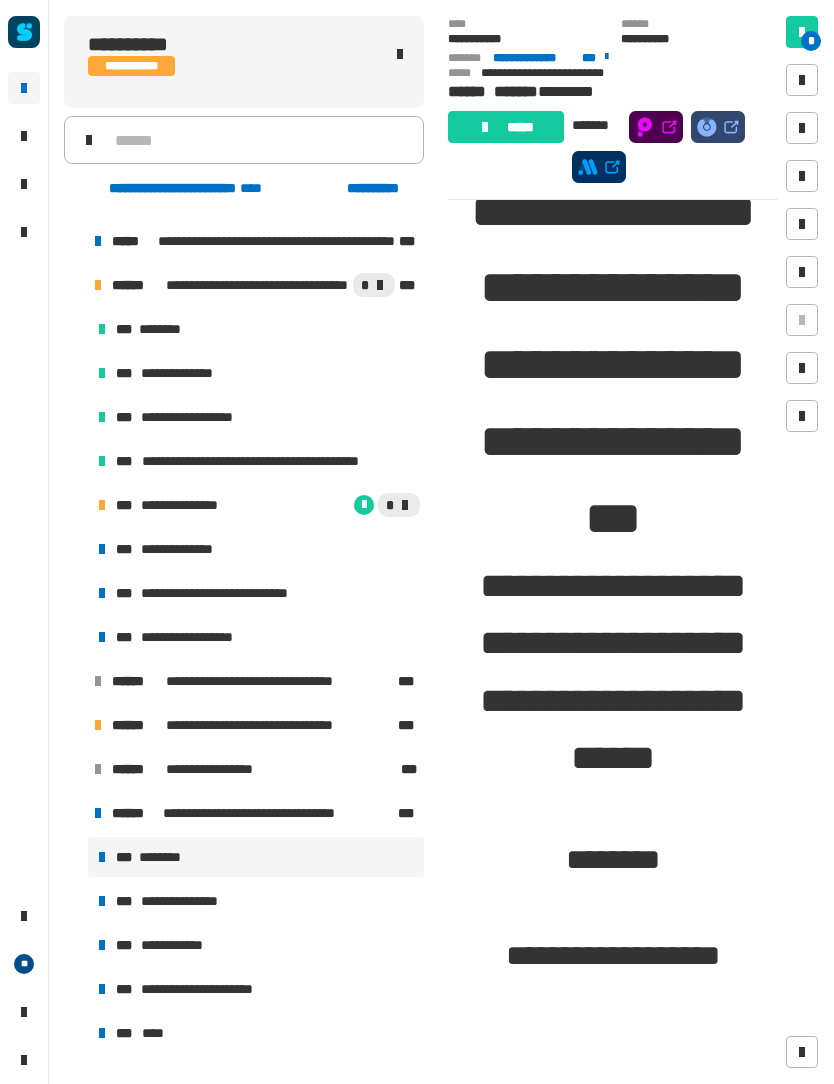 scroll, scrollTop: 297, scrollLeft: 0, axis: vertical 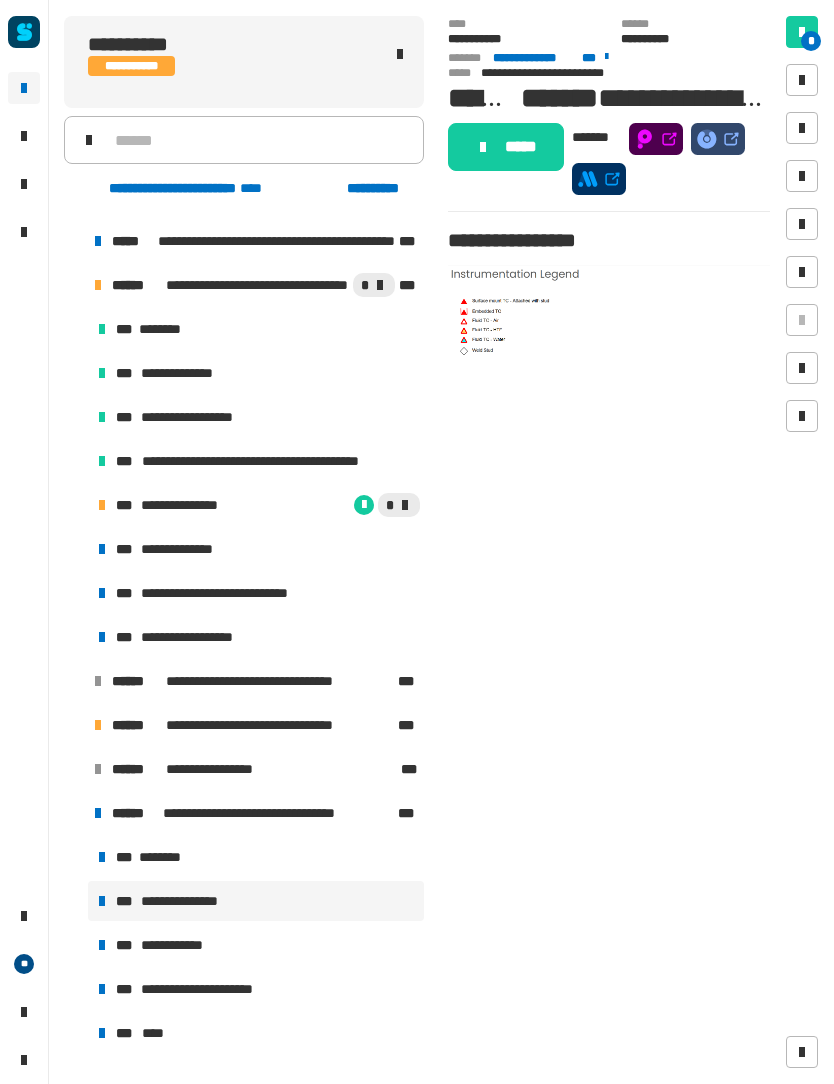 click on "**********" at bounding box center [183, 945] 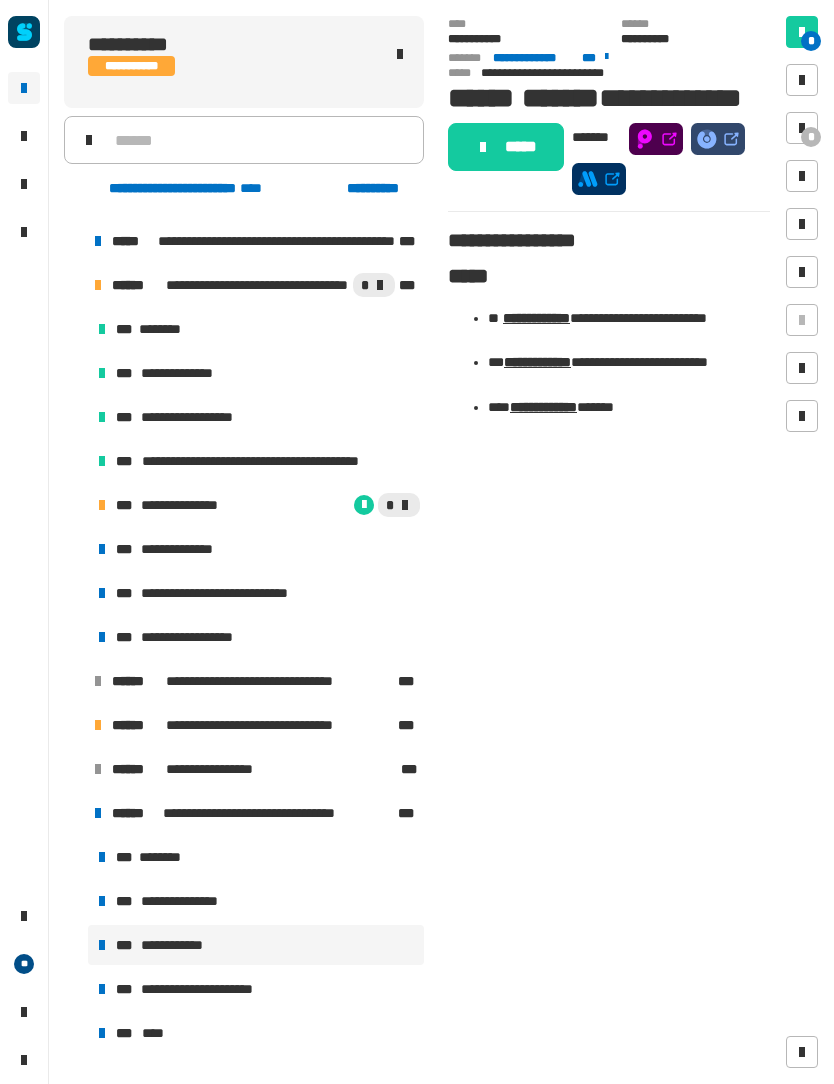 click on "**********" at bounding box center [256, 989] 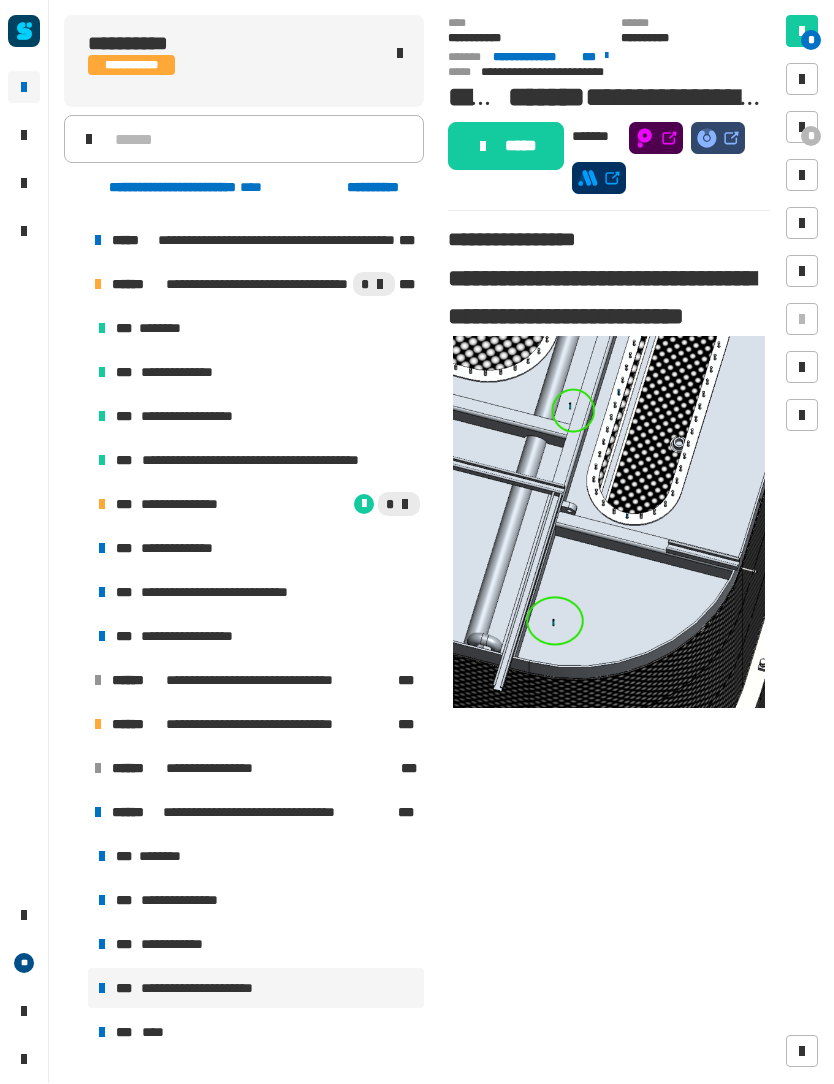 click on "****" at bounding box center (161, 1033) 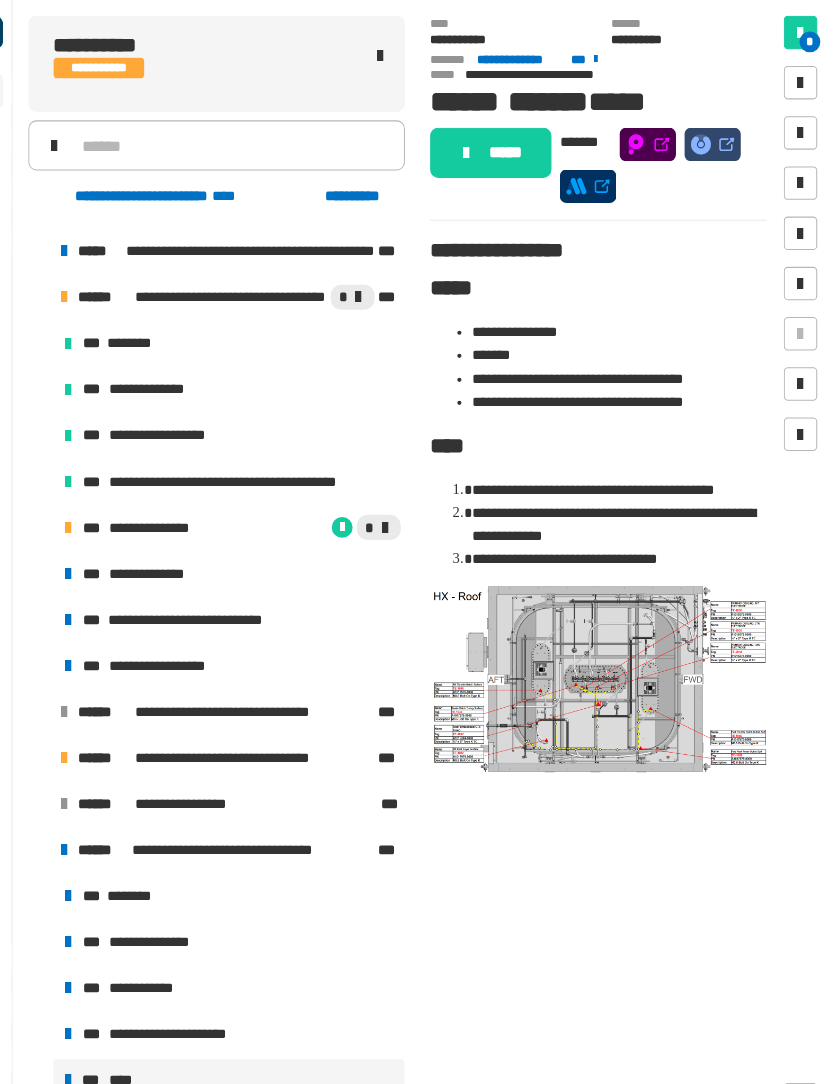 scroll, scrollTop: 0, scrollLeft: 0, axis: both 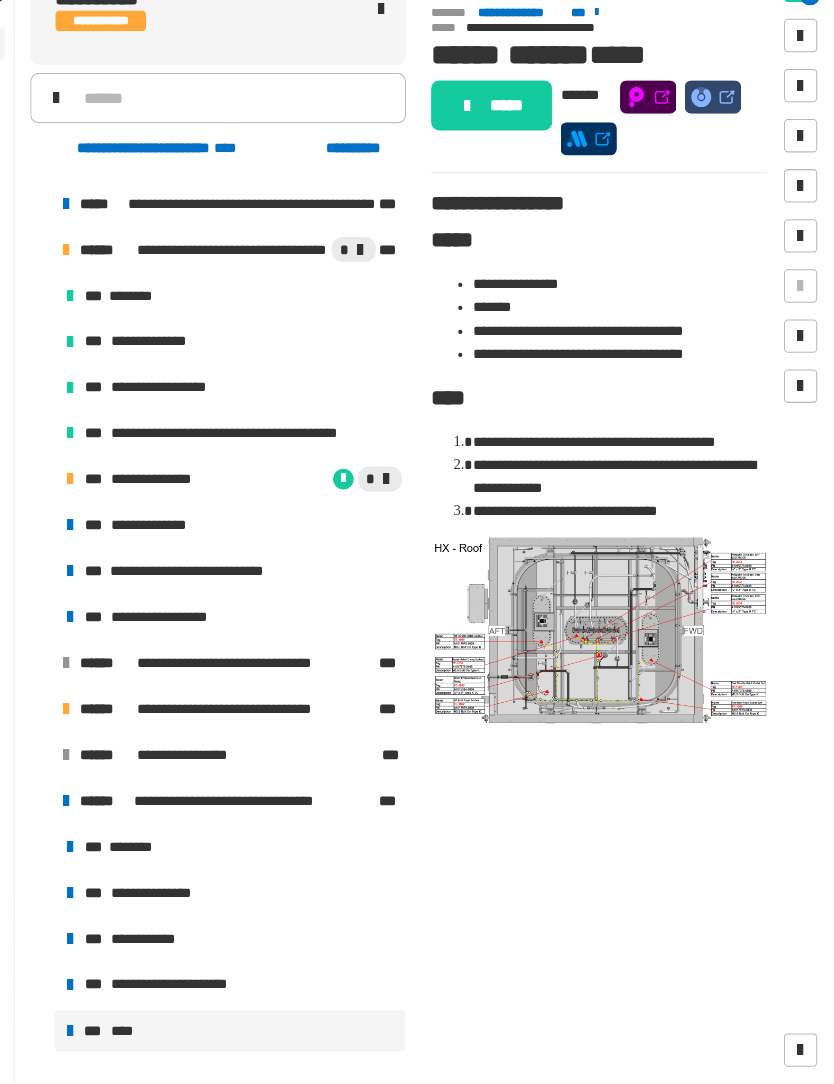 click on "**********" at bounding box center (185, 901) 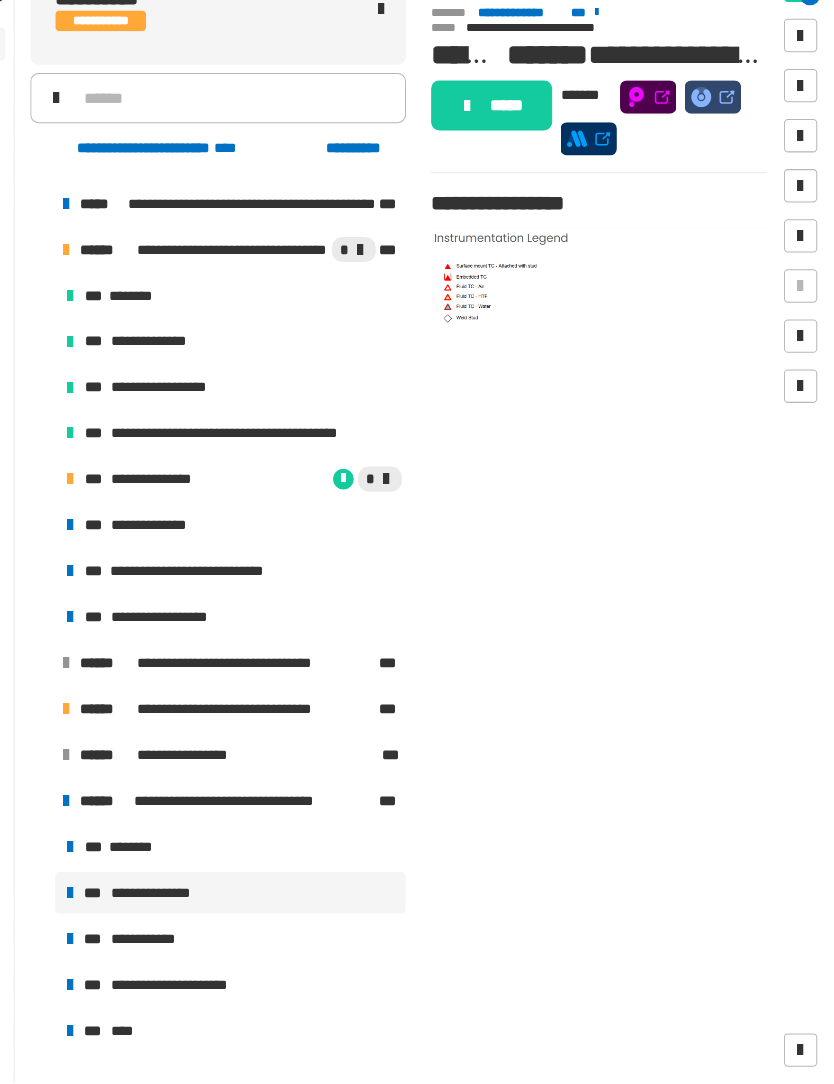 click on "**********" at bounding box center (183, 945) 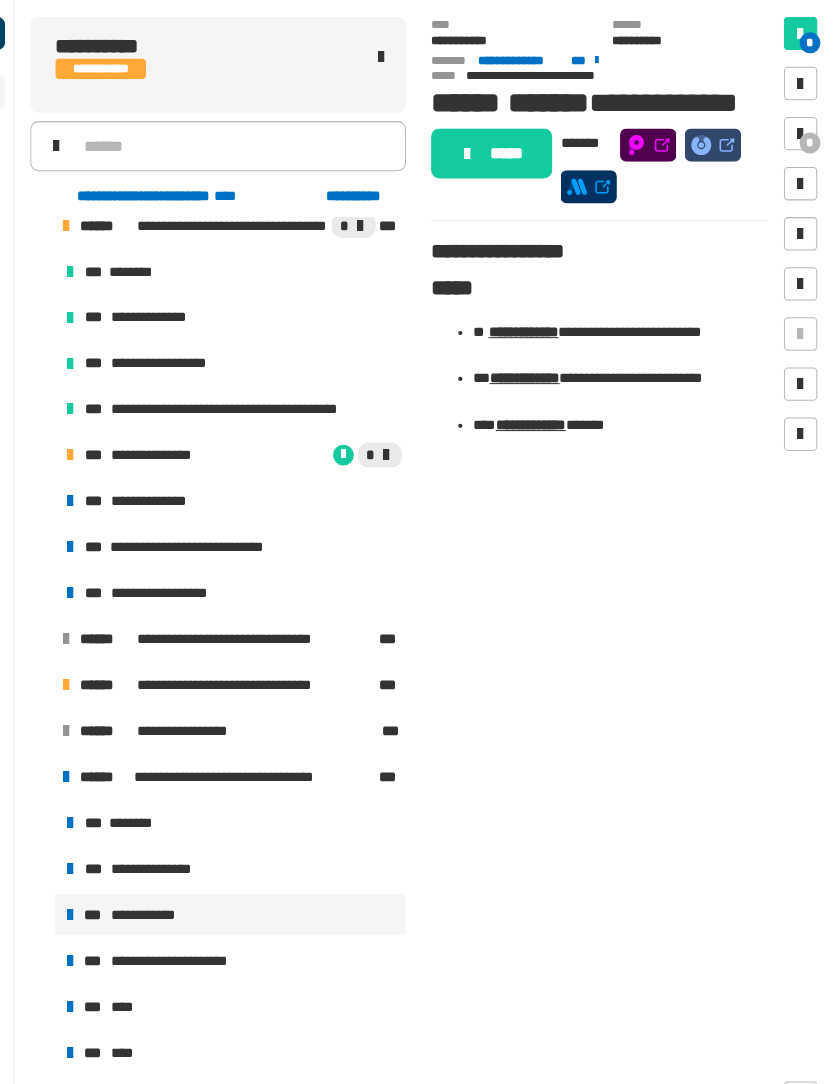 scroll, scrollTop: 176, scrollLeft: 0, axis: vertical 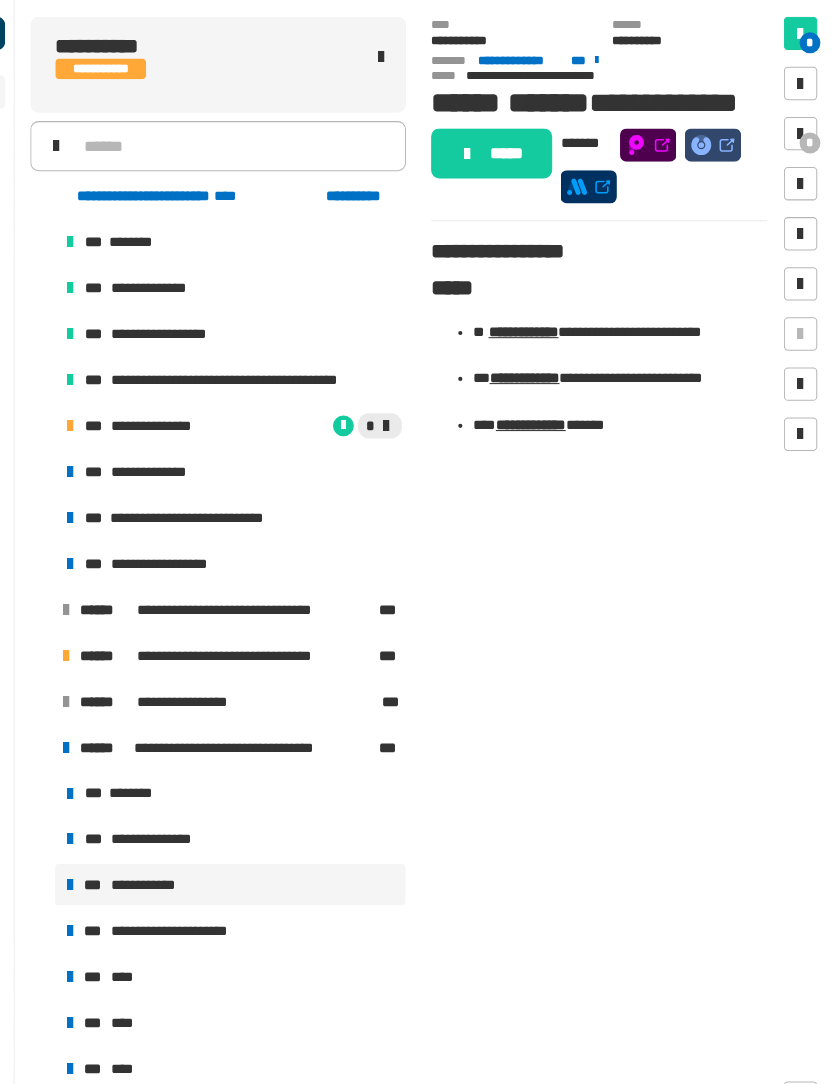 click on "**********" at bounding box center (205, 892) 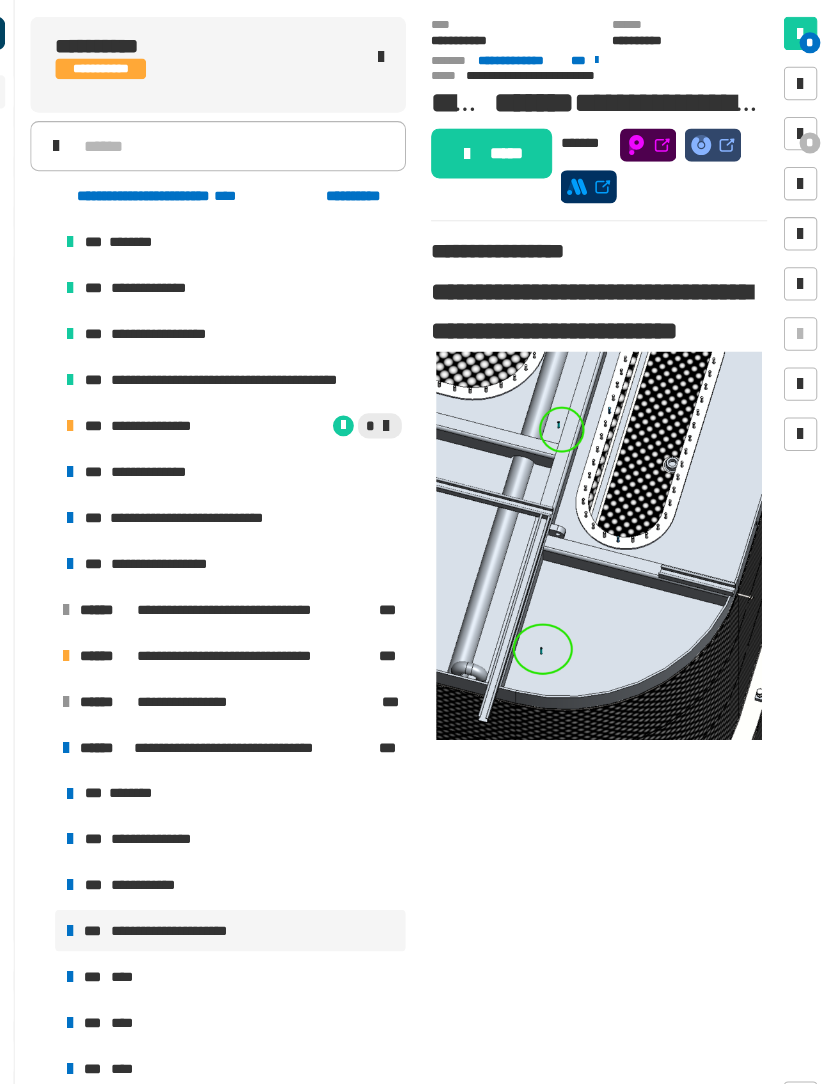 click 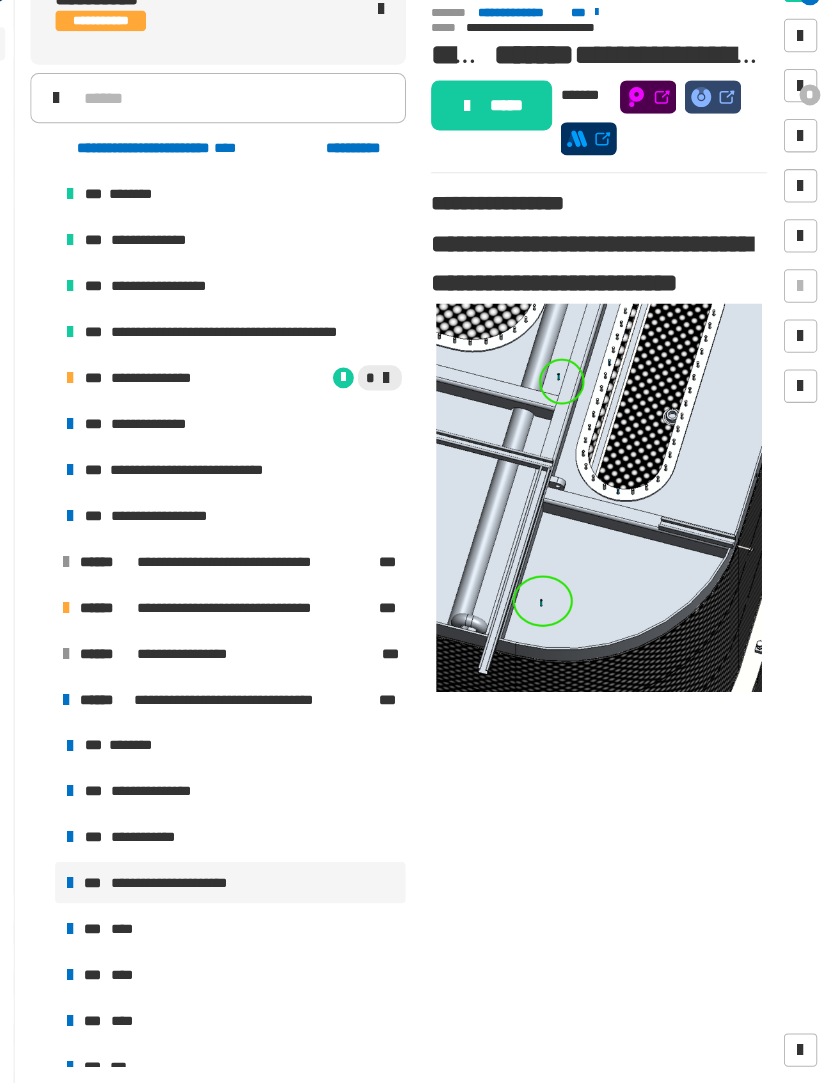 click on "*** ****" at bounding box center [256, 936] 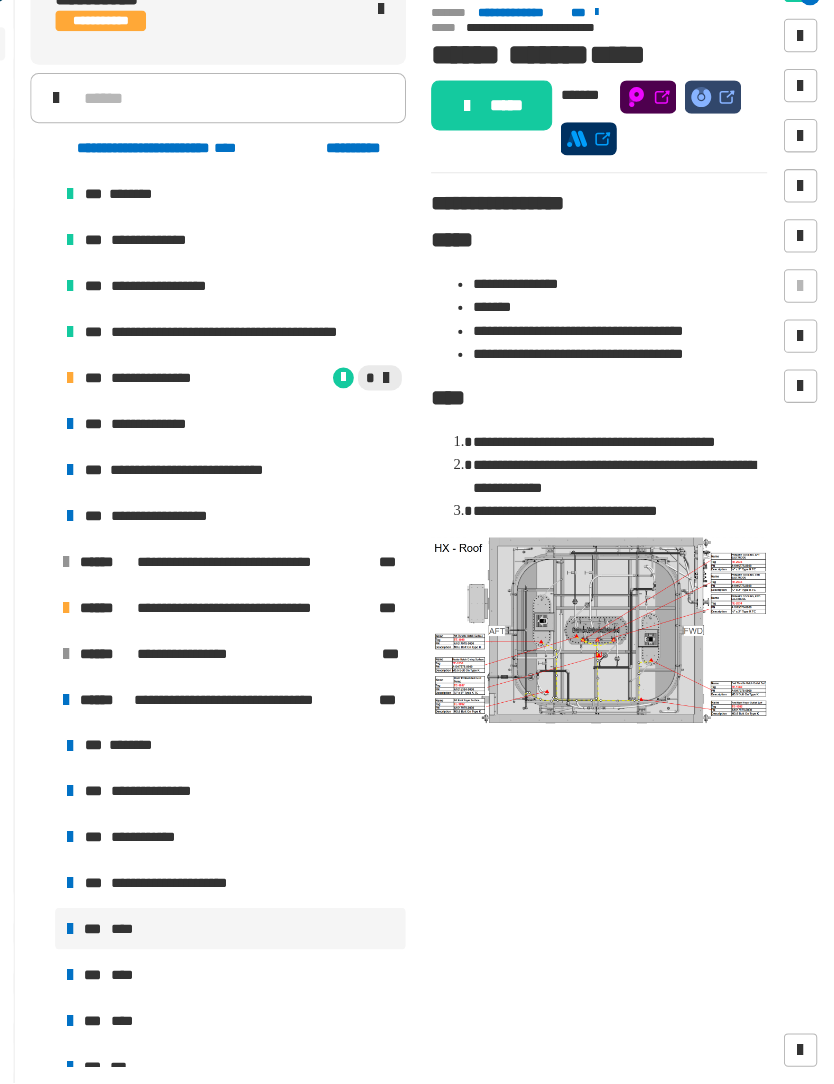 click on "****" at bounding box center (158, 980) 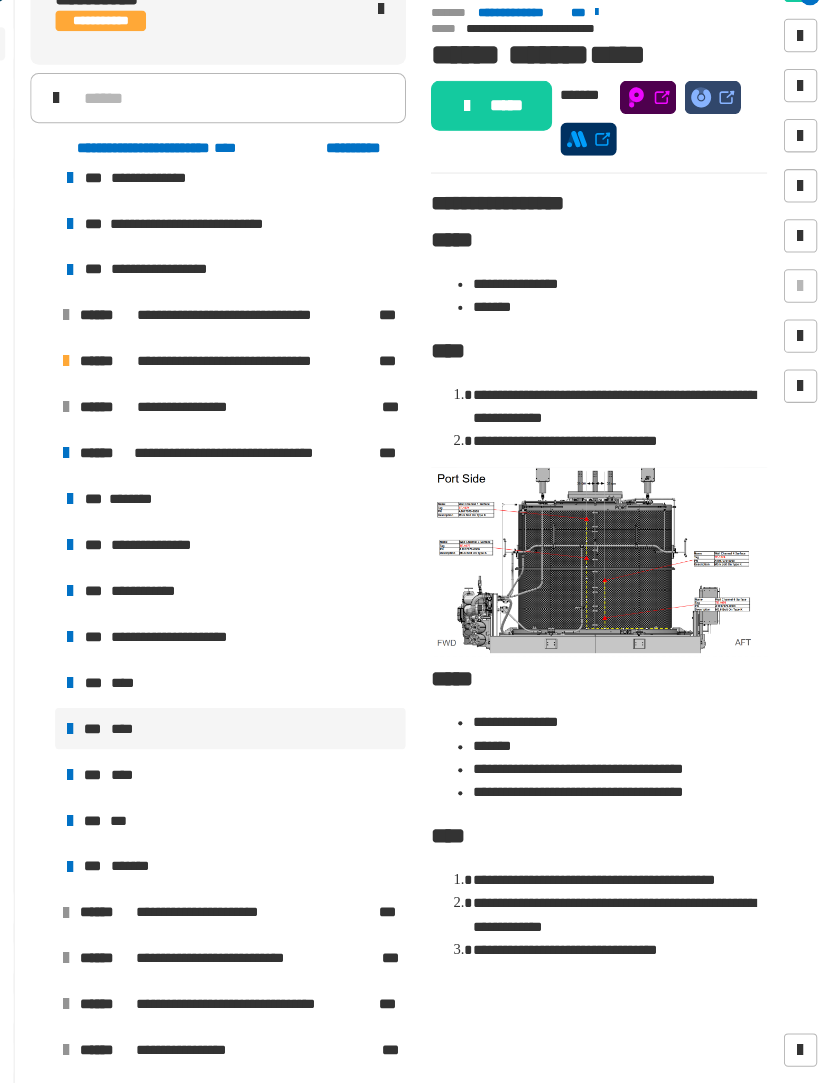 scroll, scrollTop: 453, scrollLeft: 0, axis: vertical 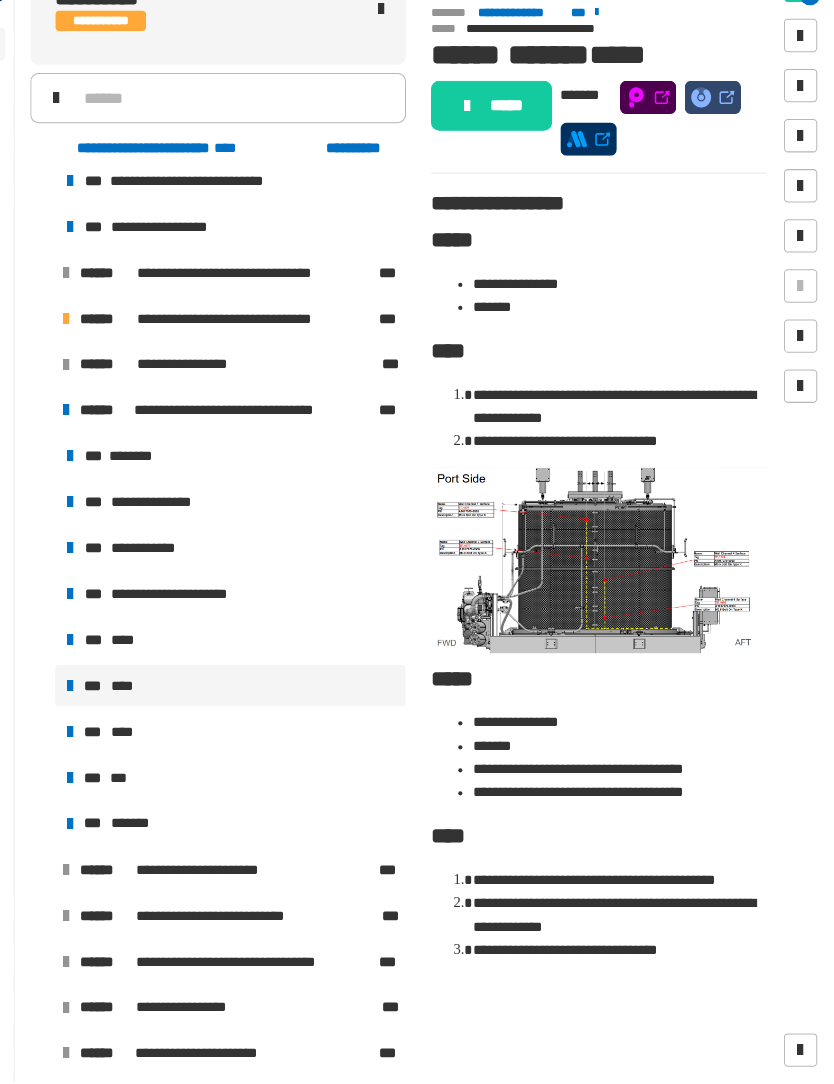 click on "*** ****" at bounding box center (256, 747) 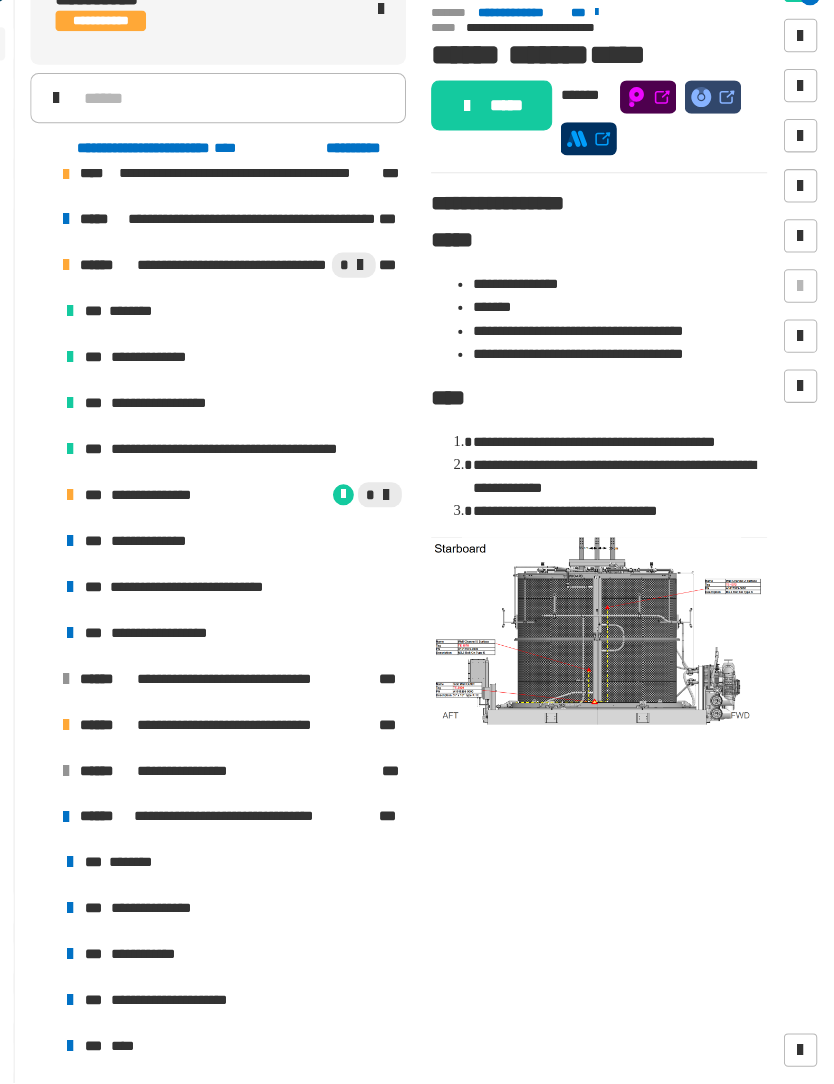 scroll, scrollTop: 63, scrollLeft: 0, axis: vertical 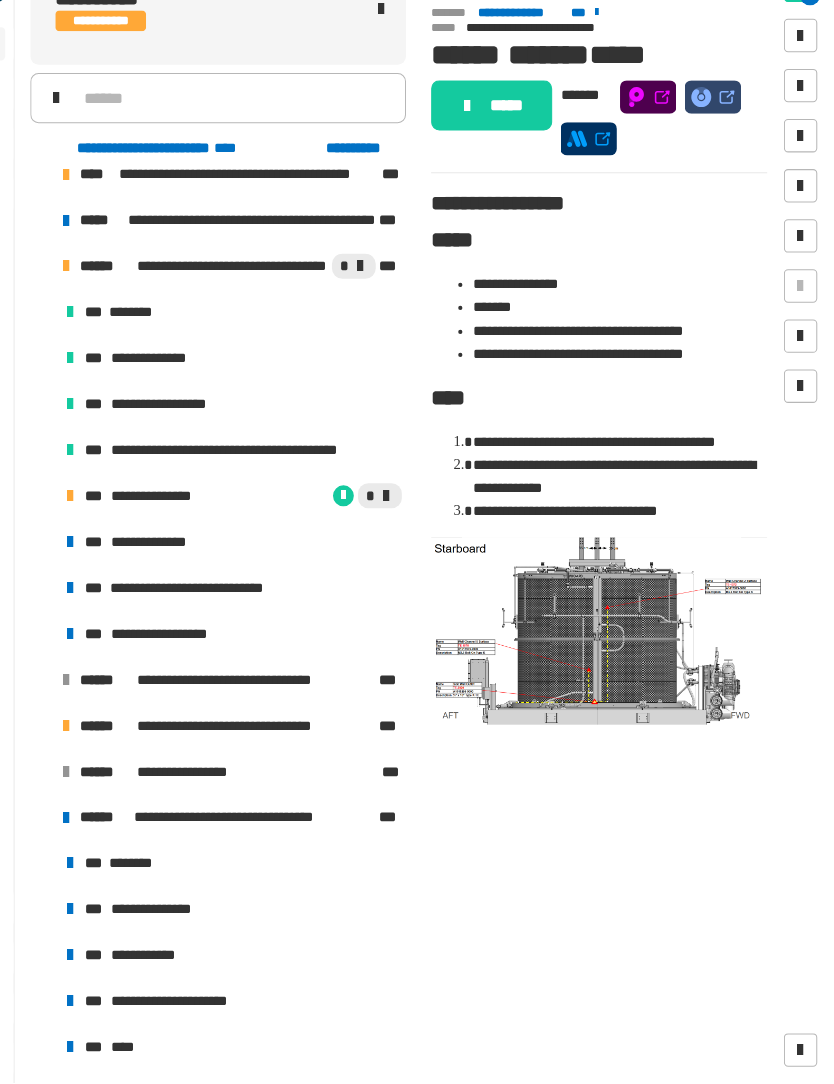 click on "**********" at bounding box center [194, 521] 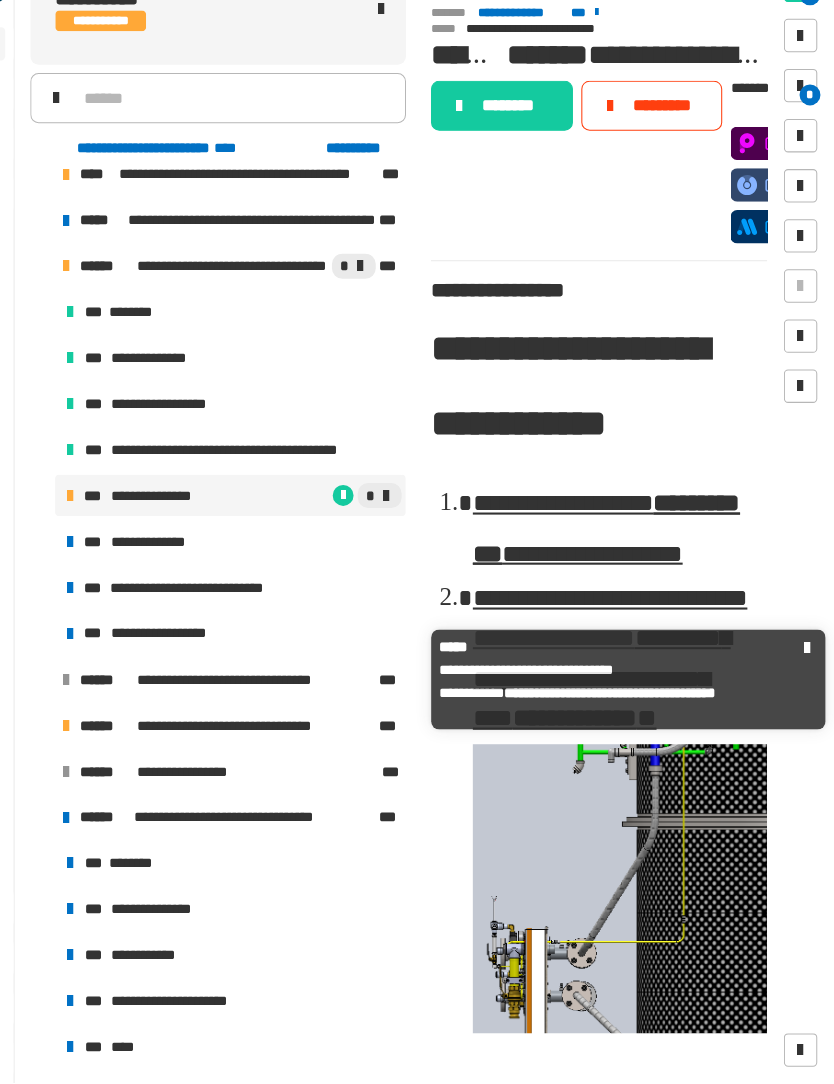 click on "**********" at bounding box center (254, 697) 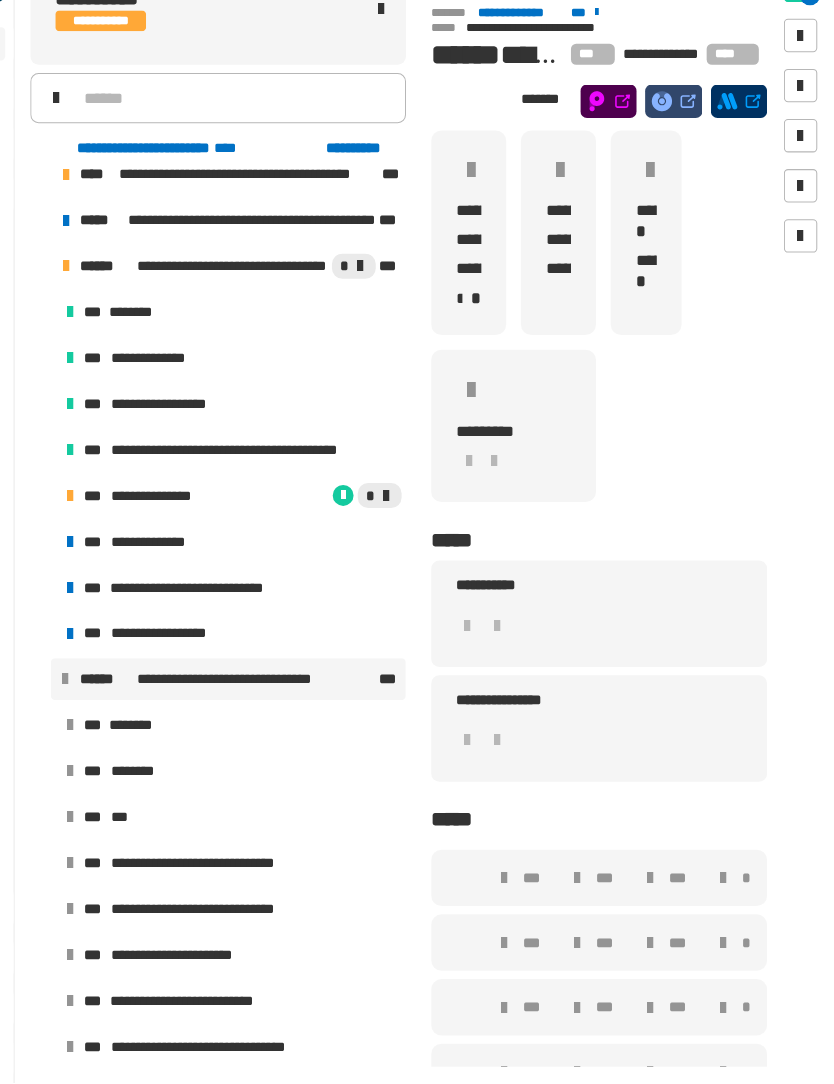 click on "*** ********" at bounding box center (256, 785) 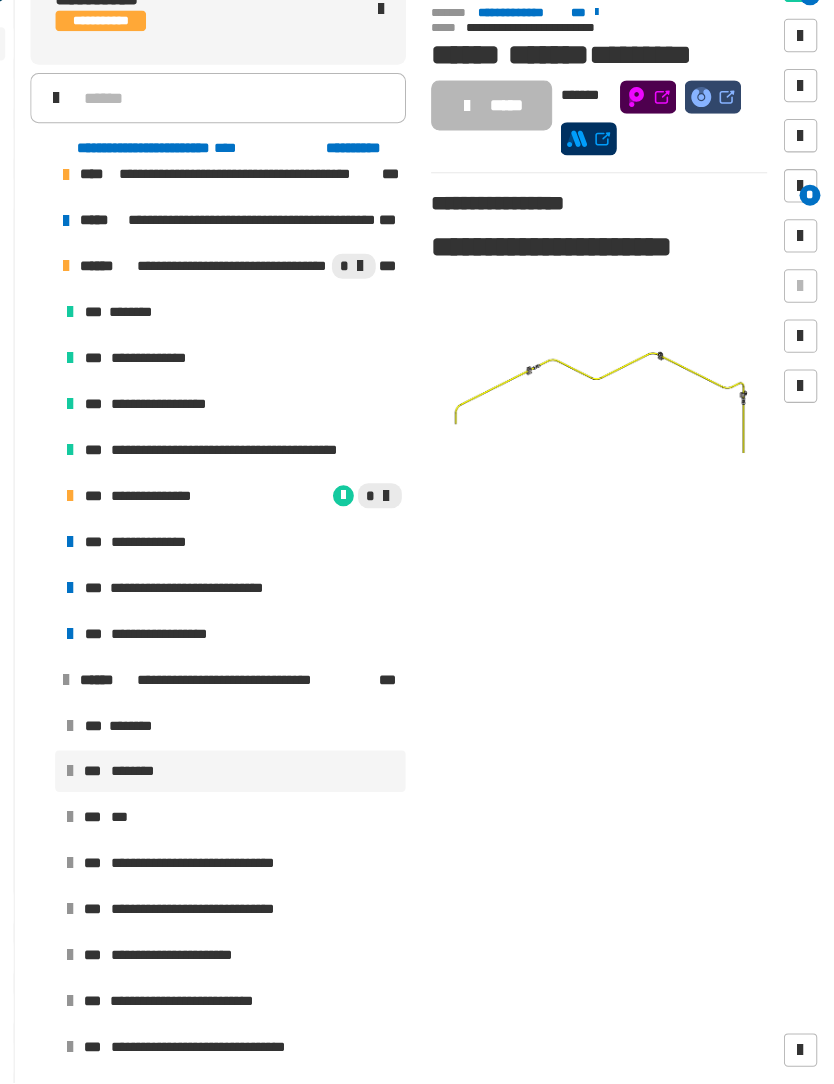 click on "*** ***" at bounding box center (256, 829) 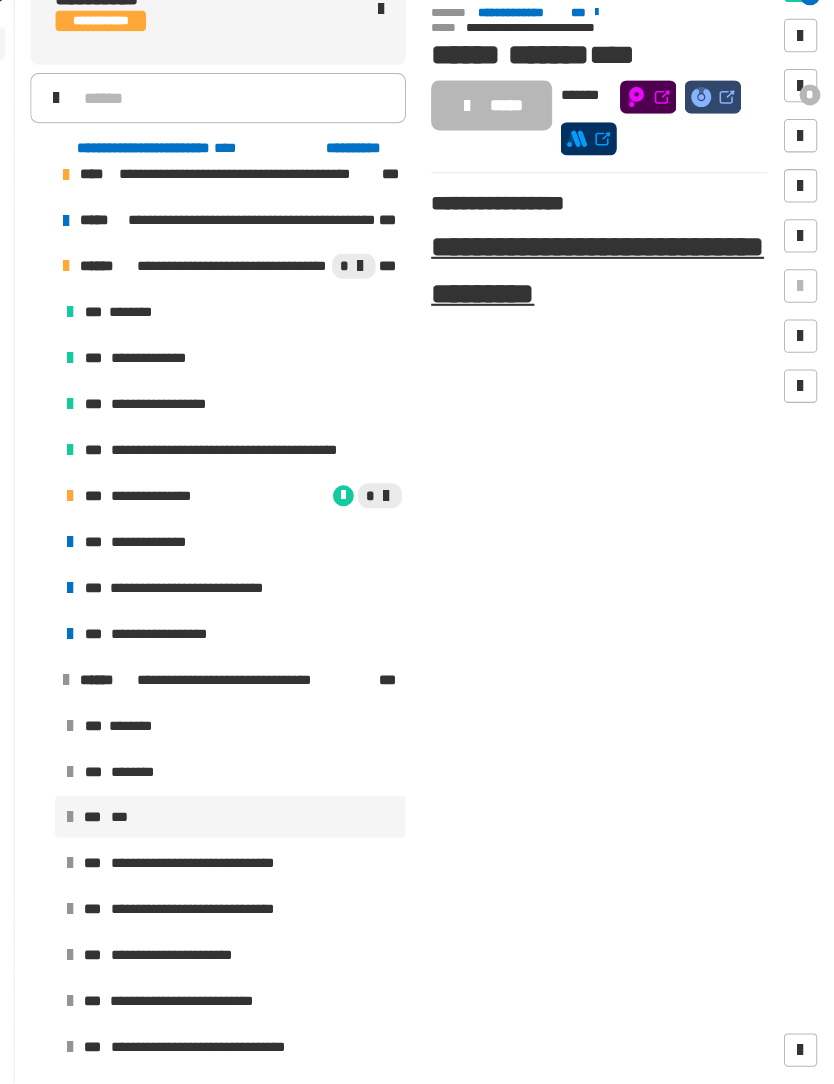 click on "**********" at bounding box center [240, 609] 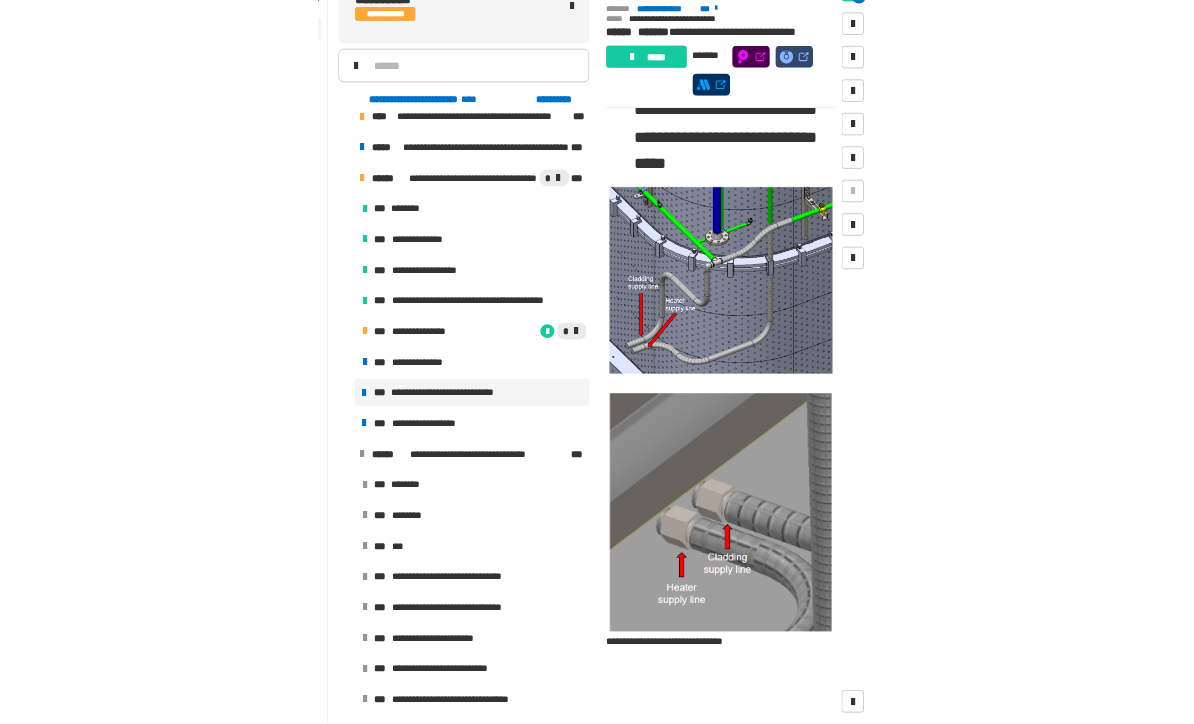 scroll, scrollTop: 798, scrollLeft: 0, axis: vertical 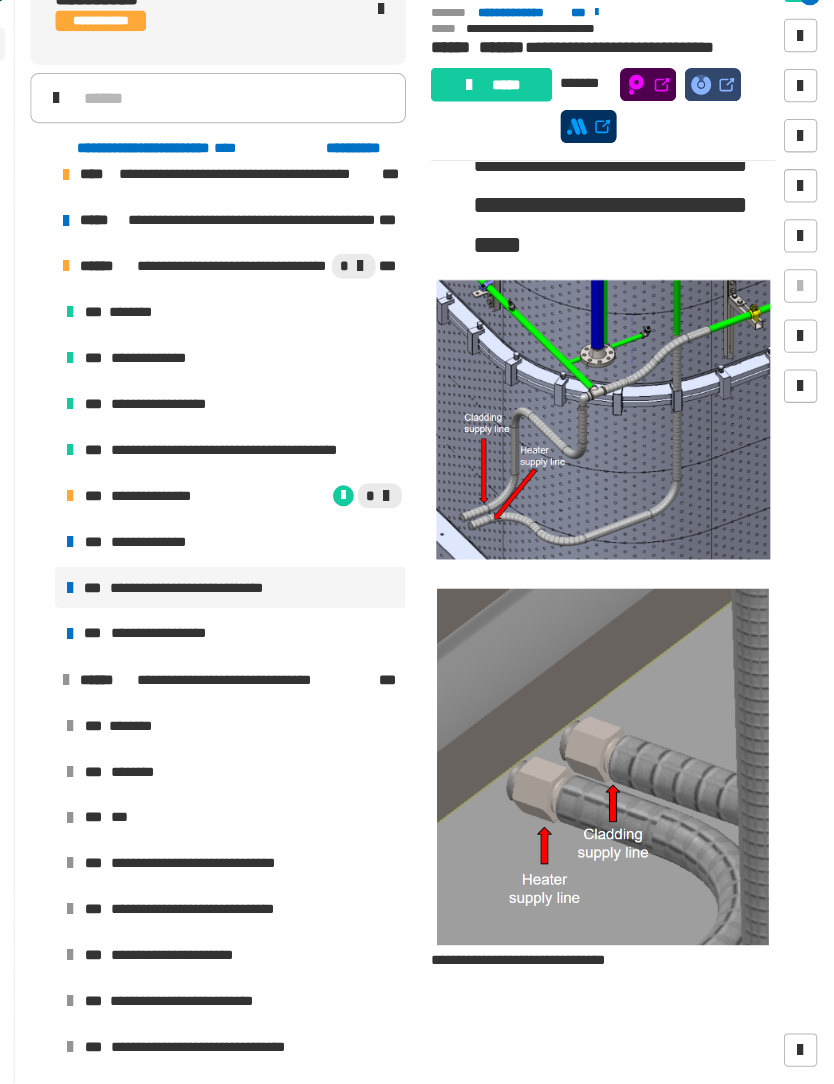 click on "**********" at bounding box center (256, 653) 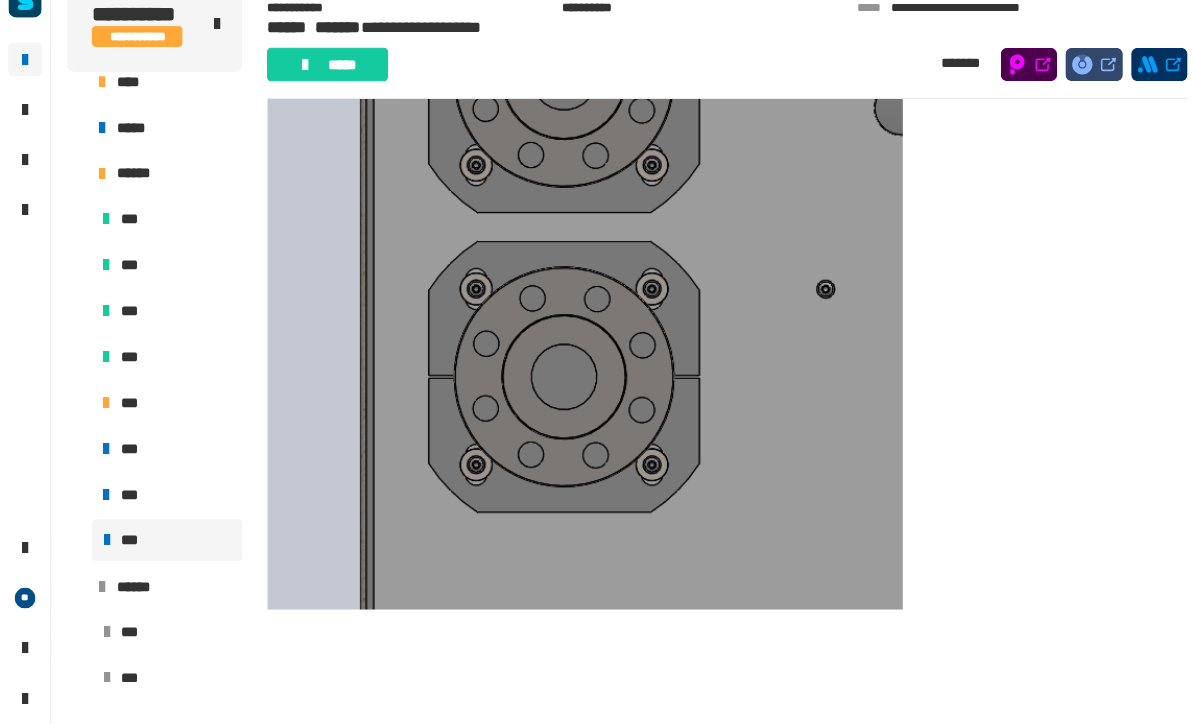 scroll, scrollTop: 347, scrollLeft: 0, axis: vertical 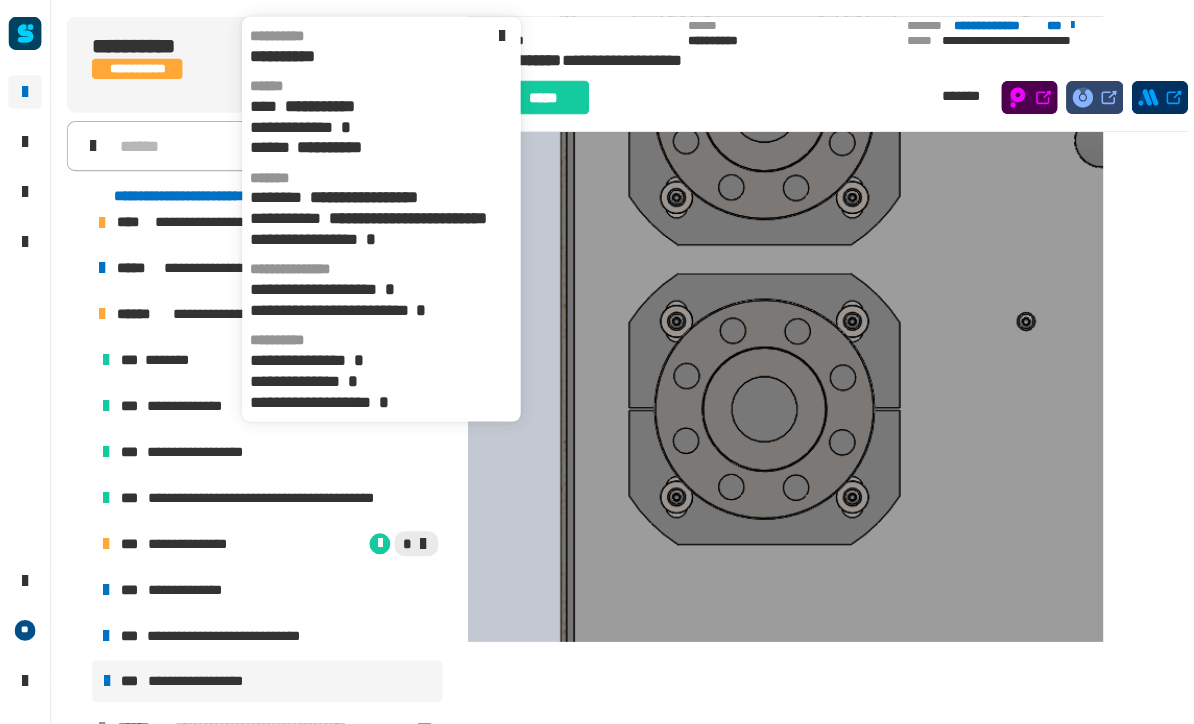 click 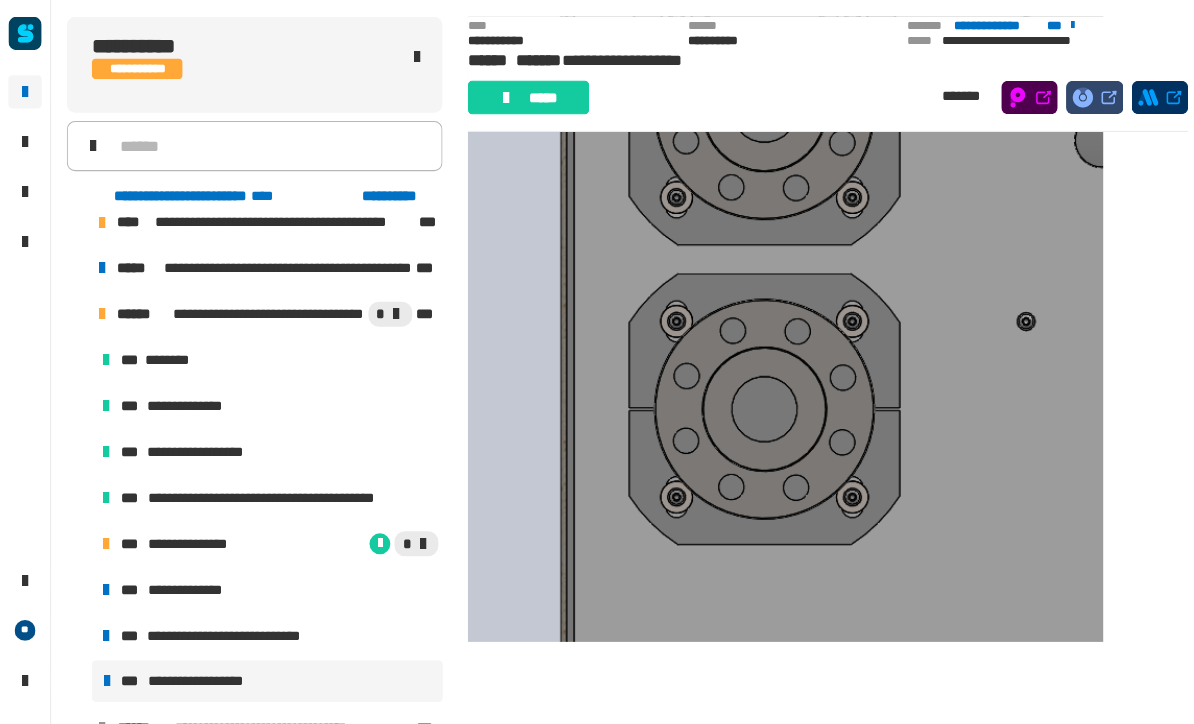 click on "**********" at bounding box center [202, 653] 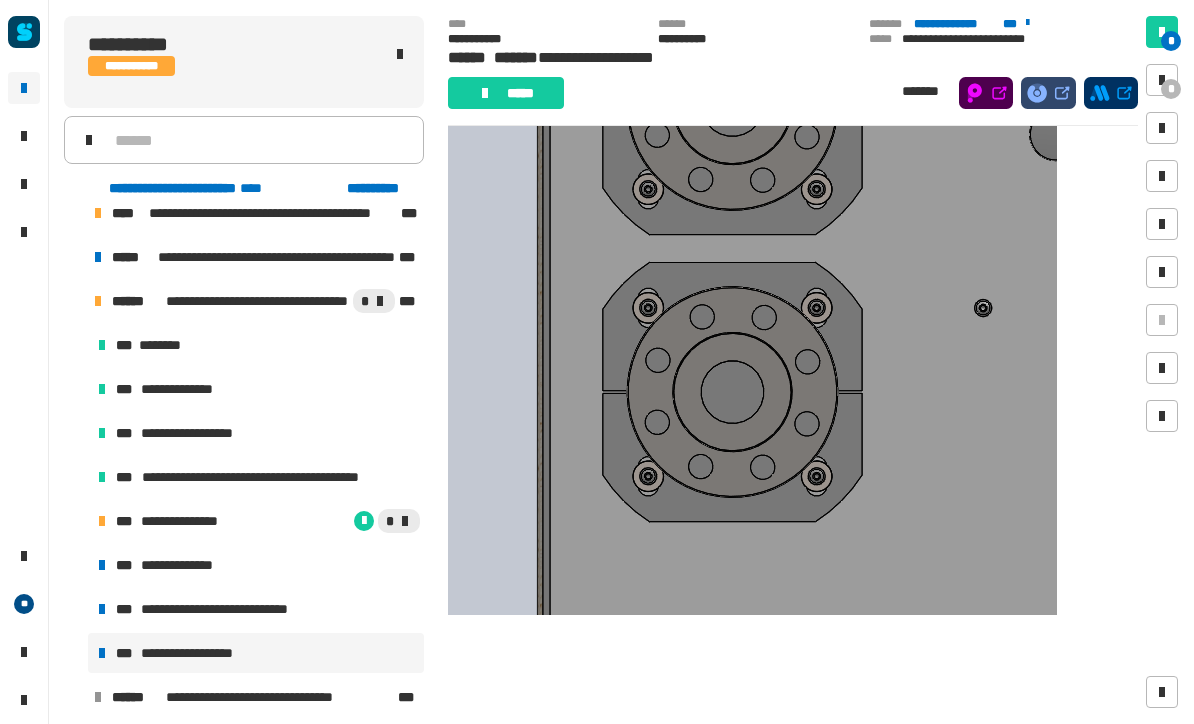 click on "*" at bounding box center [1171, 89] 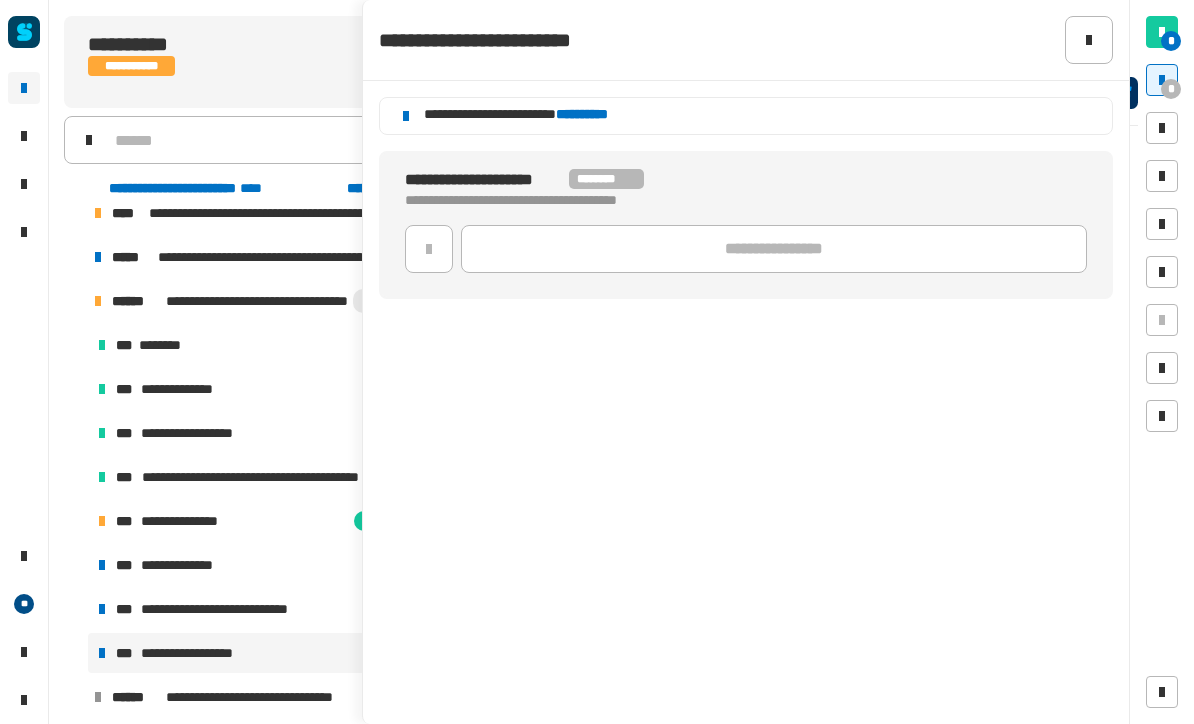 click on "**********" at bounding box center (202, 653) 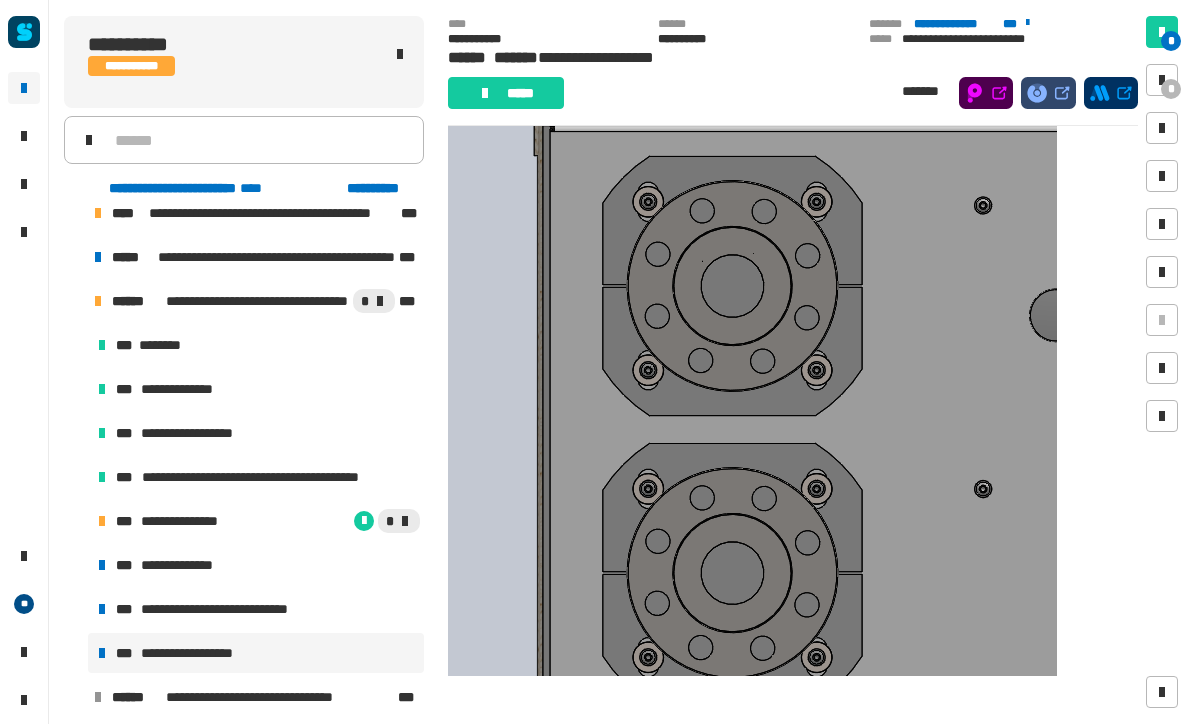scroll, scrollTop: 158, scrollLeft: 0, axis: vertical 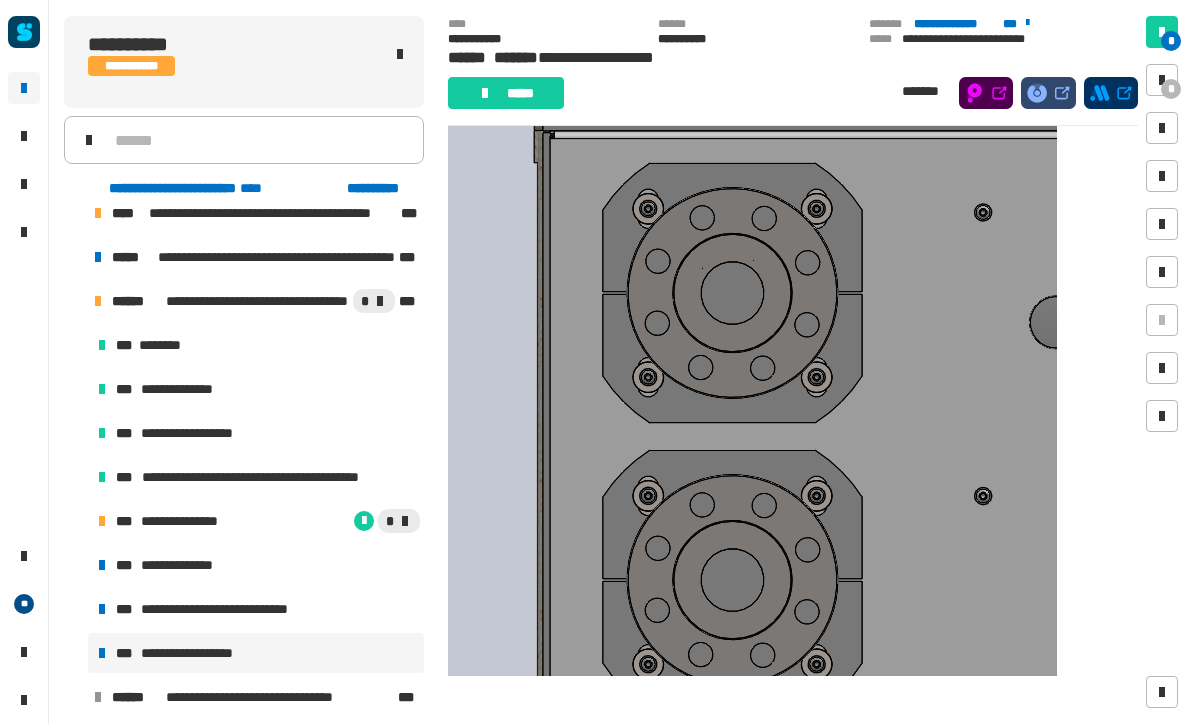 click on "**********" at bounding box center (256, 521) 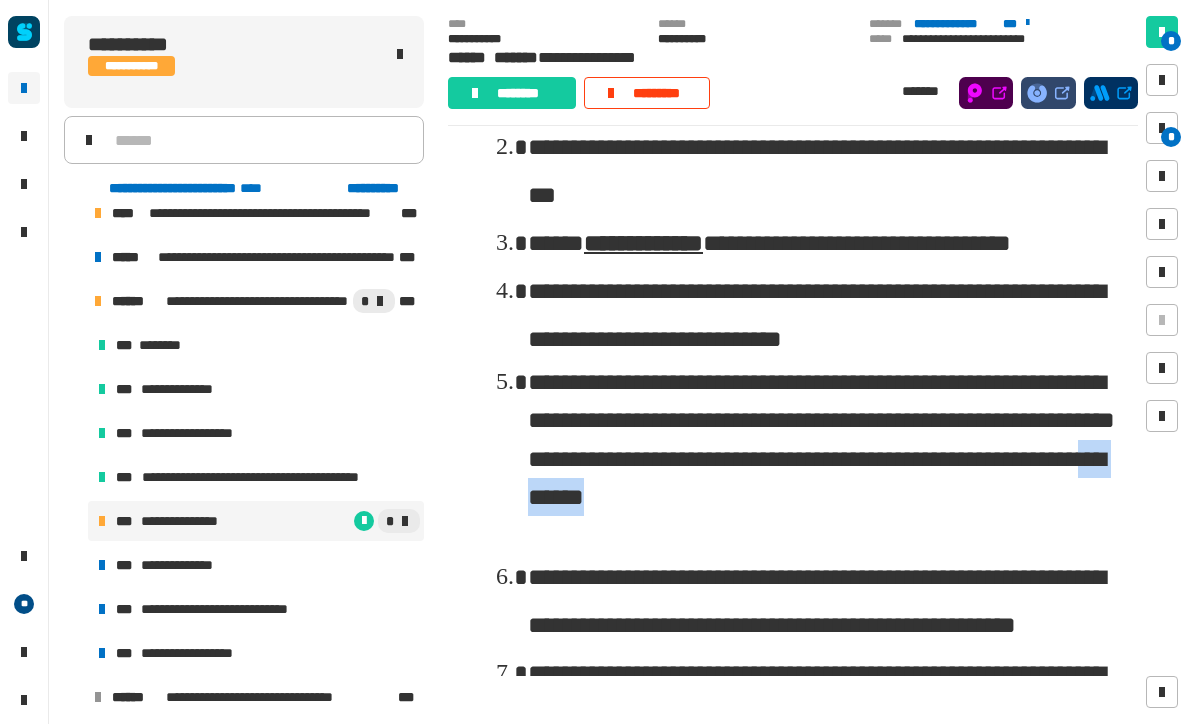 scroll, scrollTop: 1177, scrollLeft: 0, axis: vertical 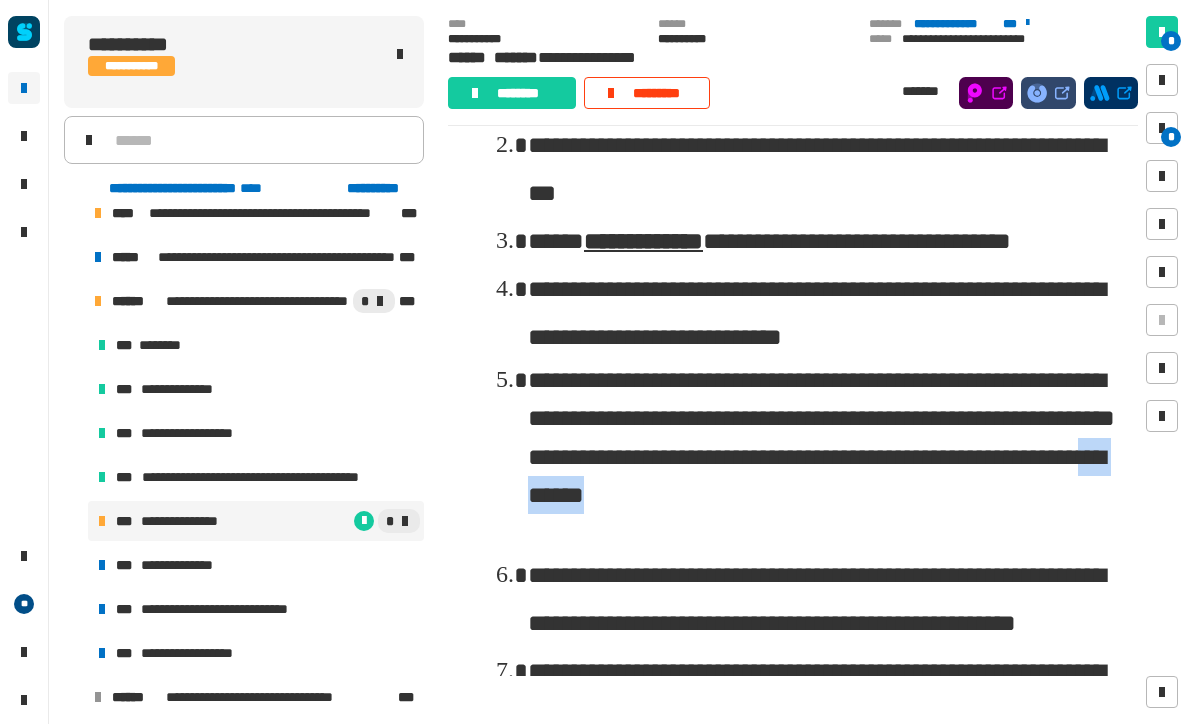 click on "**********" 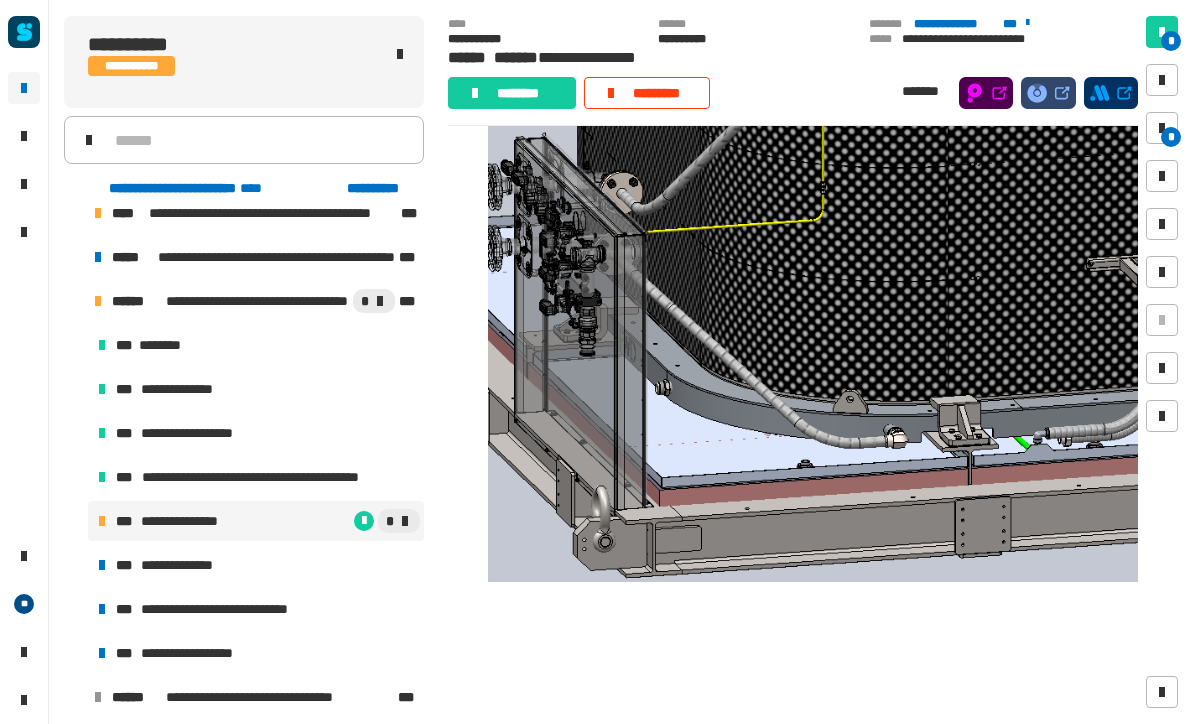 scroll, scrollTop: 2999, scrollLeft: 0, axis: vertical 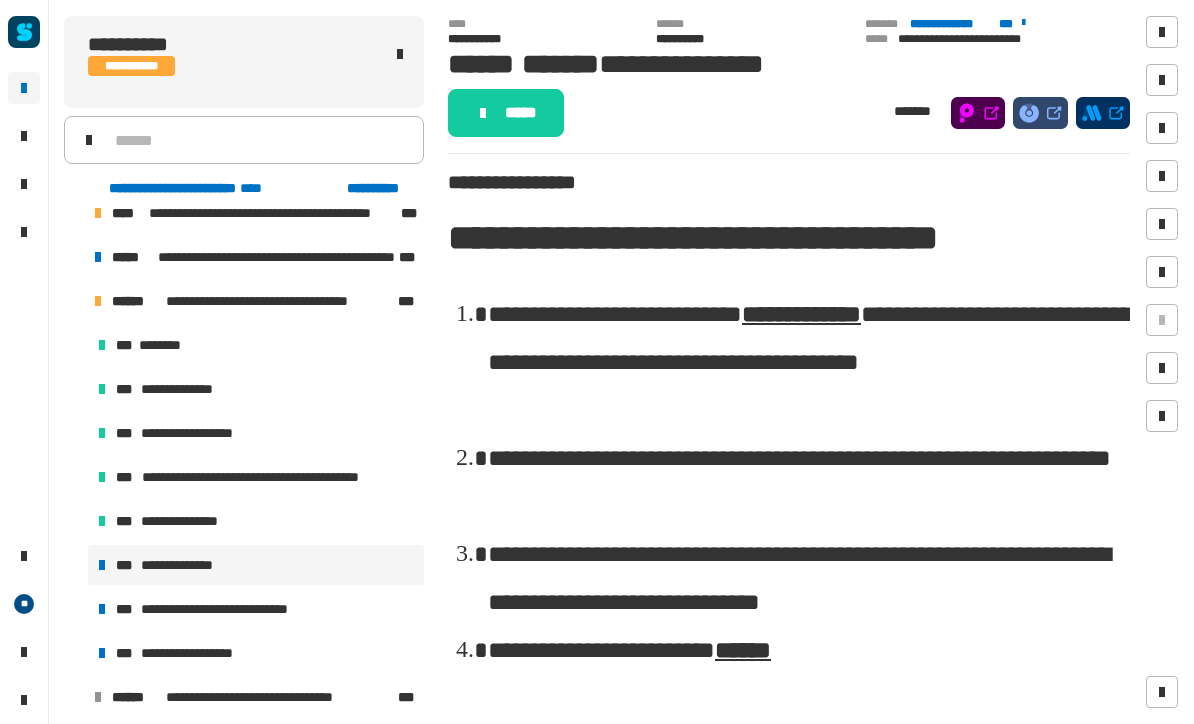 click on "*****" 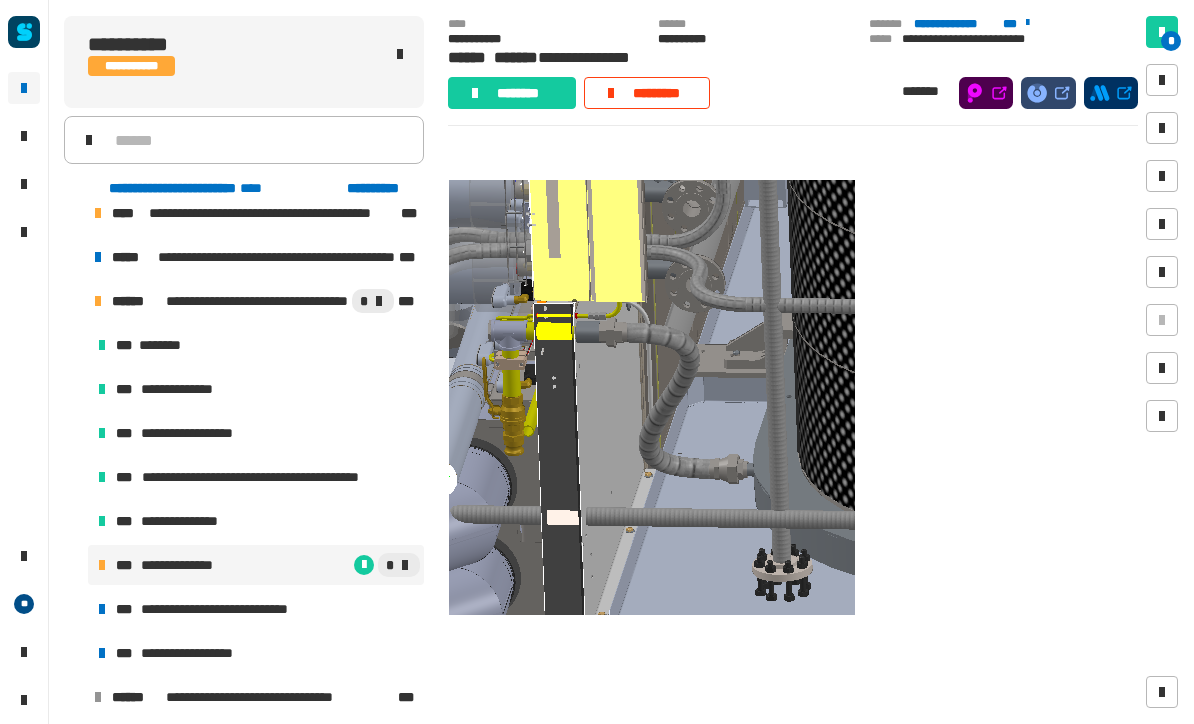 scroll, scrollTop: 510, scrollLeft: 0, axis: vertical 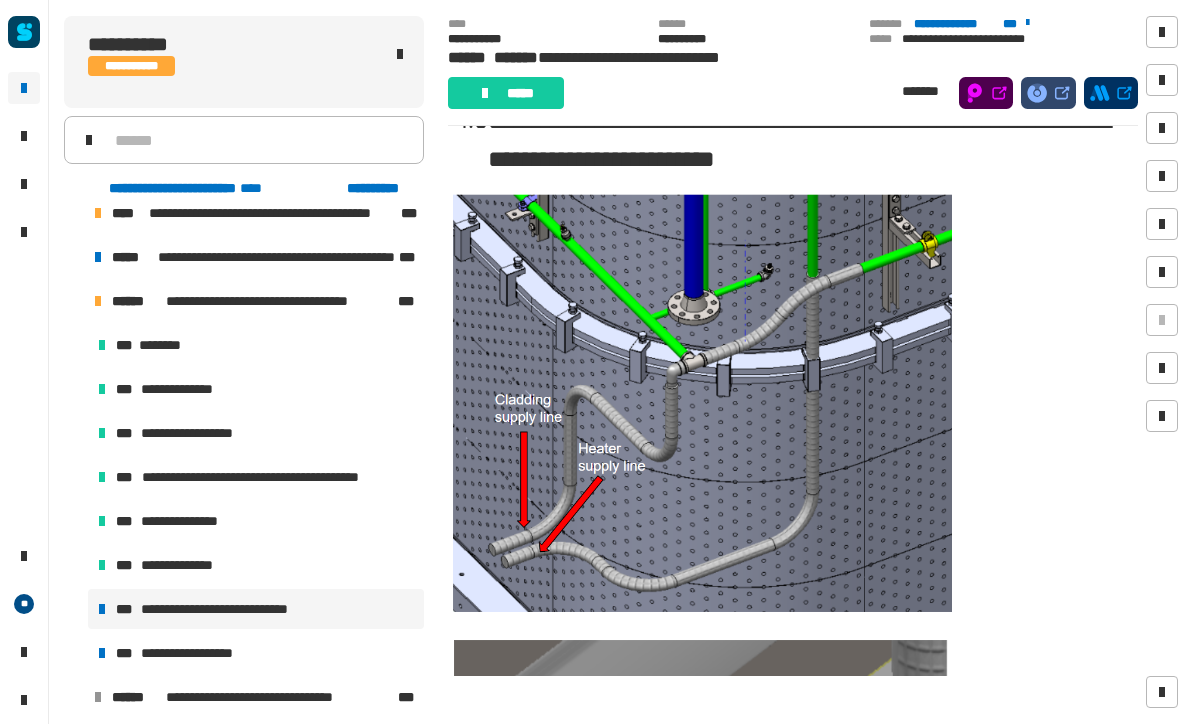 click 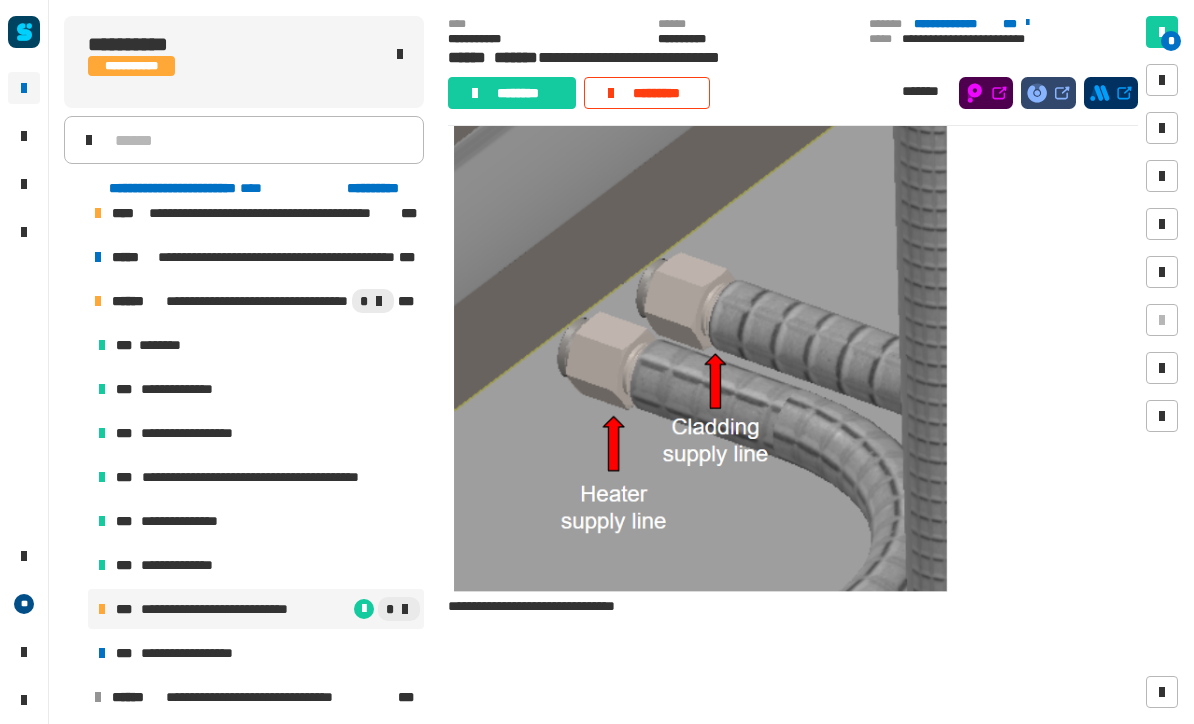 scroll, scrollTop: 987, scrollLeft: 0, axis: vertical 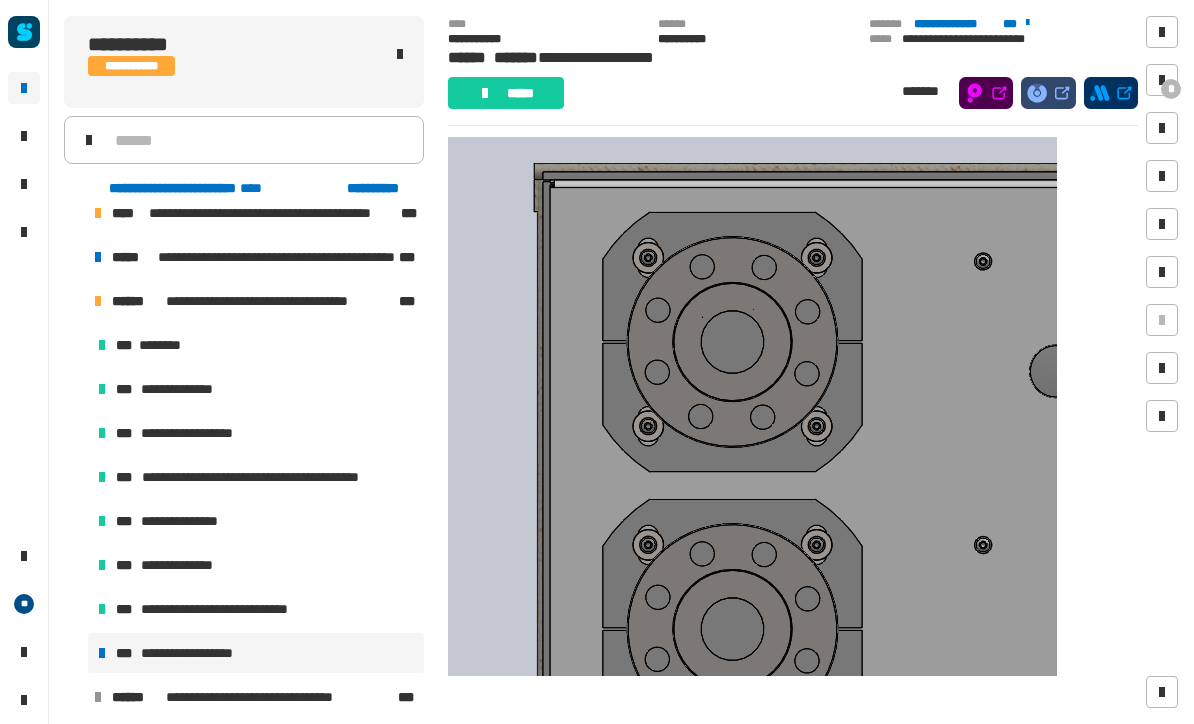 click on "*****" 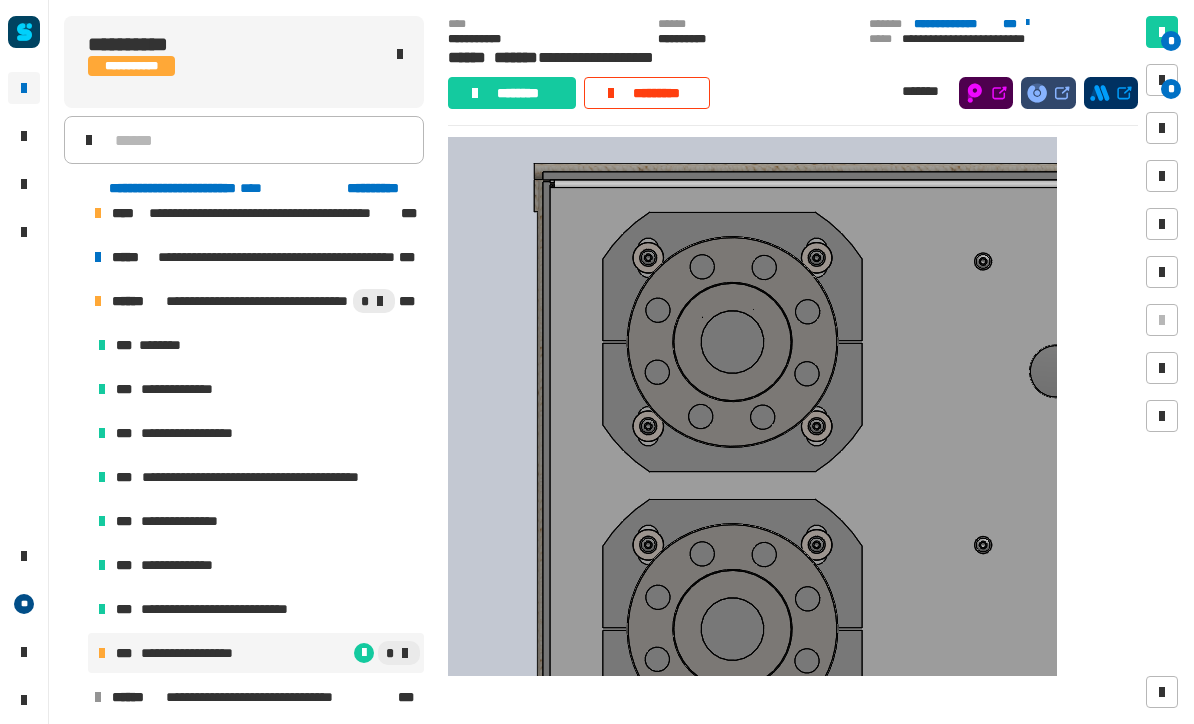 click at bounding box center (1162, 80) 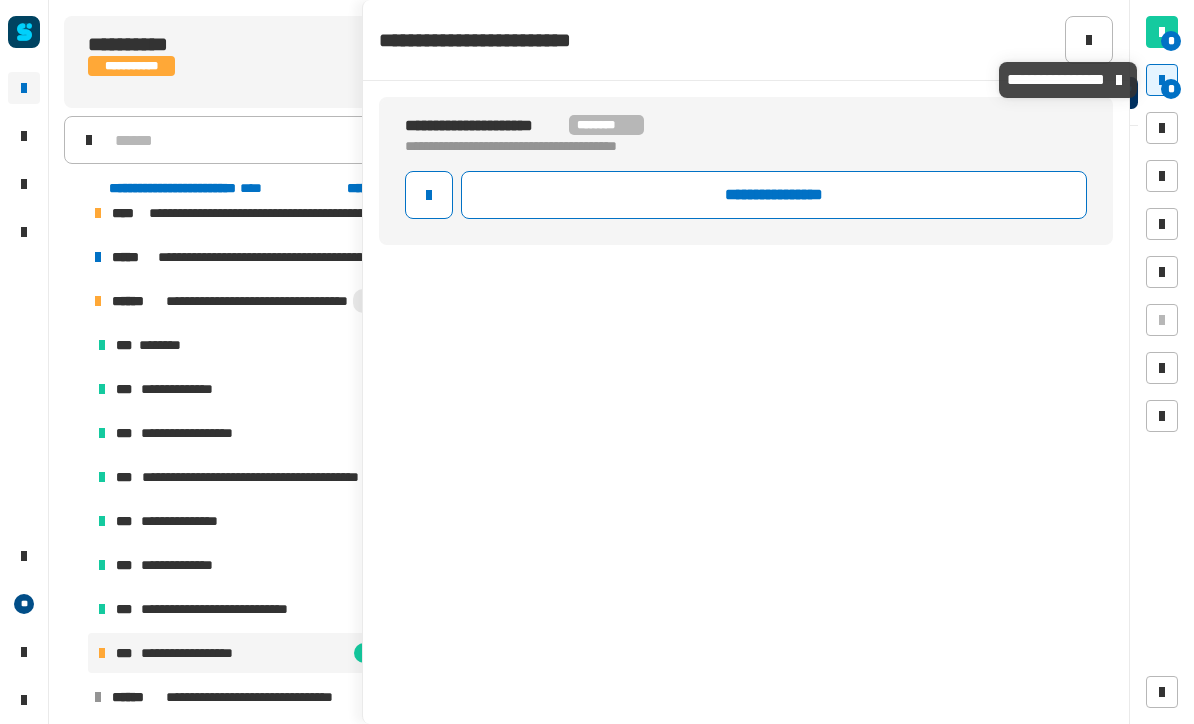 click 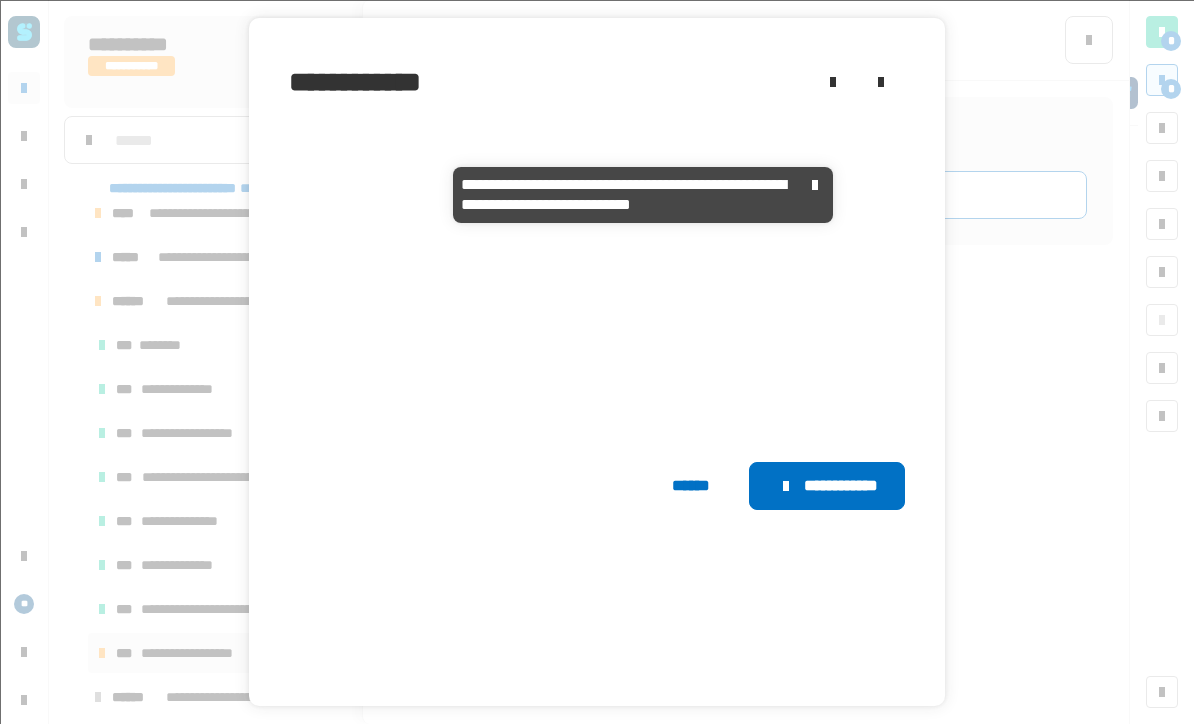 scroll, scrollTop: 16, scrollLeft: 0, axis: vertical 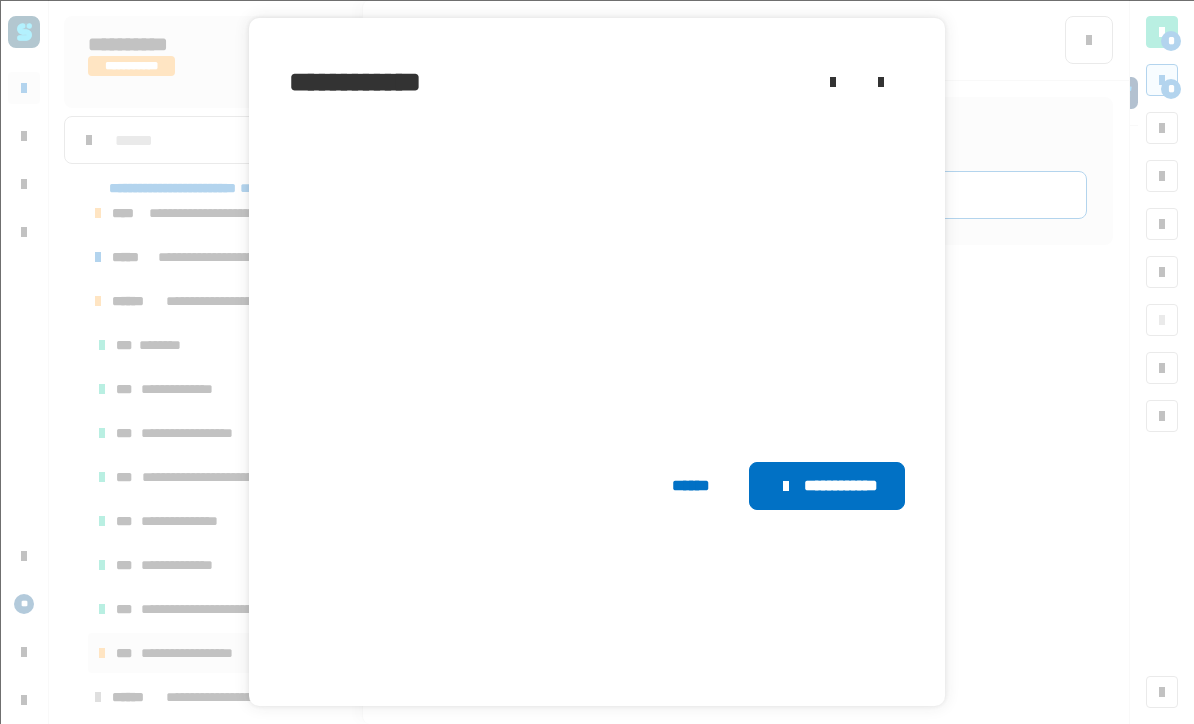 click 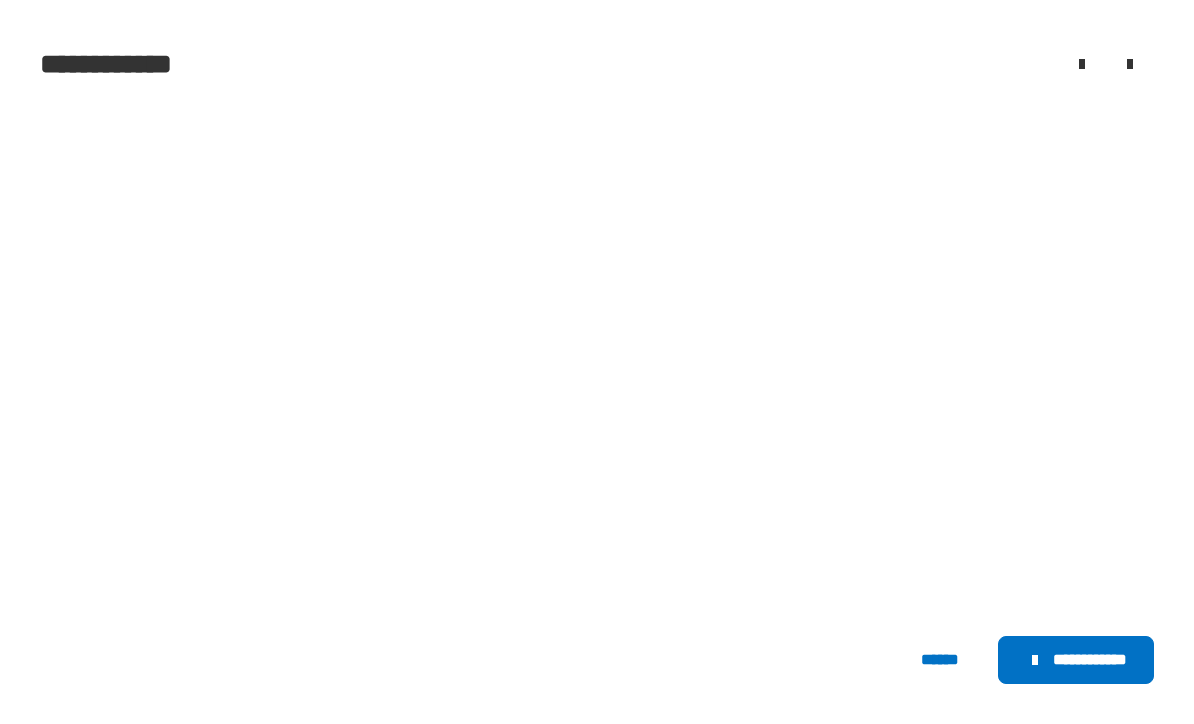 scroll, scrollTop: 0, scrollLeft: 0, axis: both 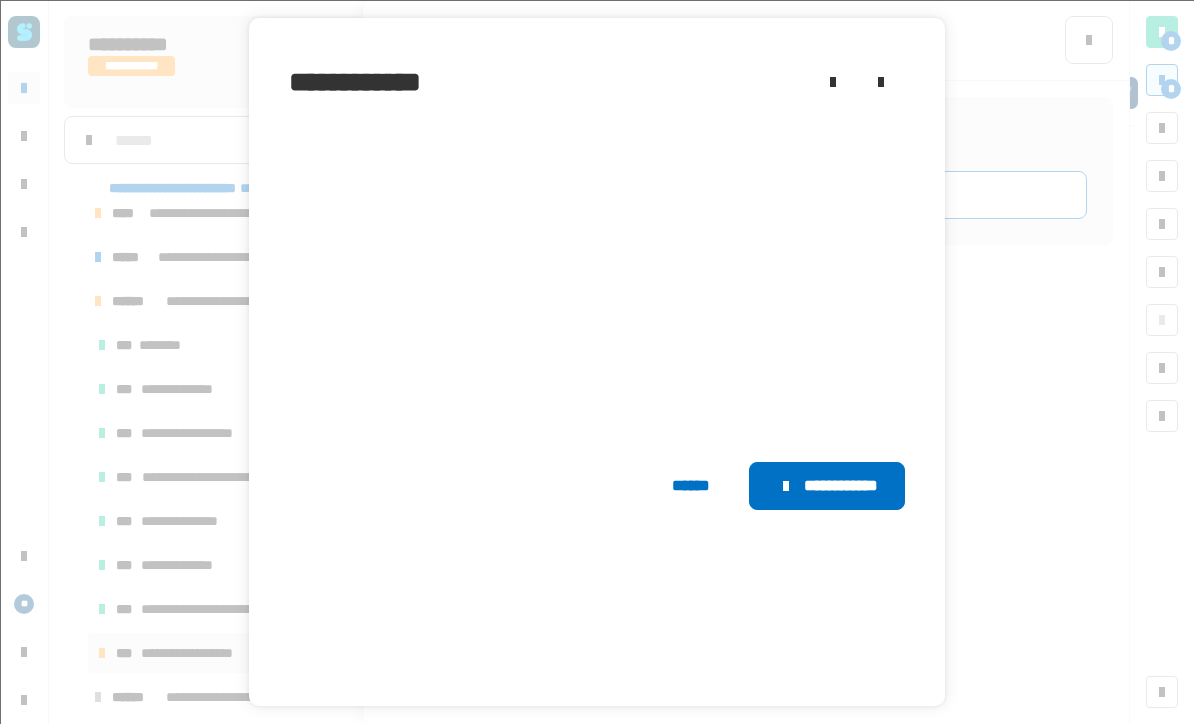 click 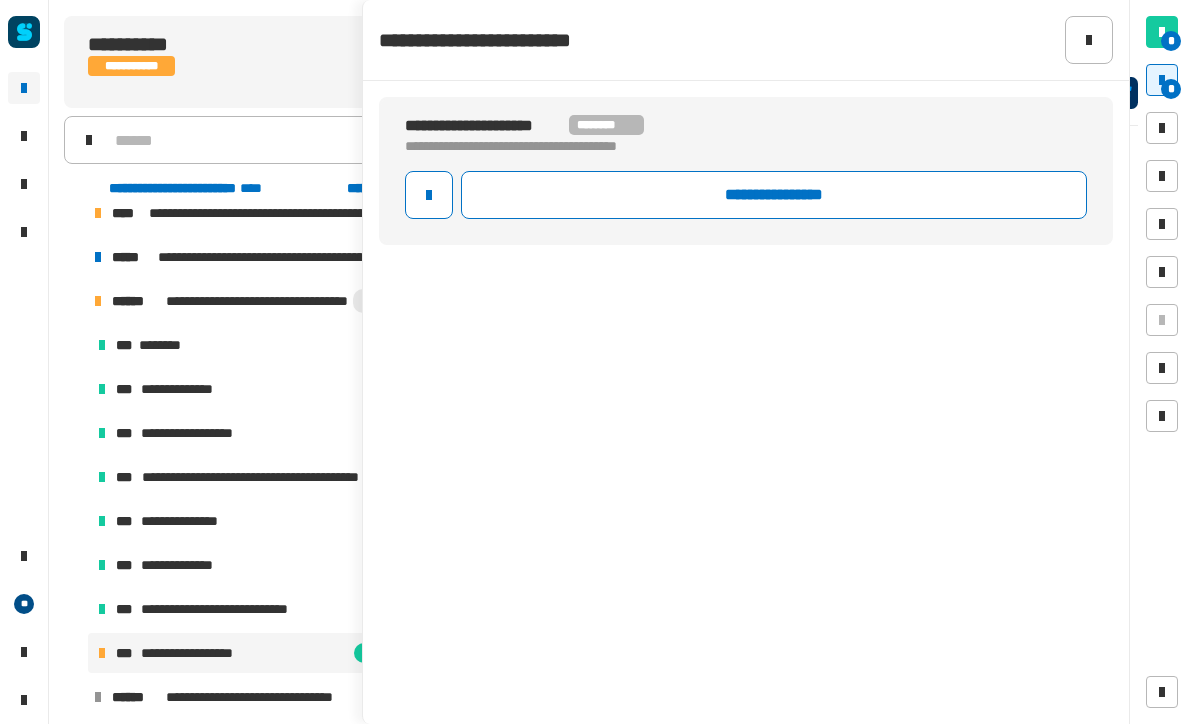 click 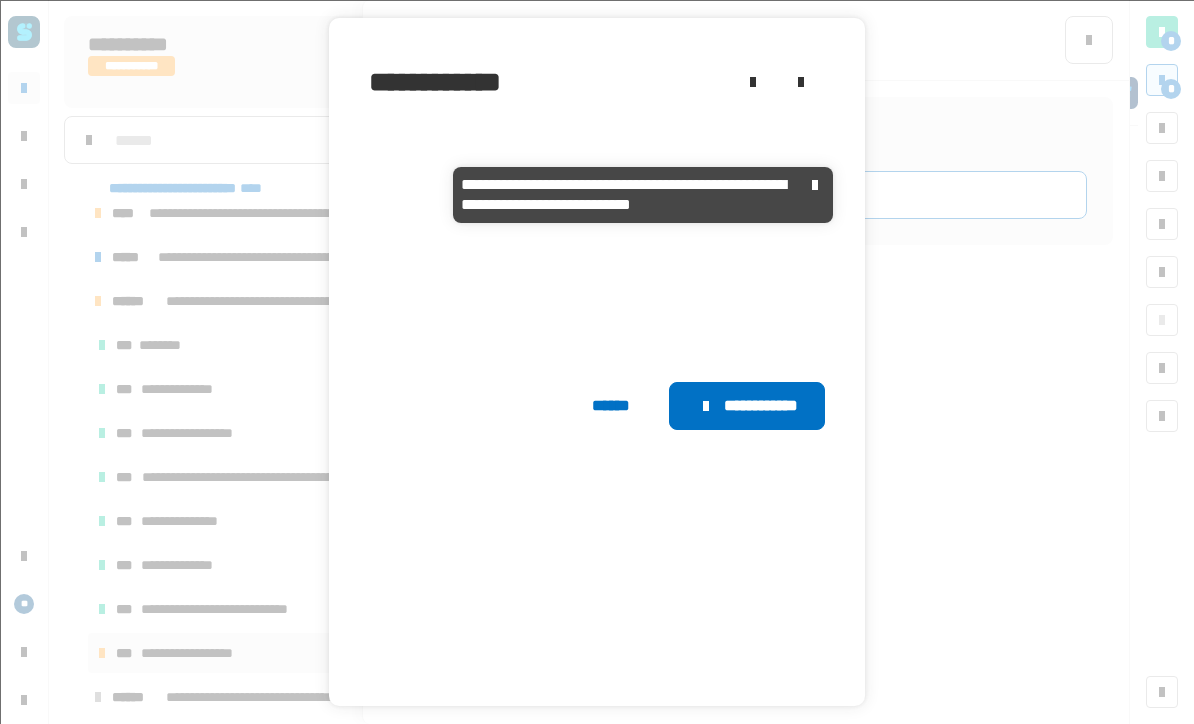 scroll, scrollTop: 176, scrollLeft: 0, axis: vertical 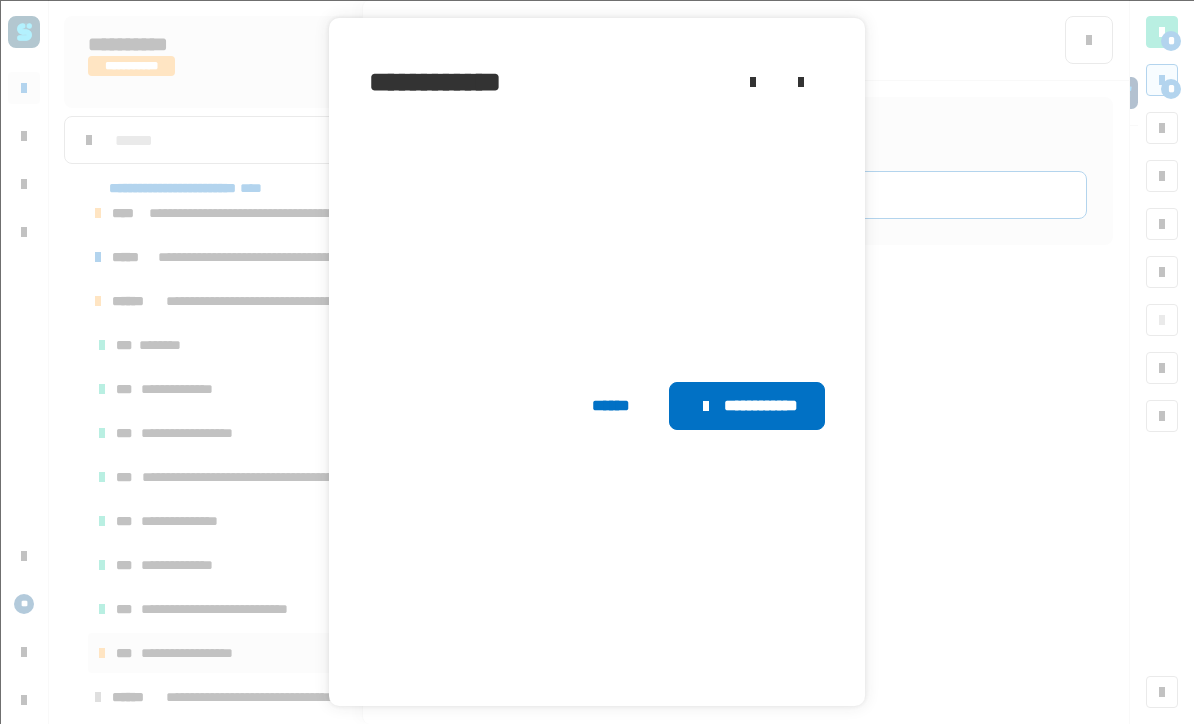 click 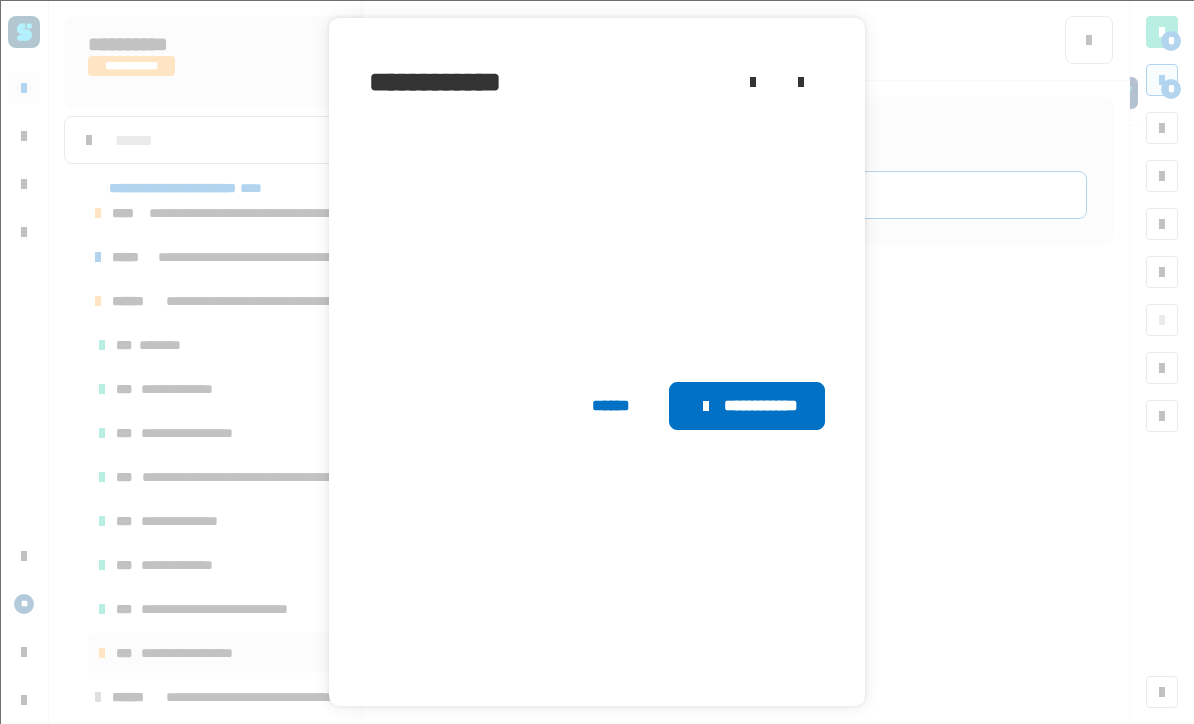 click 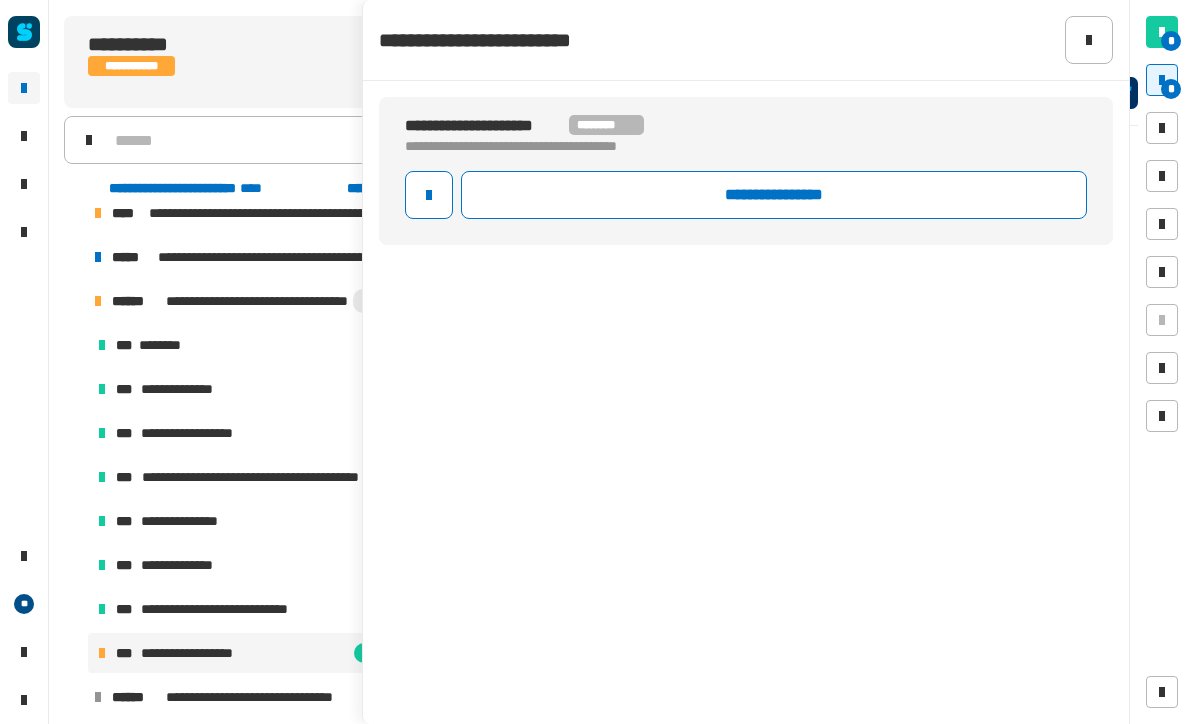 click 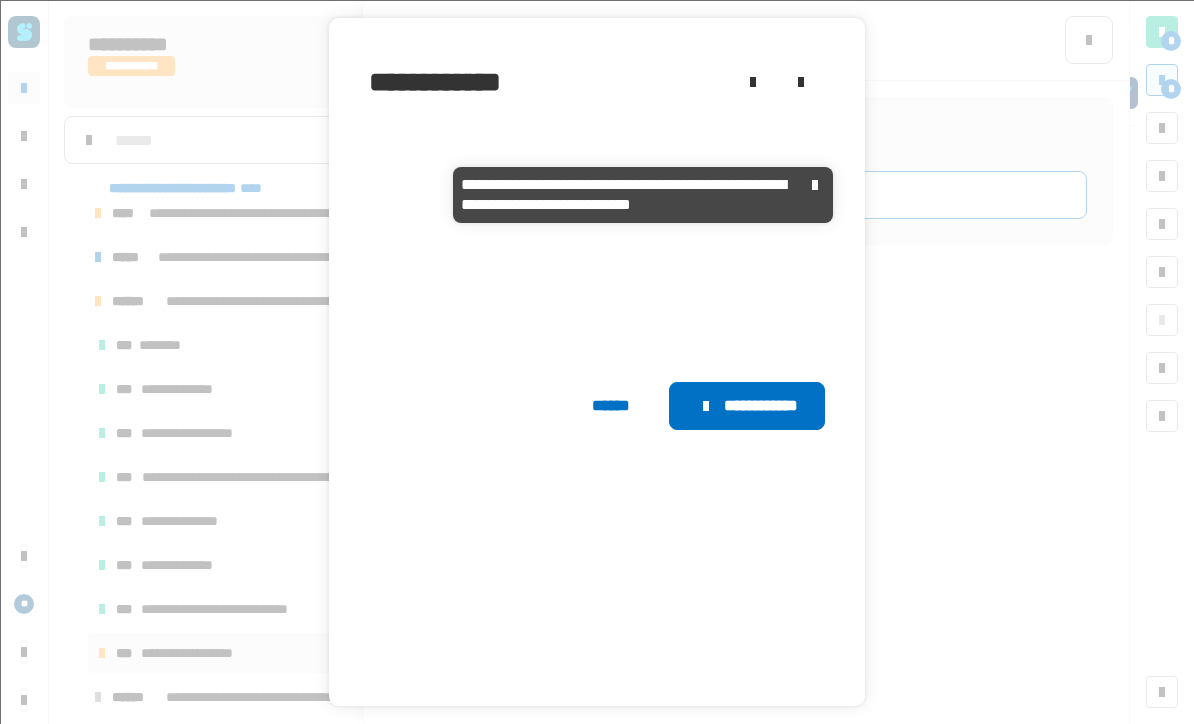 scroll, scrollTop: 176, scrollLeft: 0, axis: vertical 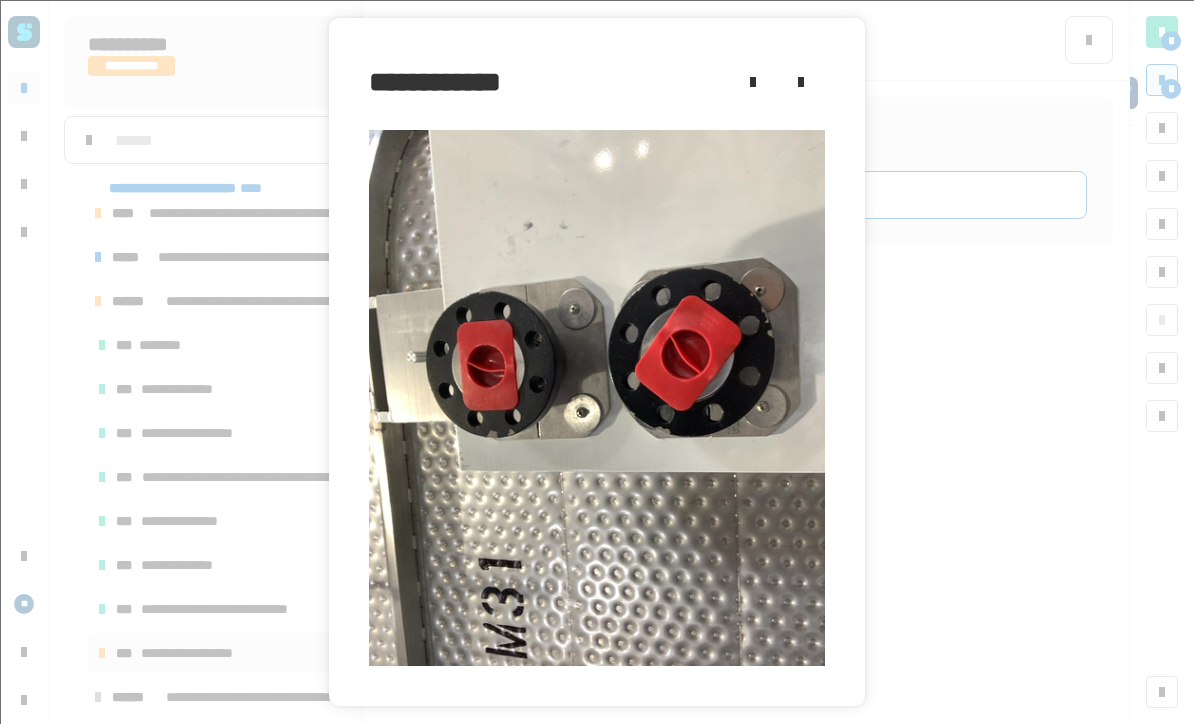 click 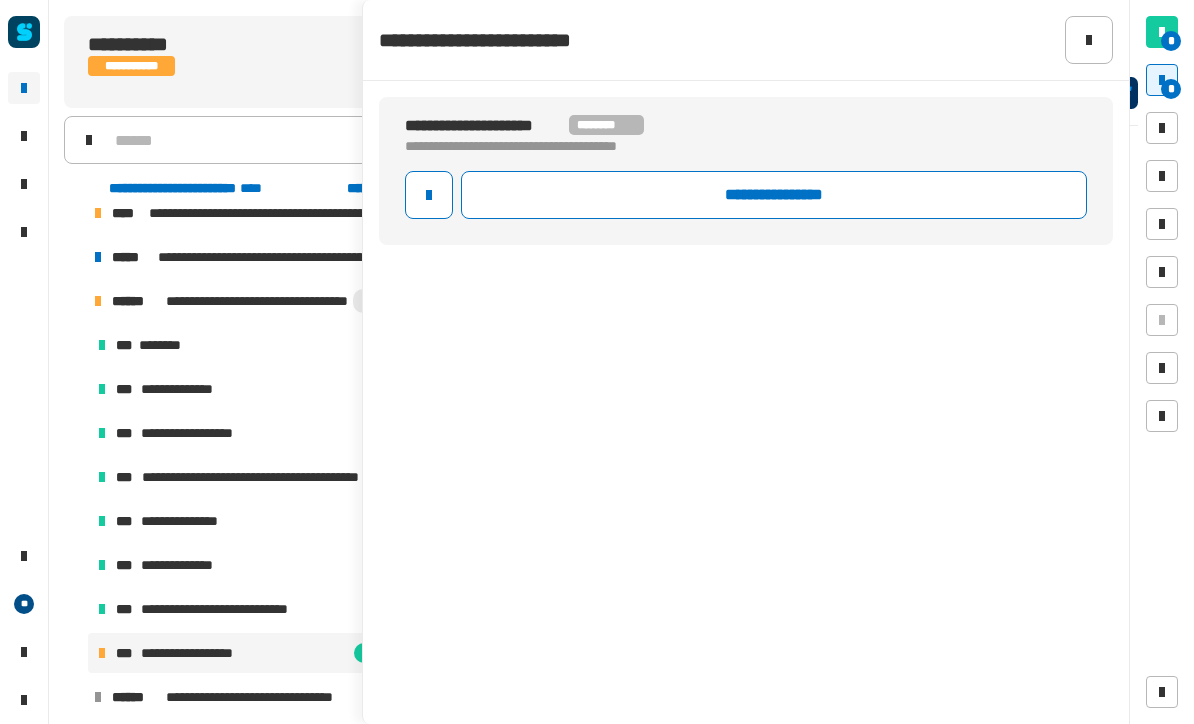 click 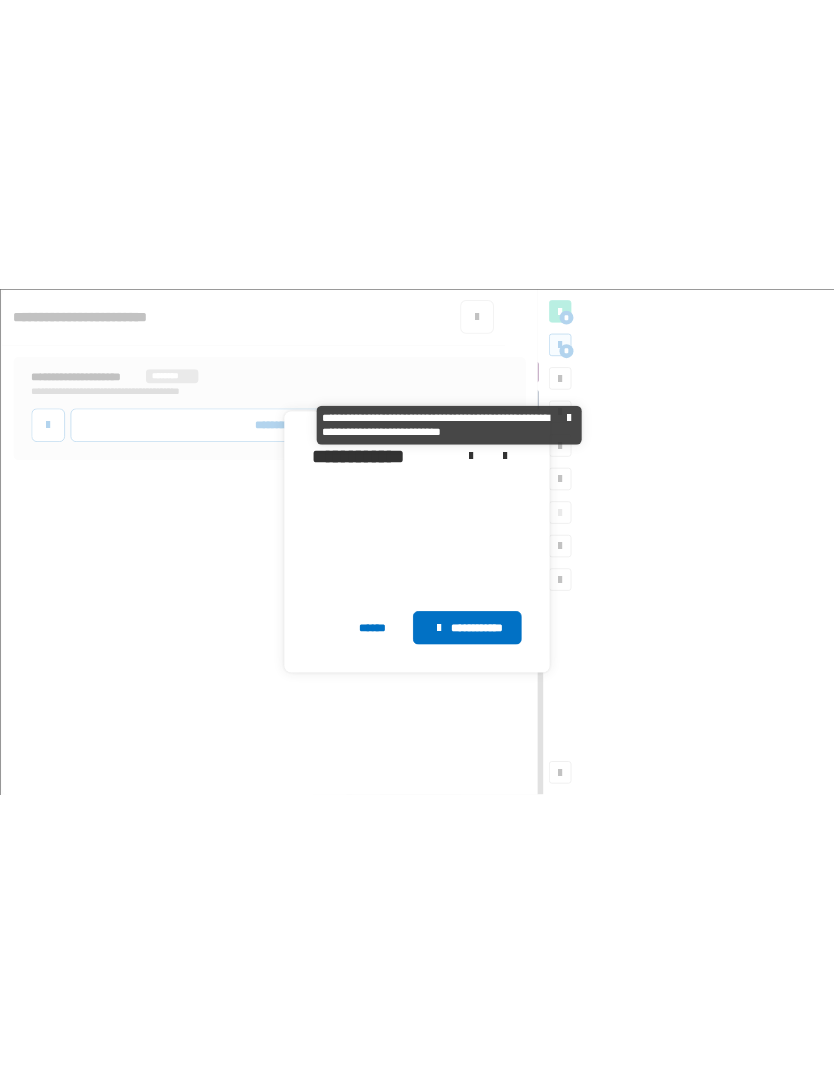 scroll, scrollTop: 0, scrollLeft: 0, axis: both 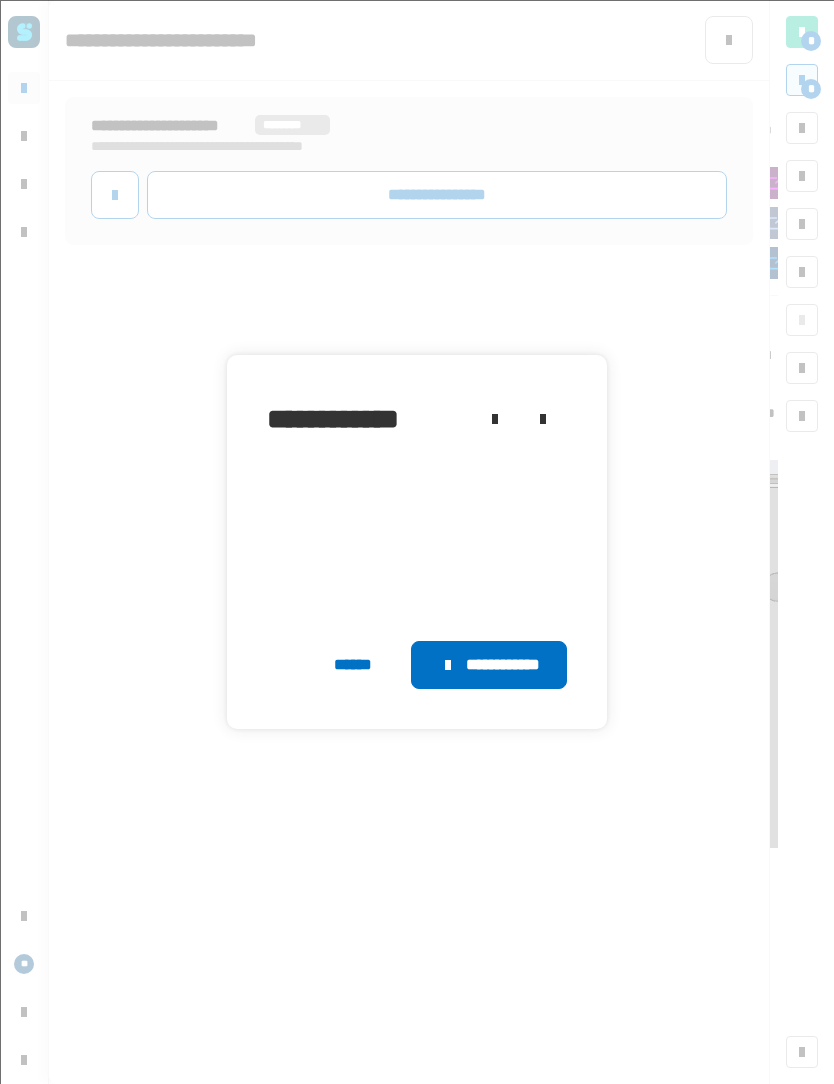 click on "**********" 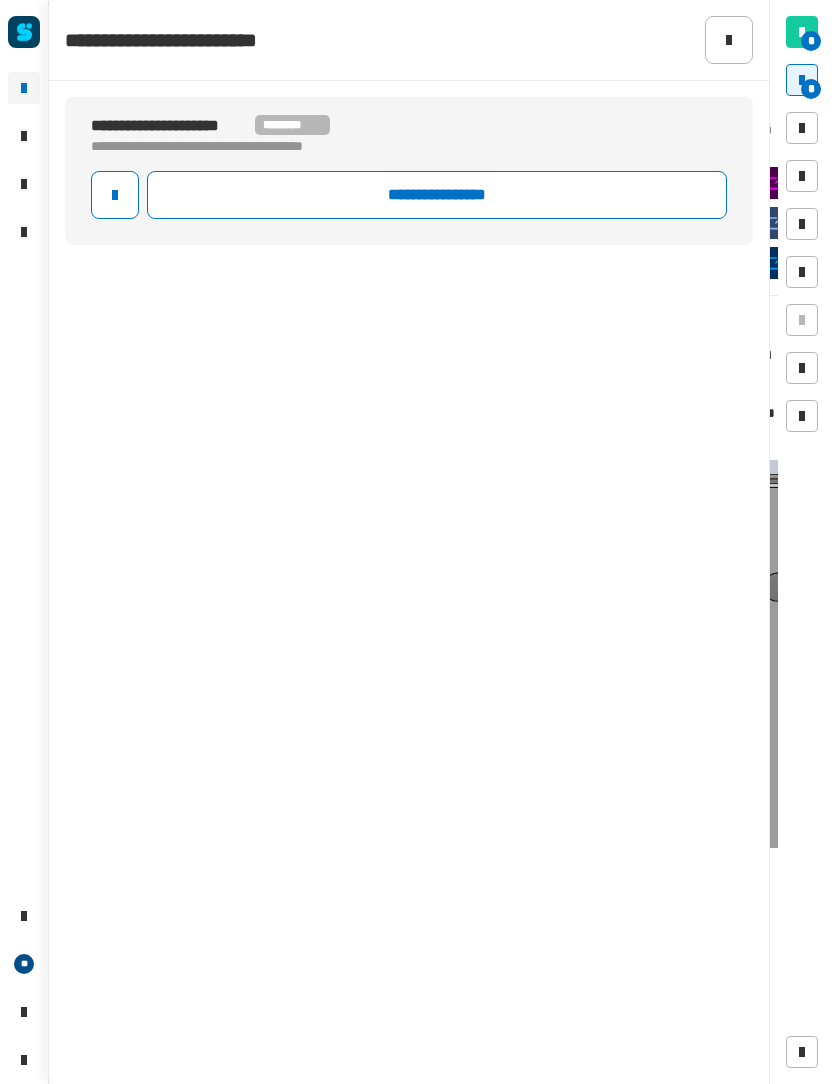 click on "**********" 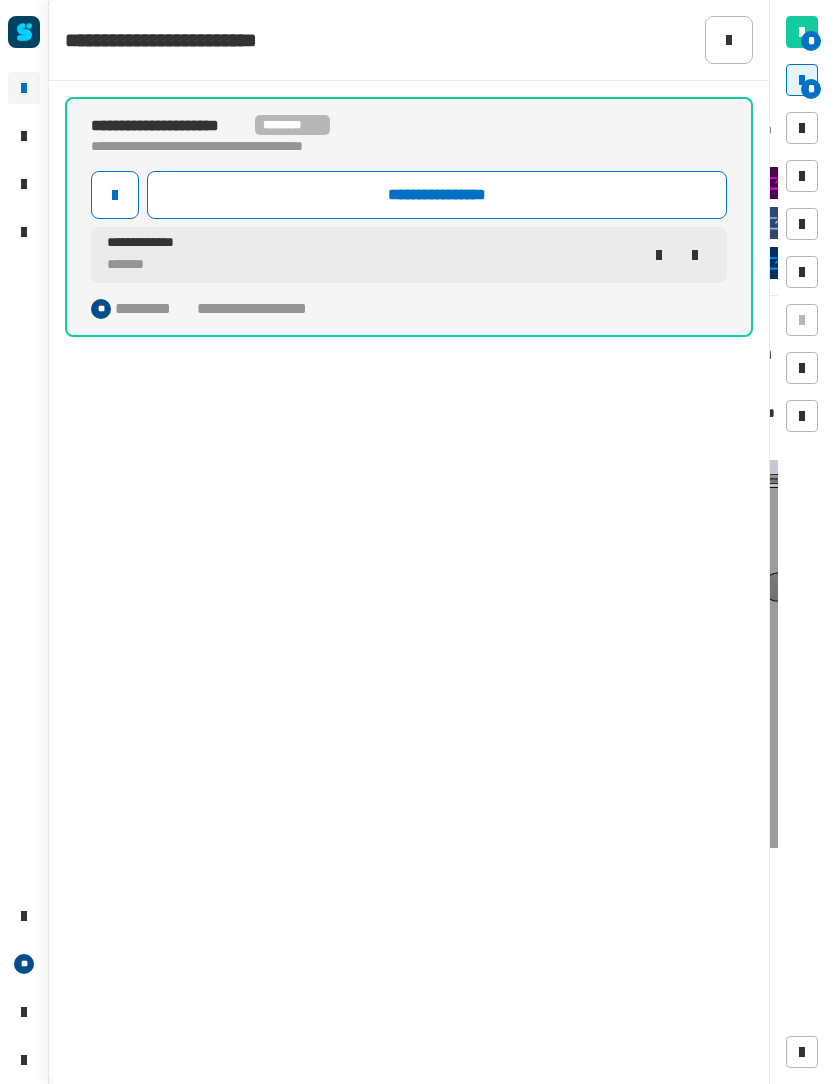 click 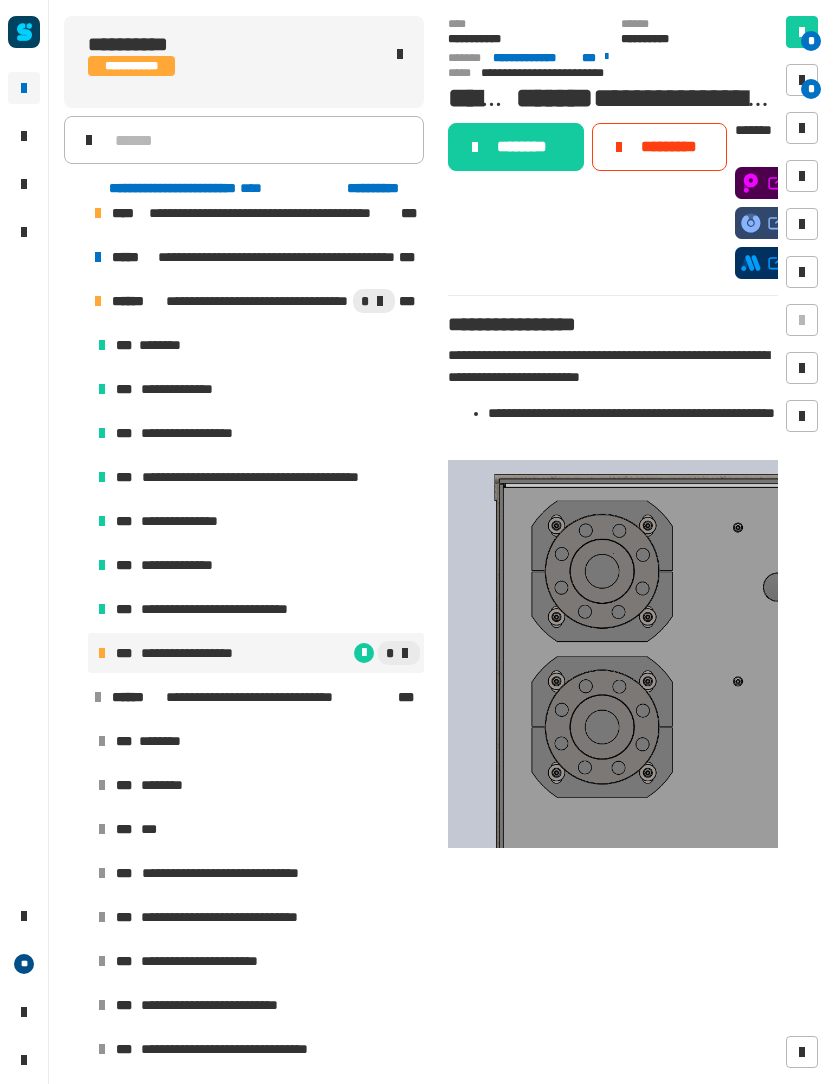 click on "********" 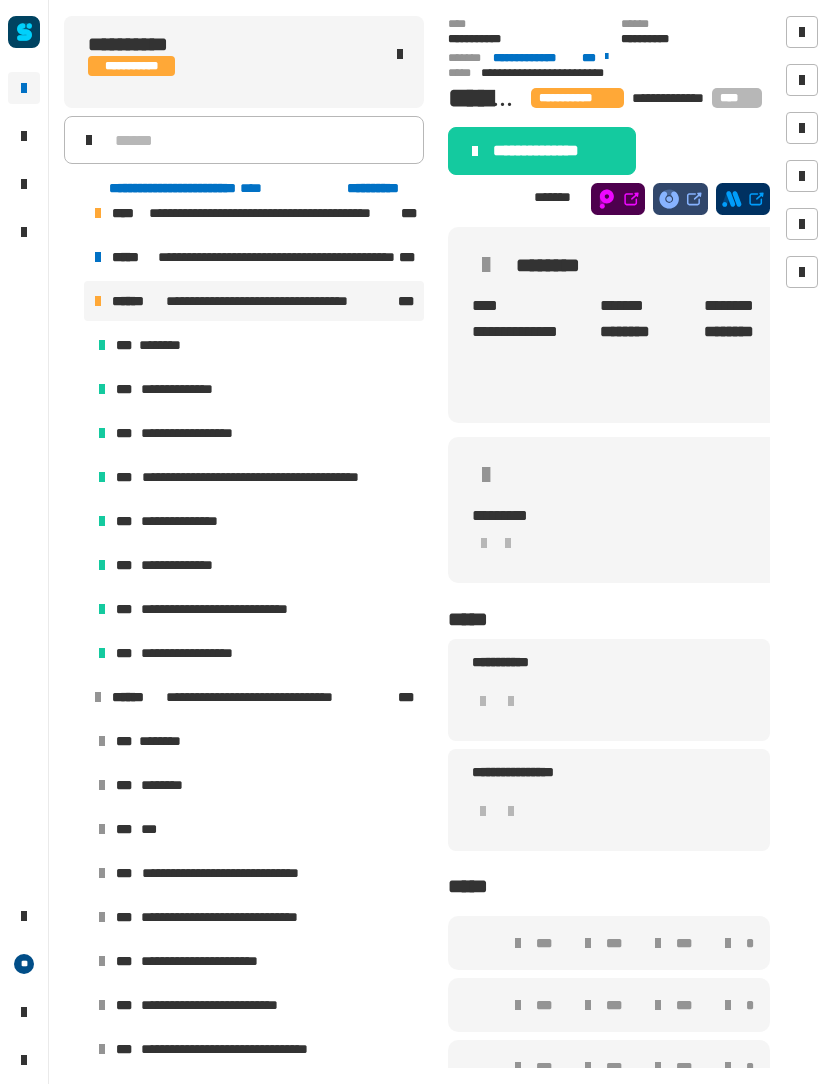 click on "**********" 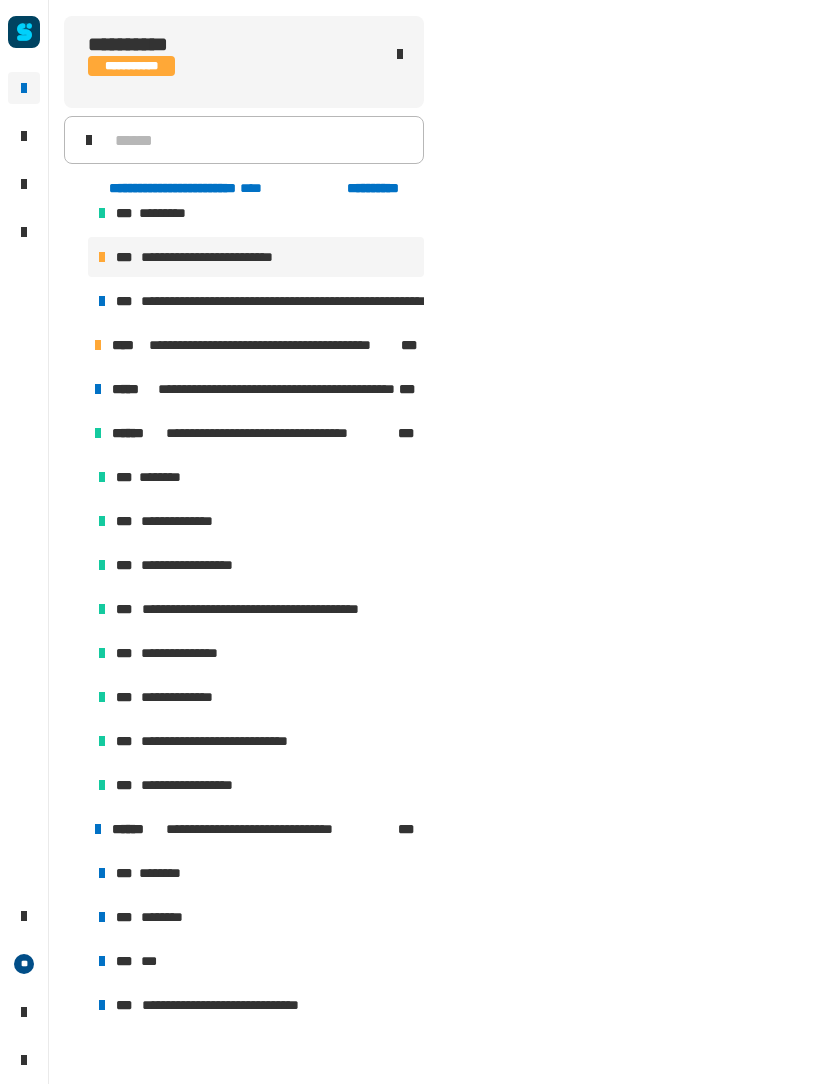scroll, scrollTop: 0, scrollLeft: 0, axis: both 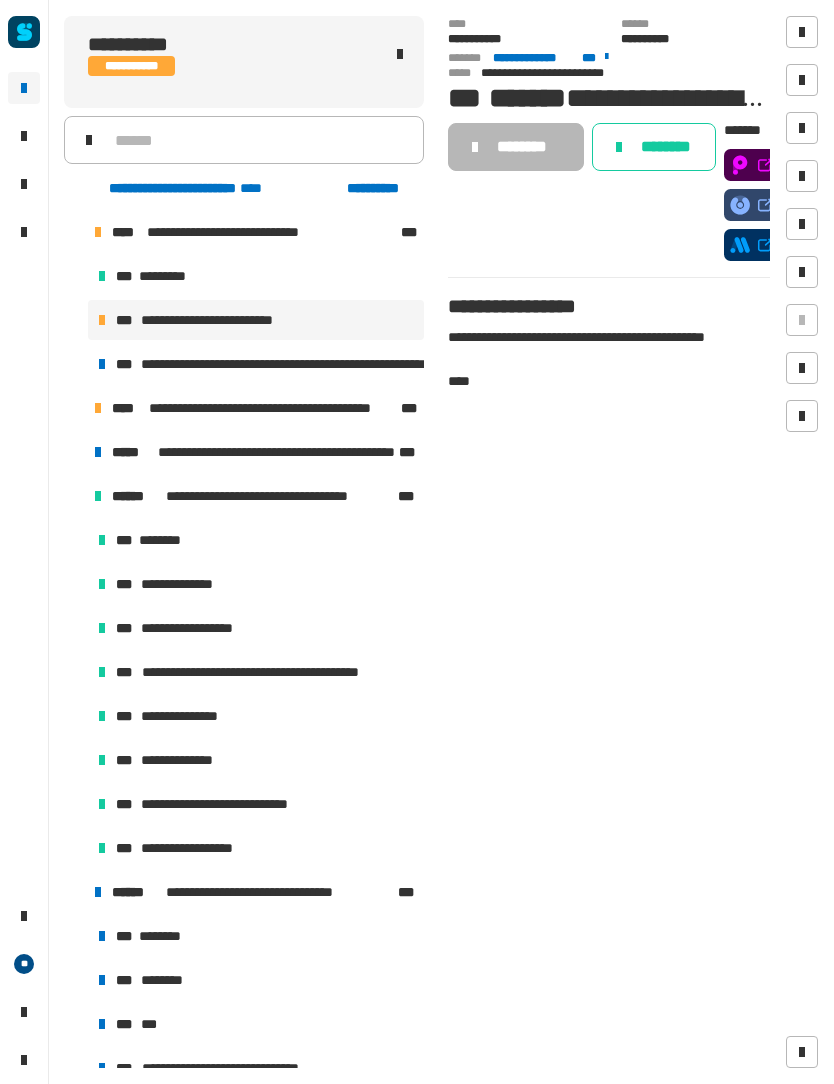 click at bounding box center [98, 496] 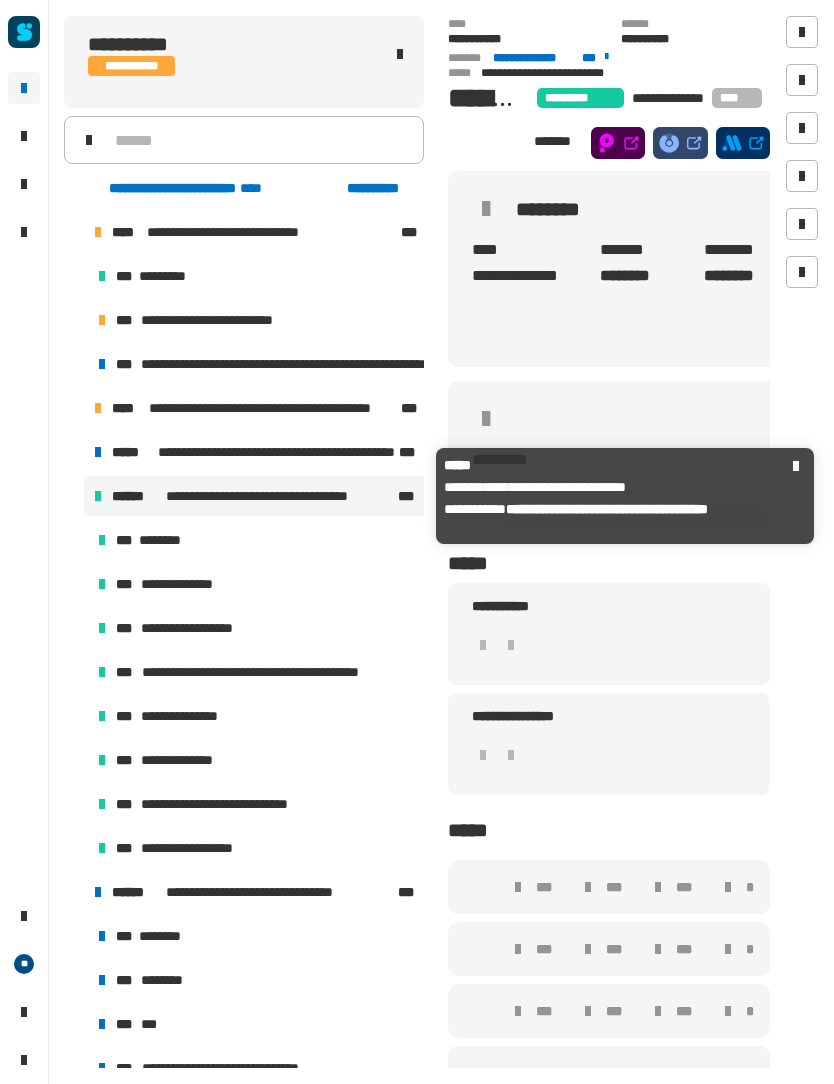 click on "******" at bounding box center [137, 496] 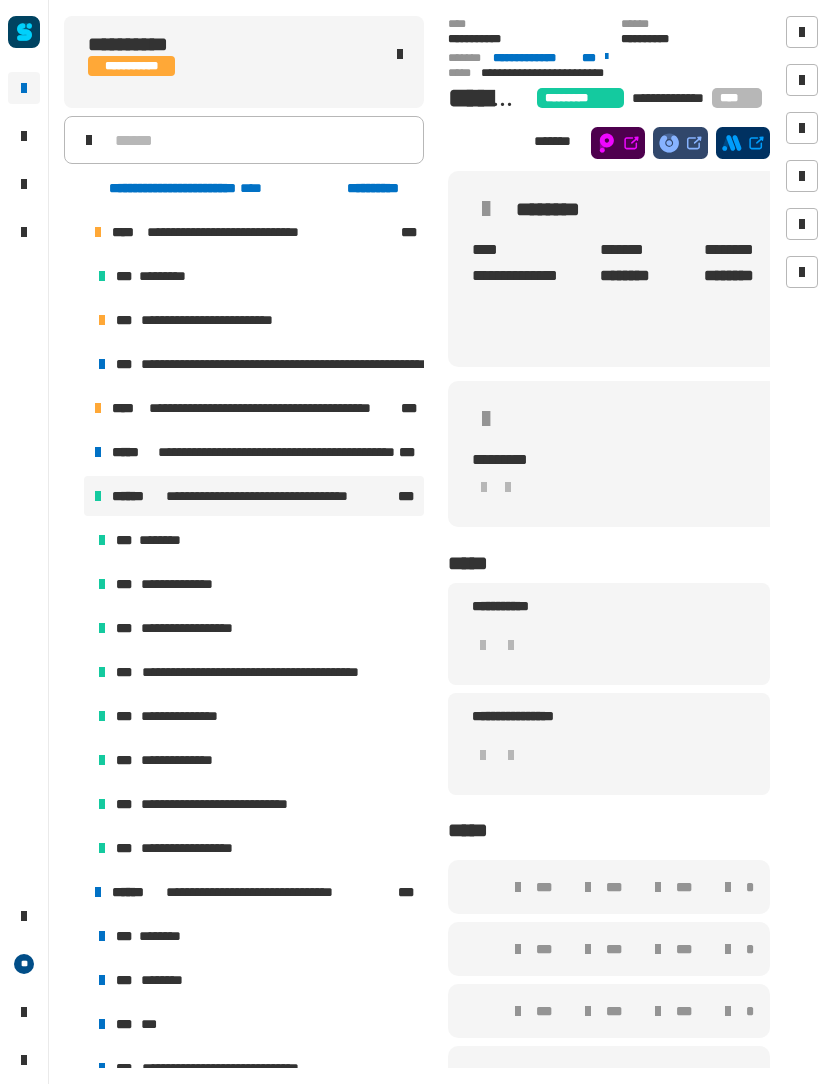 click on "*** ********" at bounding box center (256, 540) 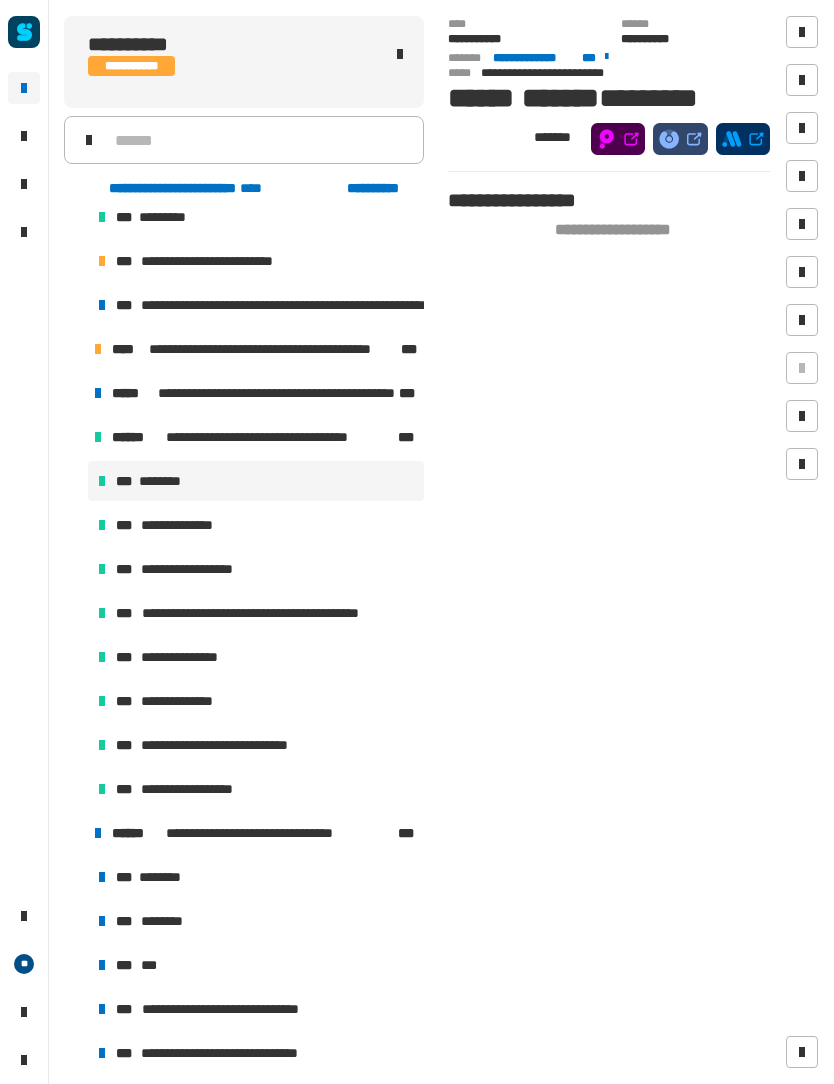 scroll, scrollTop: 60, scrollLeft: 0, axis: vertical 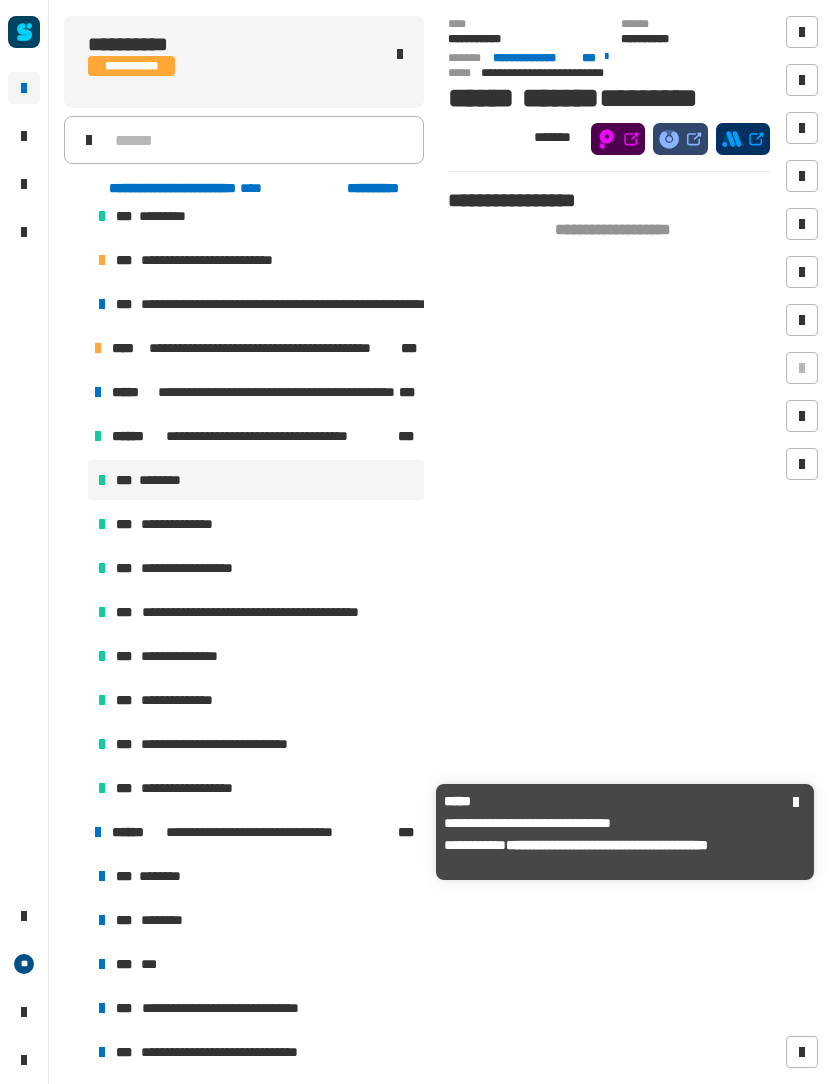 click on "**********" at bounding box center (265, 832) 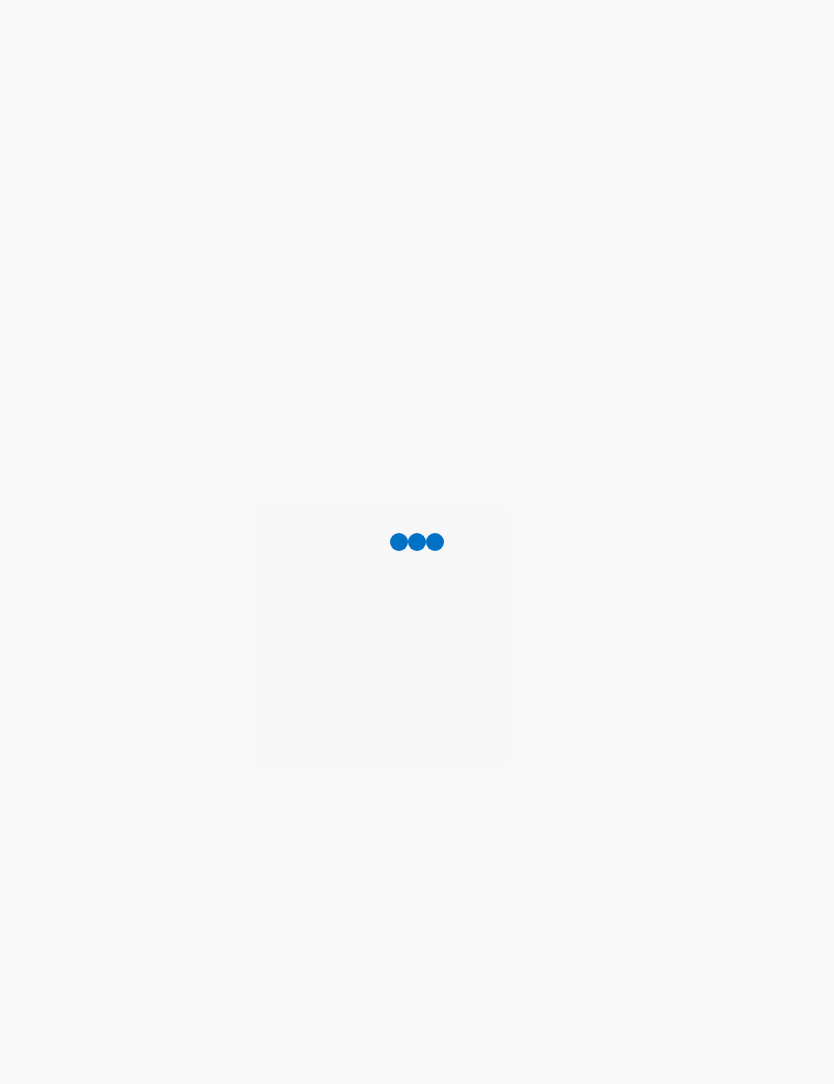 scroll, scrollTop: 0, scrollLeft: 0, axis: both 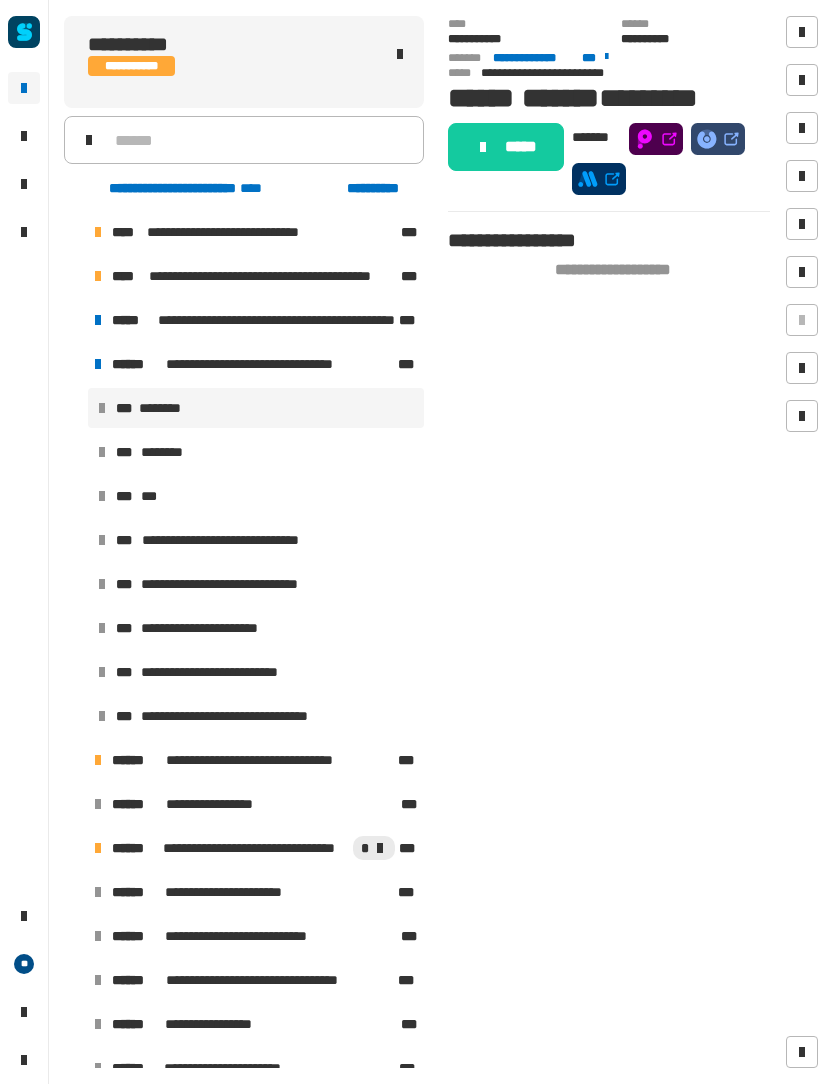 click on "********" at bounding box center [170, 452] 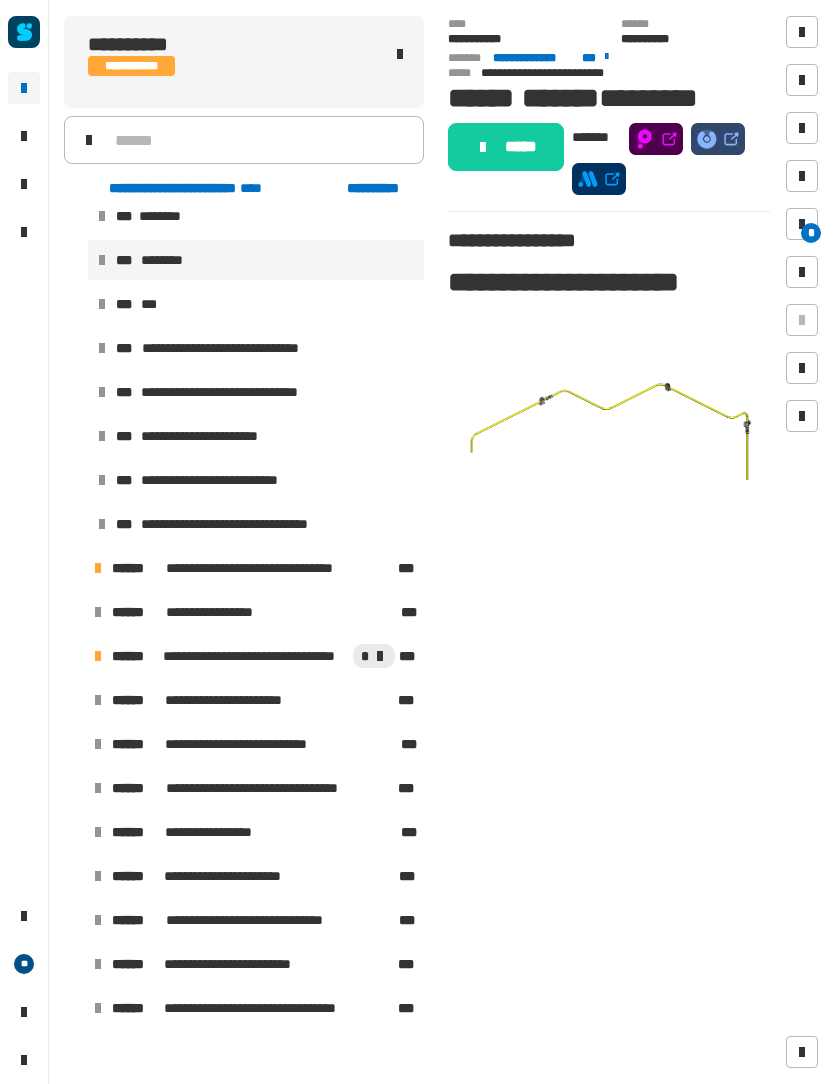 scroll, scrollTop: 193, scrollLeft: 0, axis: vertical 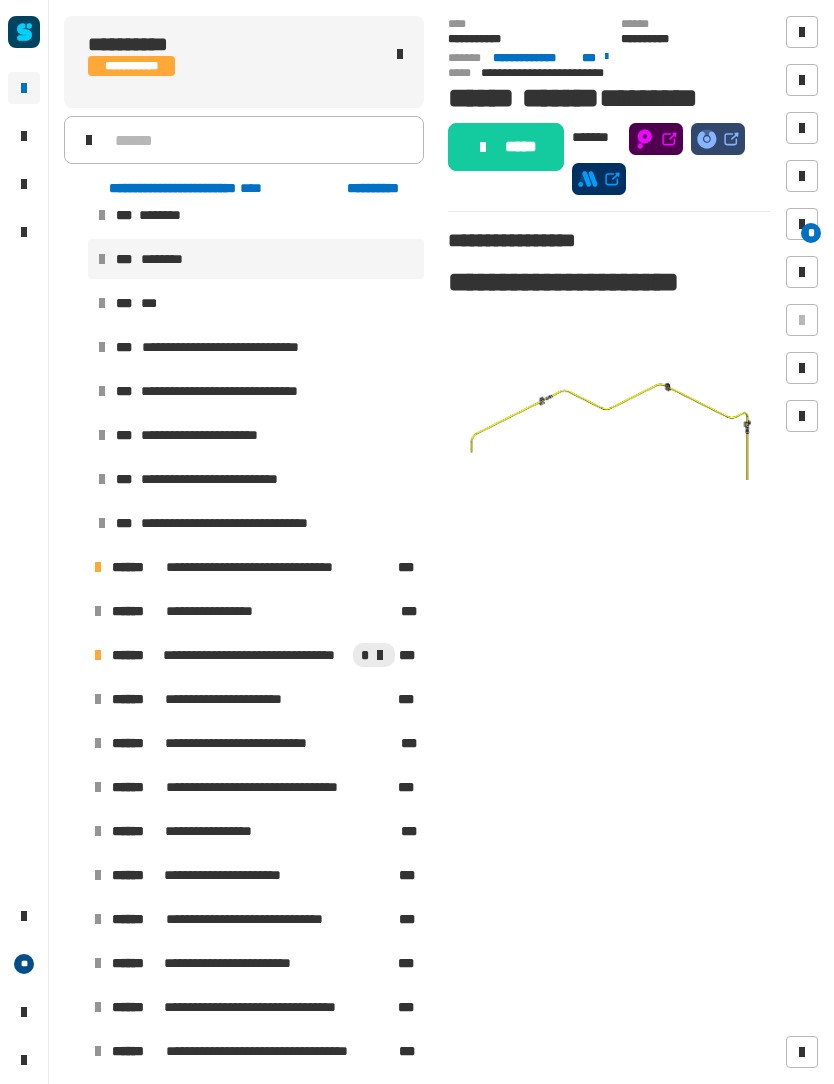 click at bounding box center (74, 567) 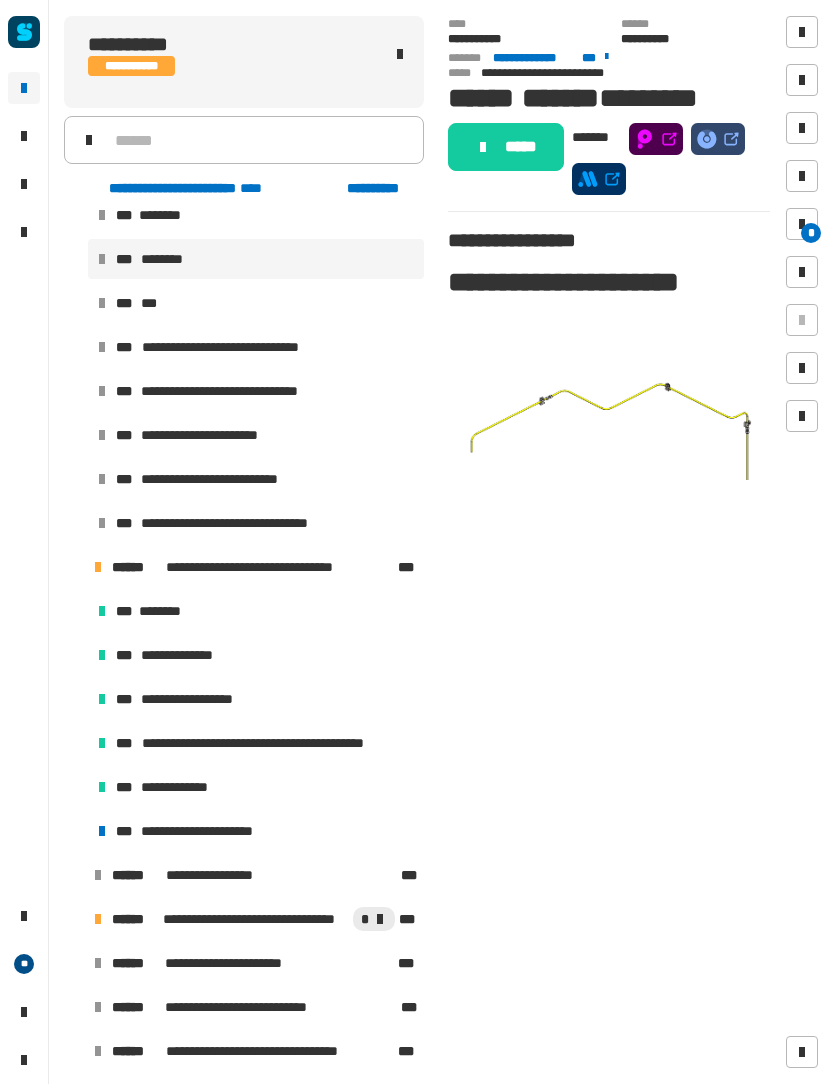 click at bounding box center [74, 567] 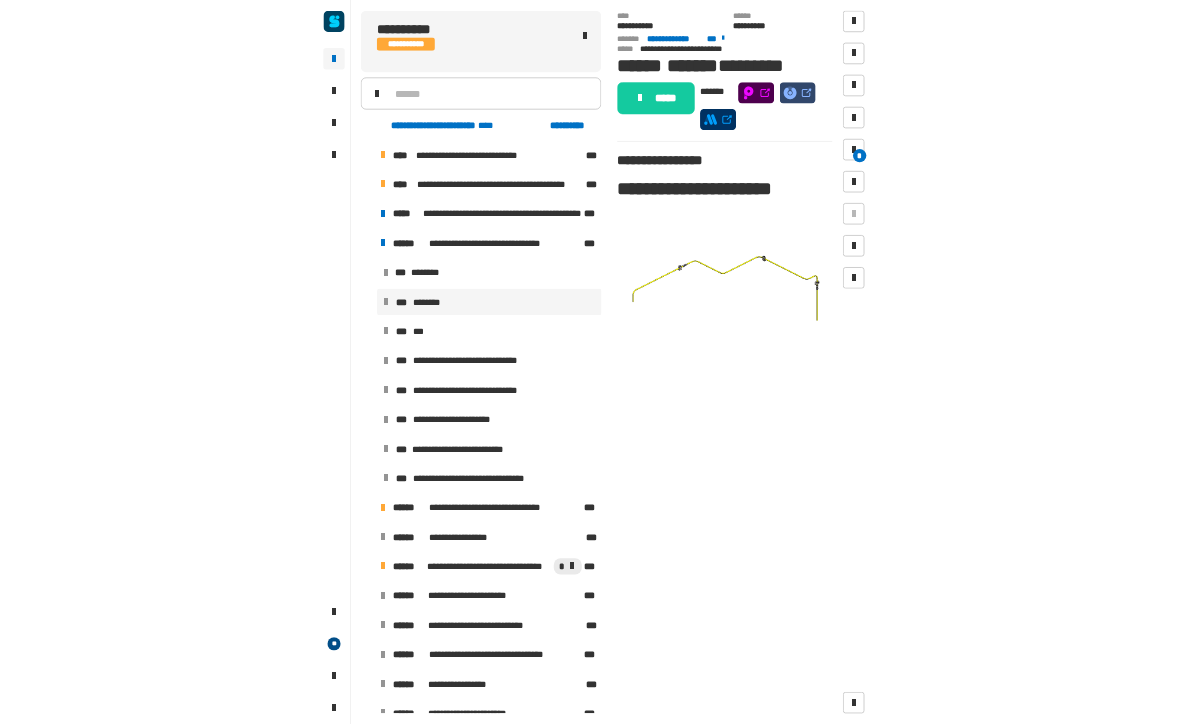 scroll, scrollTop: 0, scrollLeft: 0, axis: both 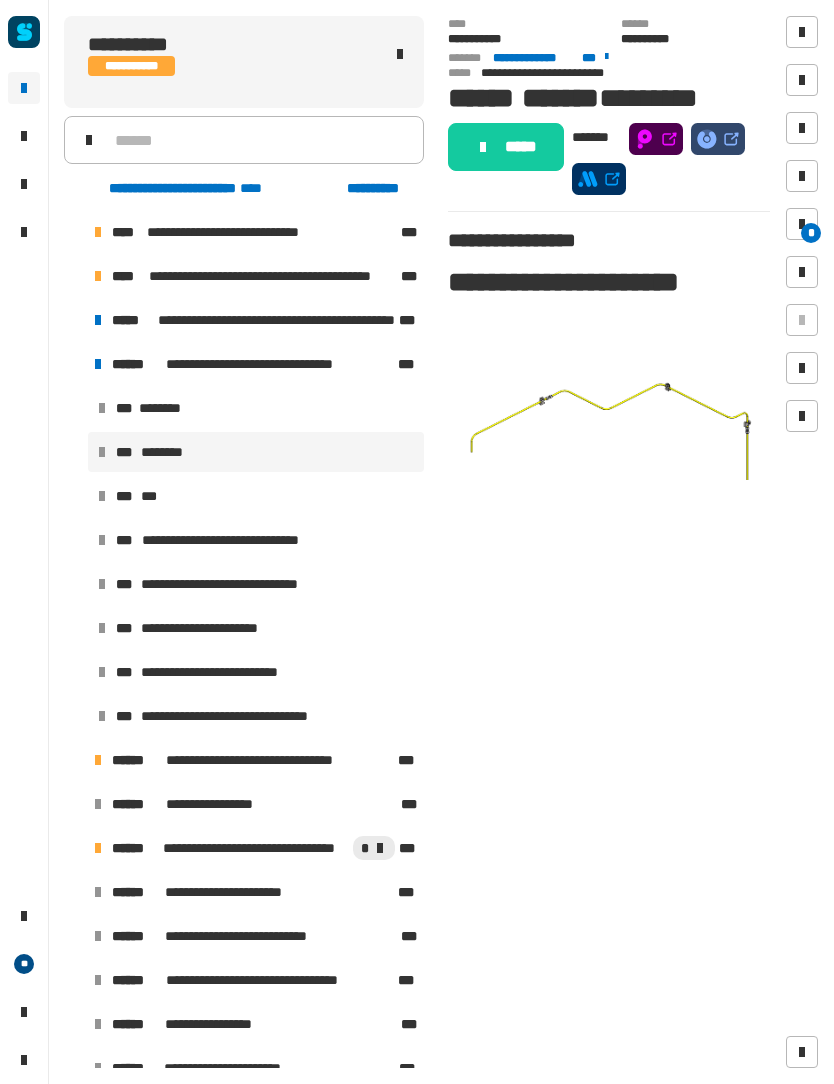 click at bounding box center (74, 364) 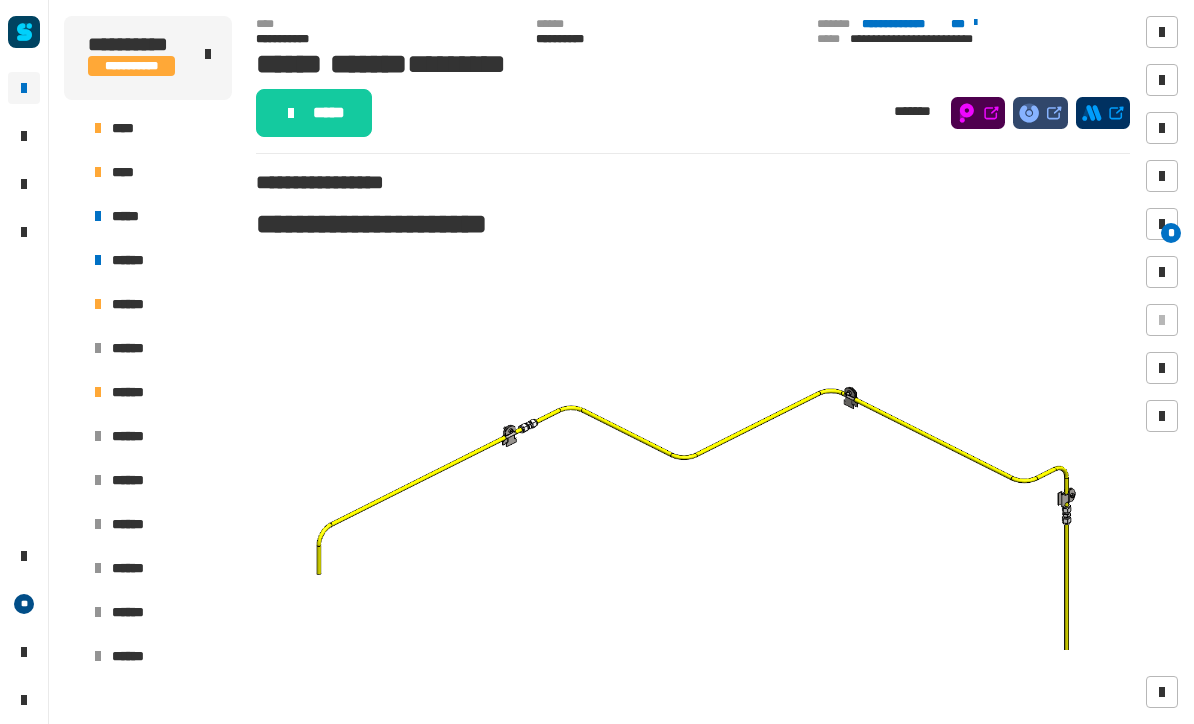click 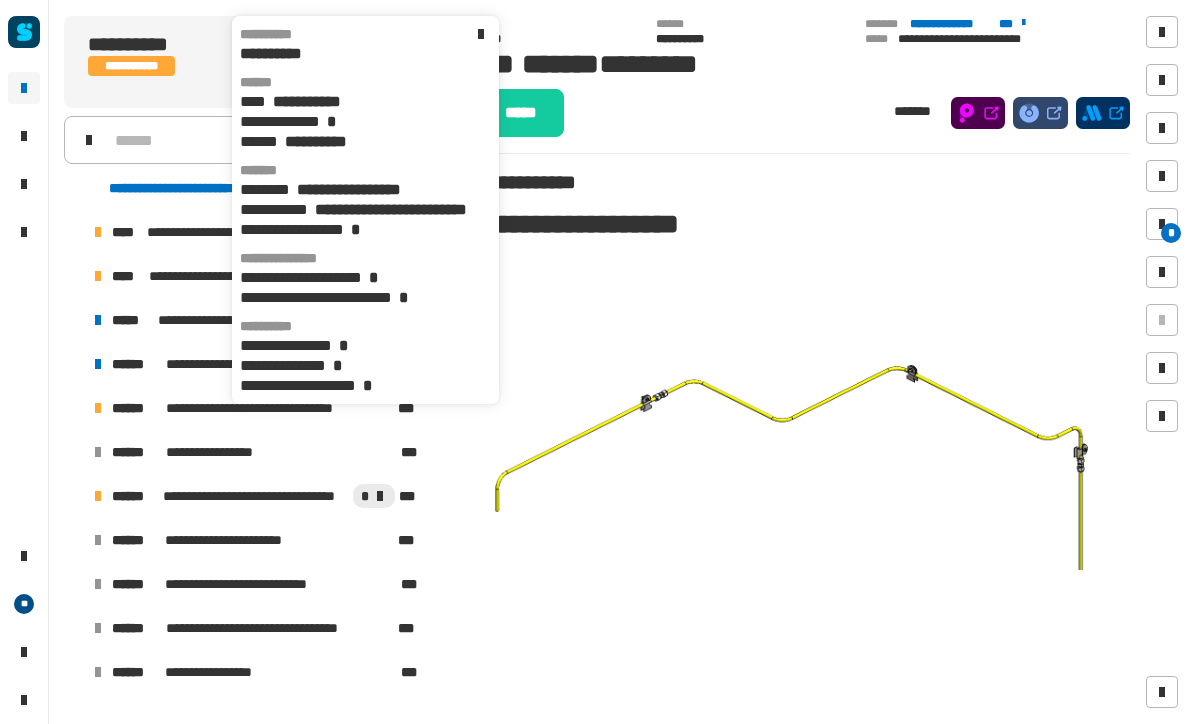 click 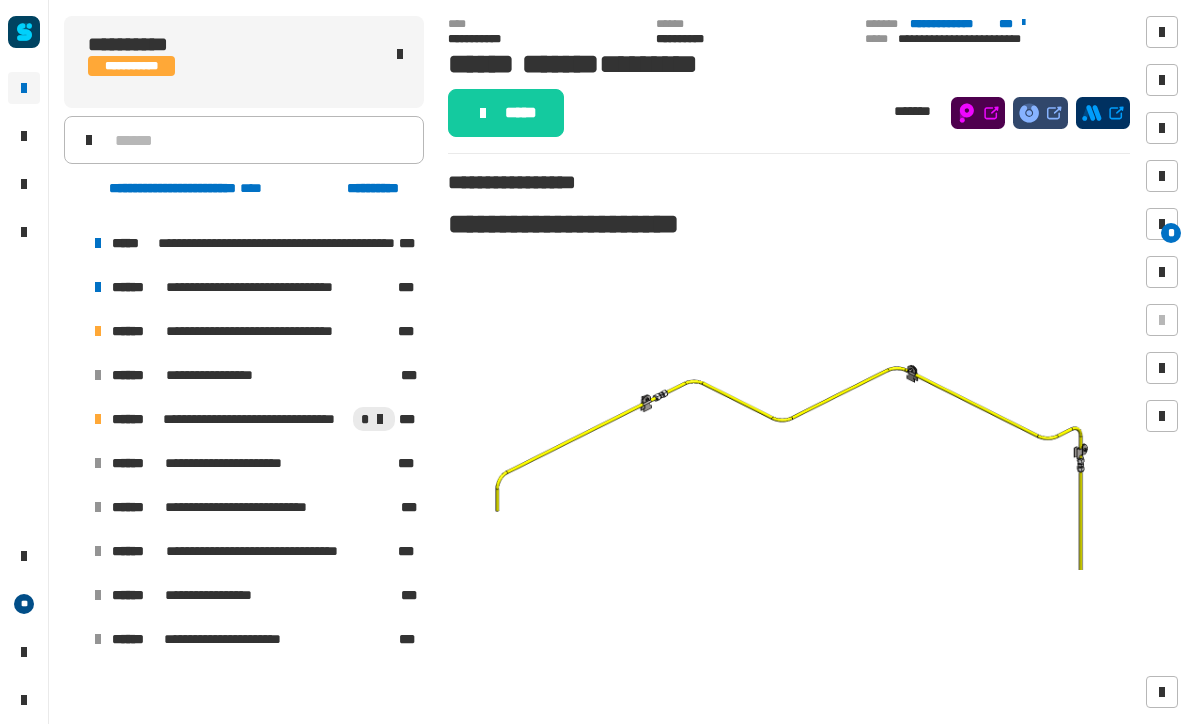 scroll, scrollTop: 78, scrollLeft: 0, axis: vertical 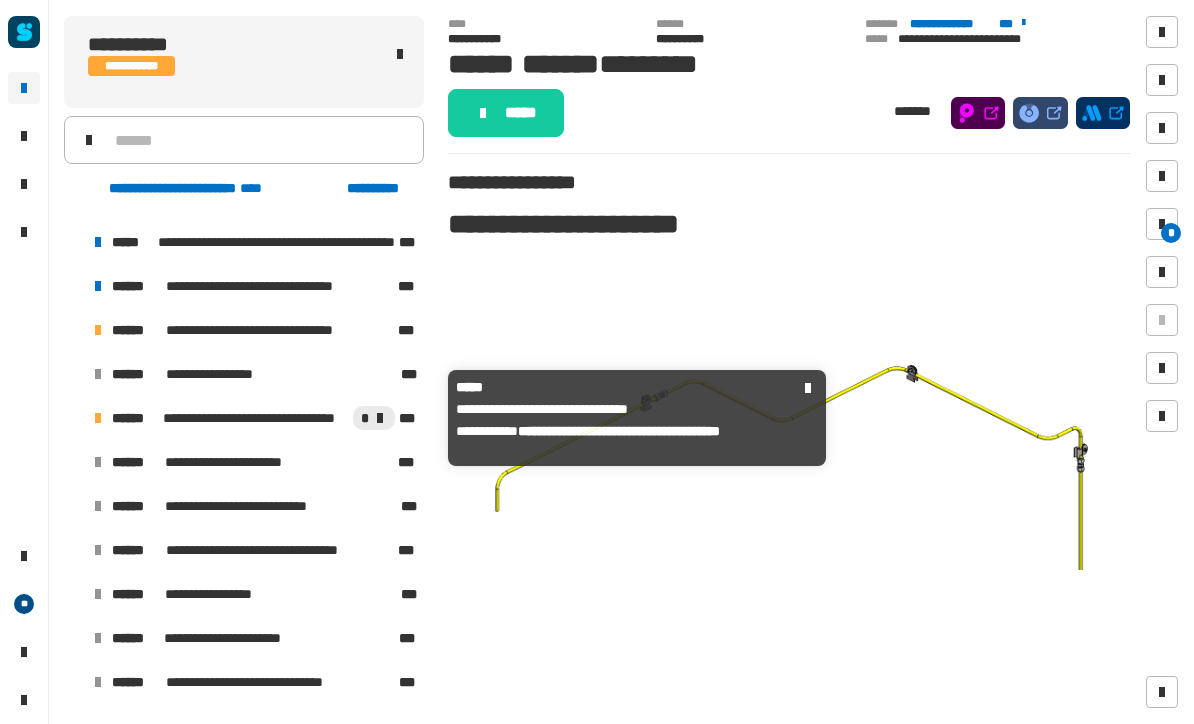 click at bounding box center (74, 418) 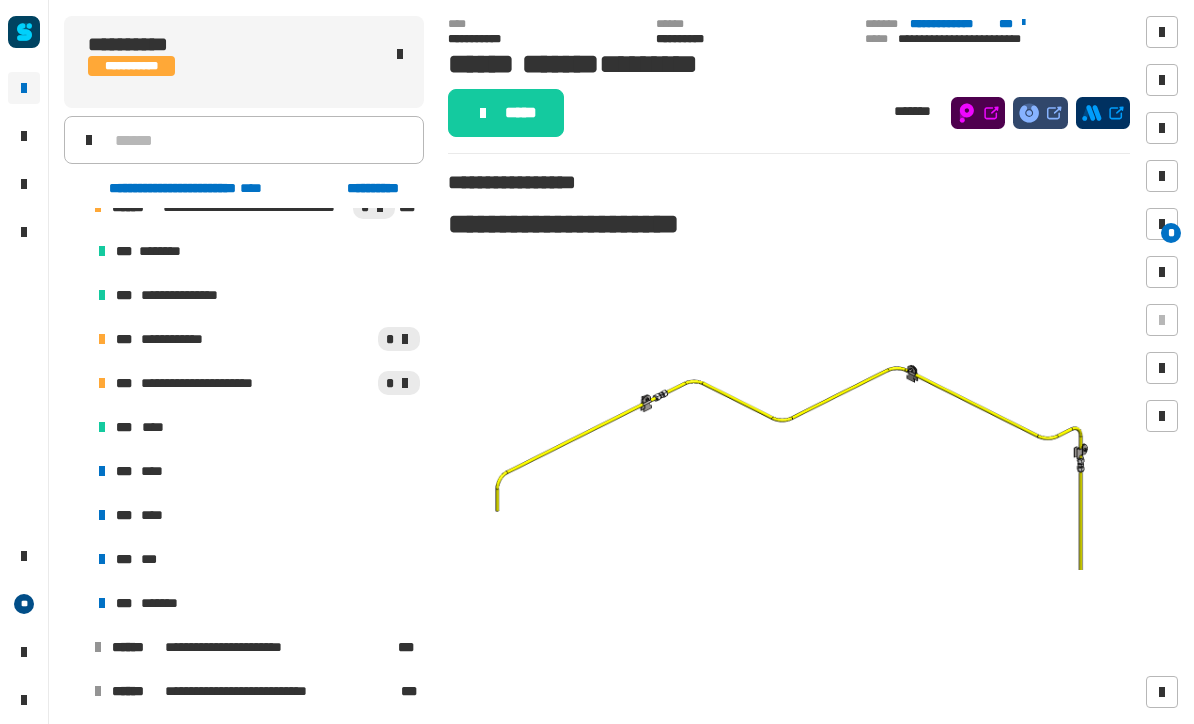 scroll, scrollTop: 317, scrollLeft: 0, axis: vertical 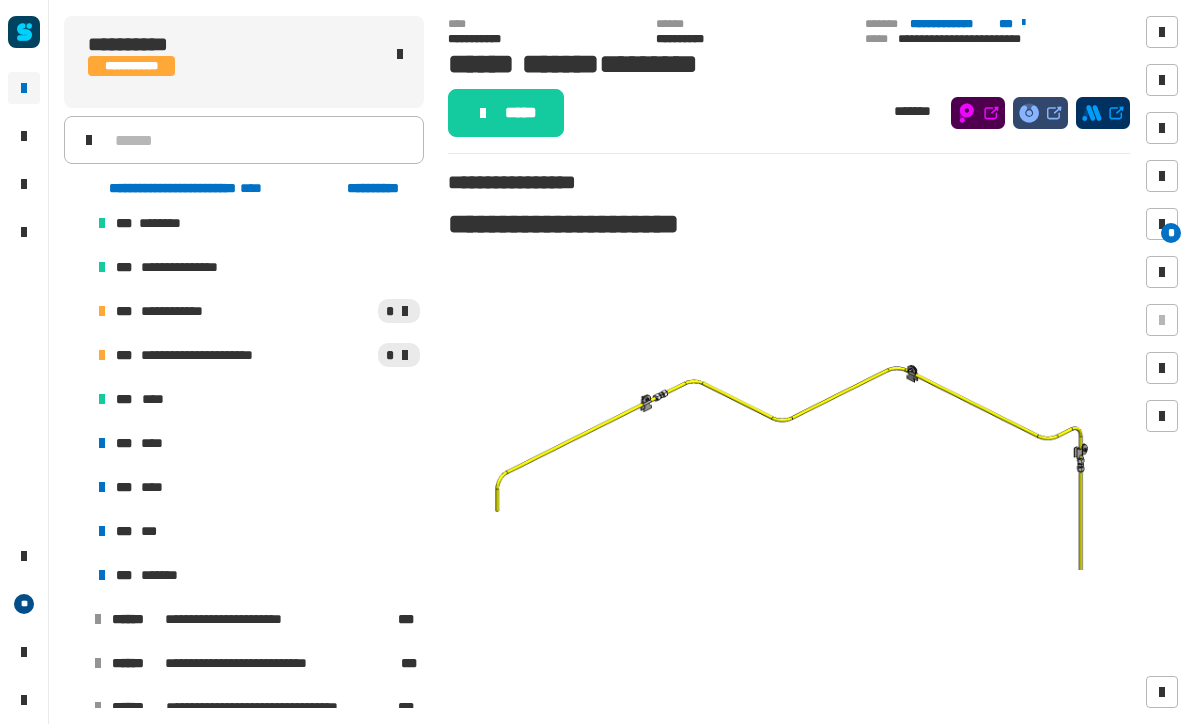 click on "*** *******" at bounding box center [256, 575] 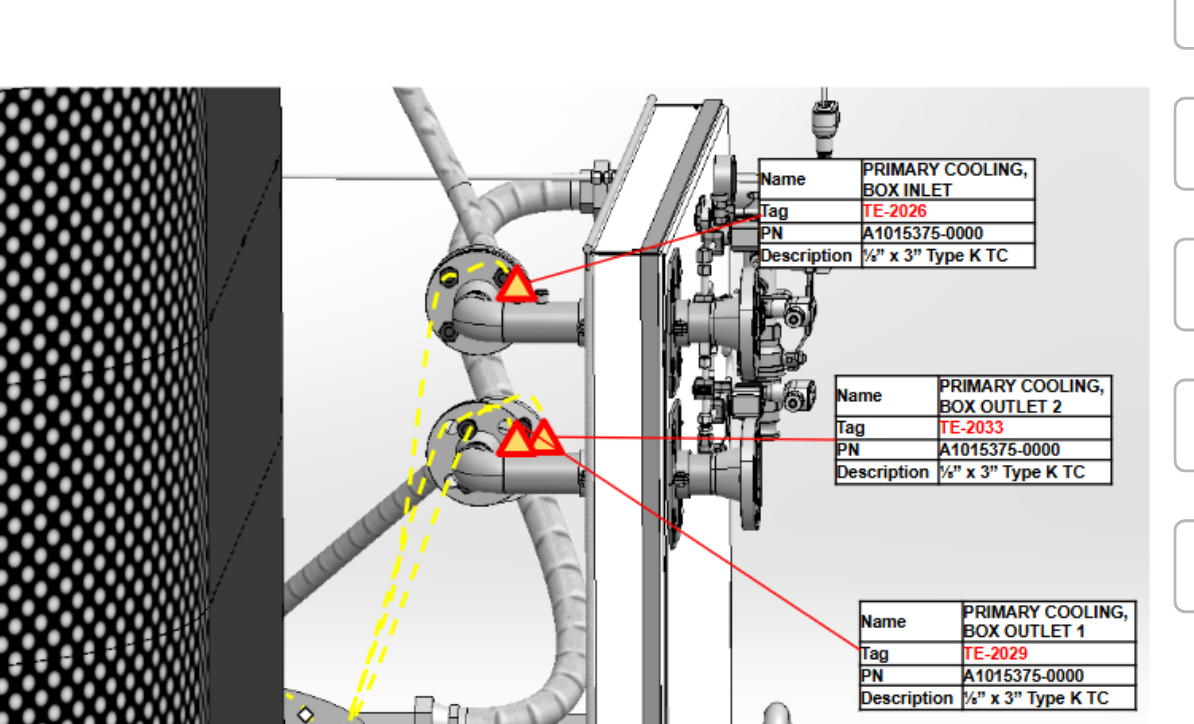 scroll, scrollTop: 0, scrollLeft: 0, axis: both 